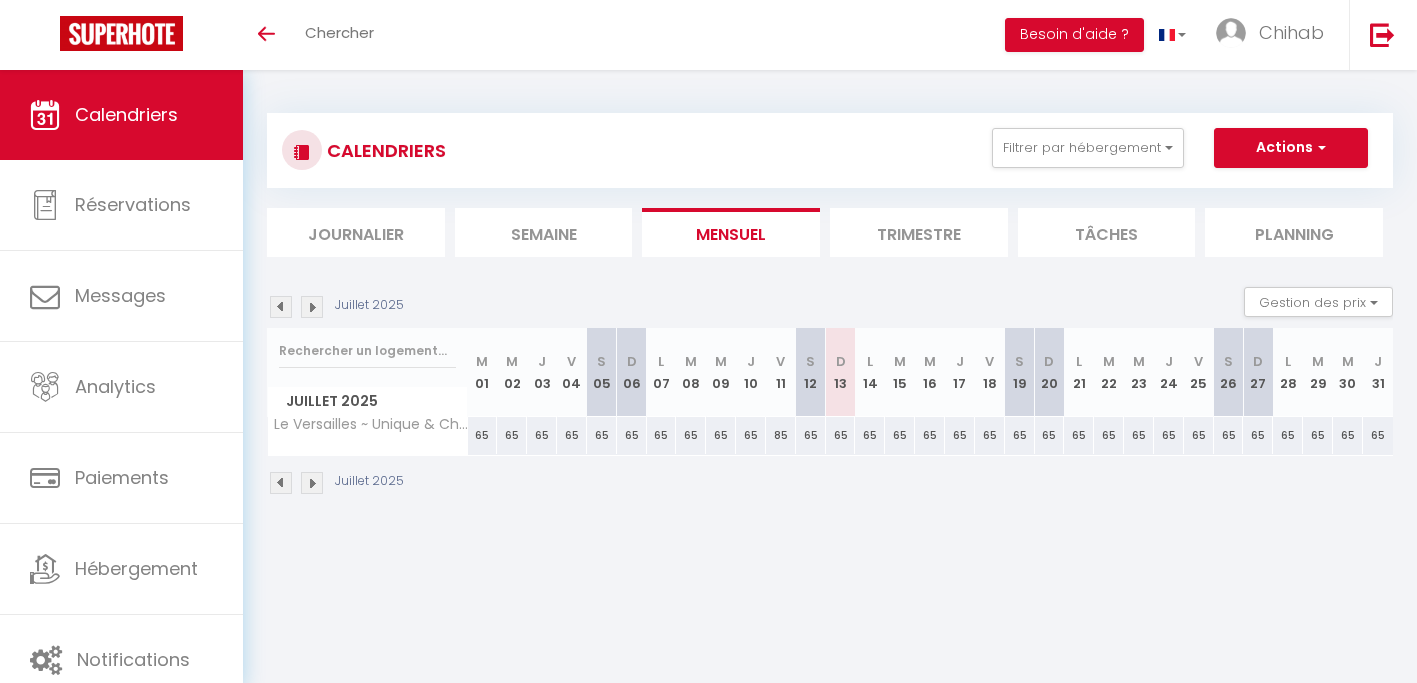 scroll, scrollTop: 0, scrollLeft: 0, axis: both 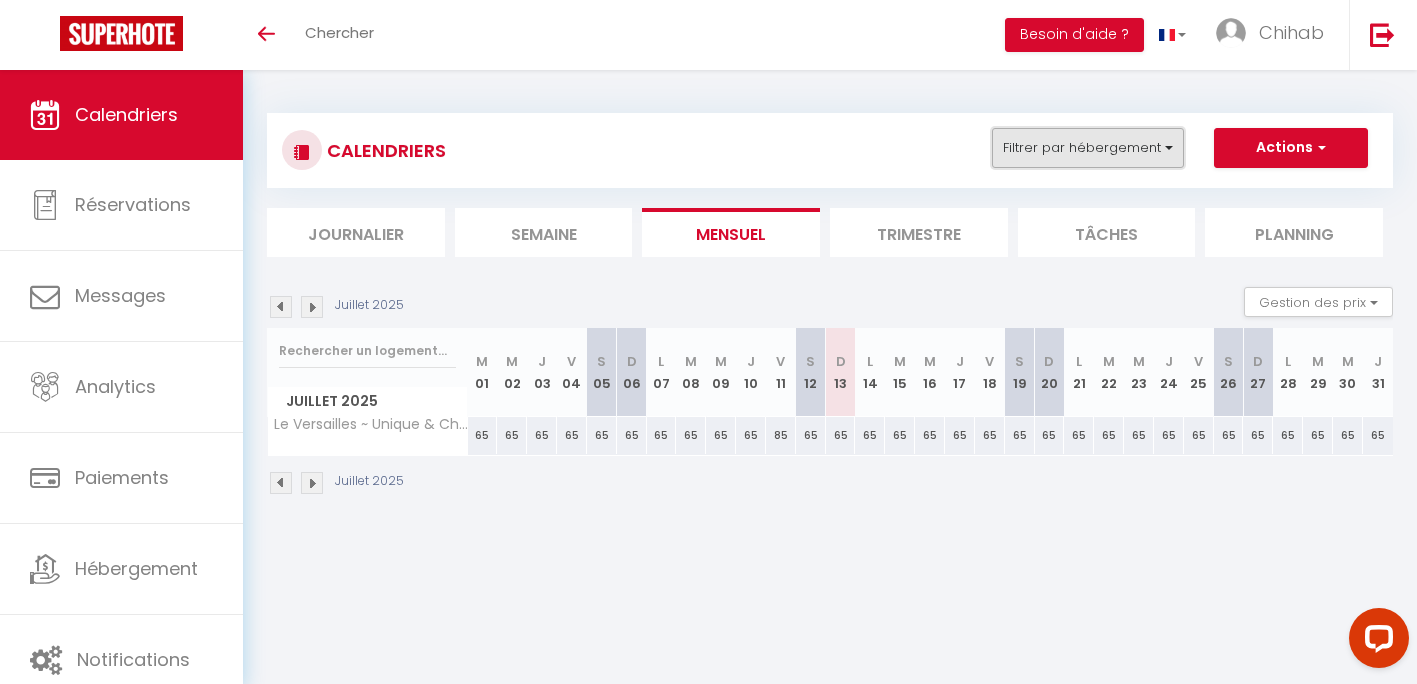 click on "Filtrer par hébergement" at bounding box center [1088, 148] 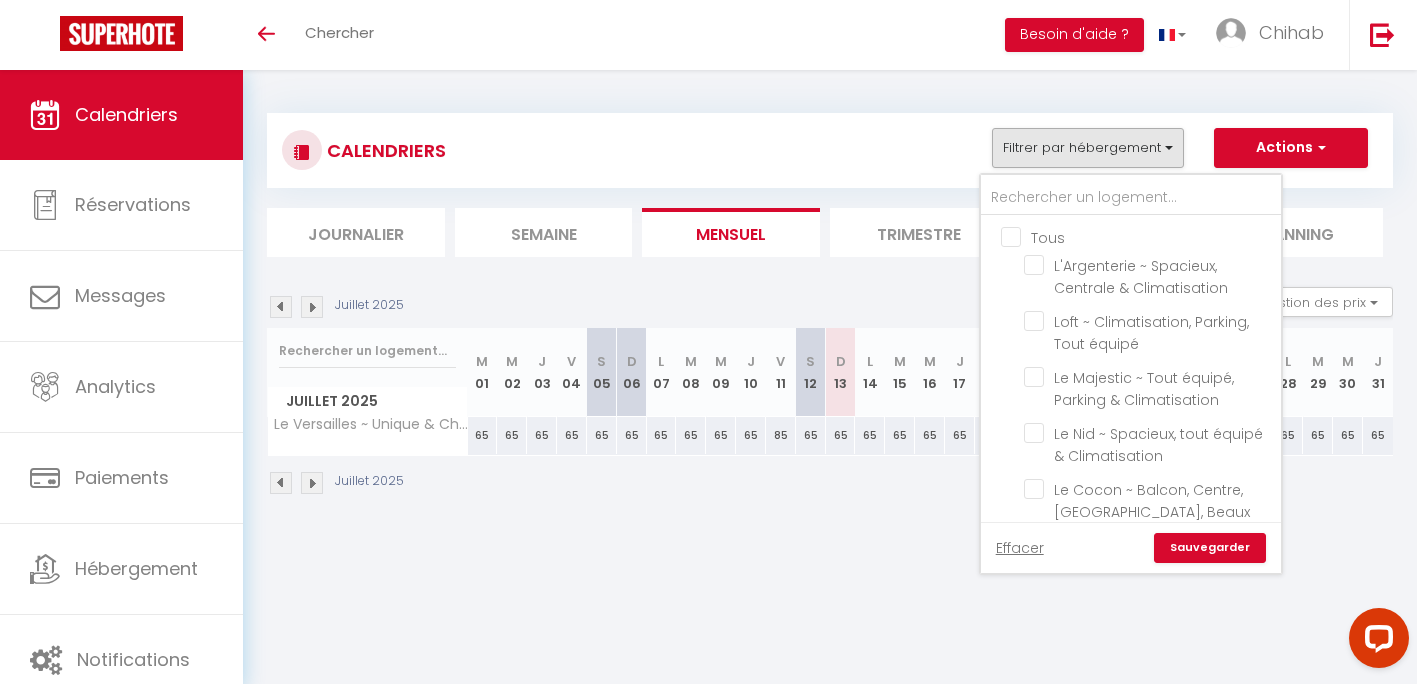 click on "Tous" at bounding box center [1151, 236] 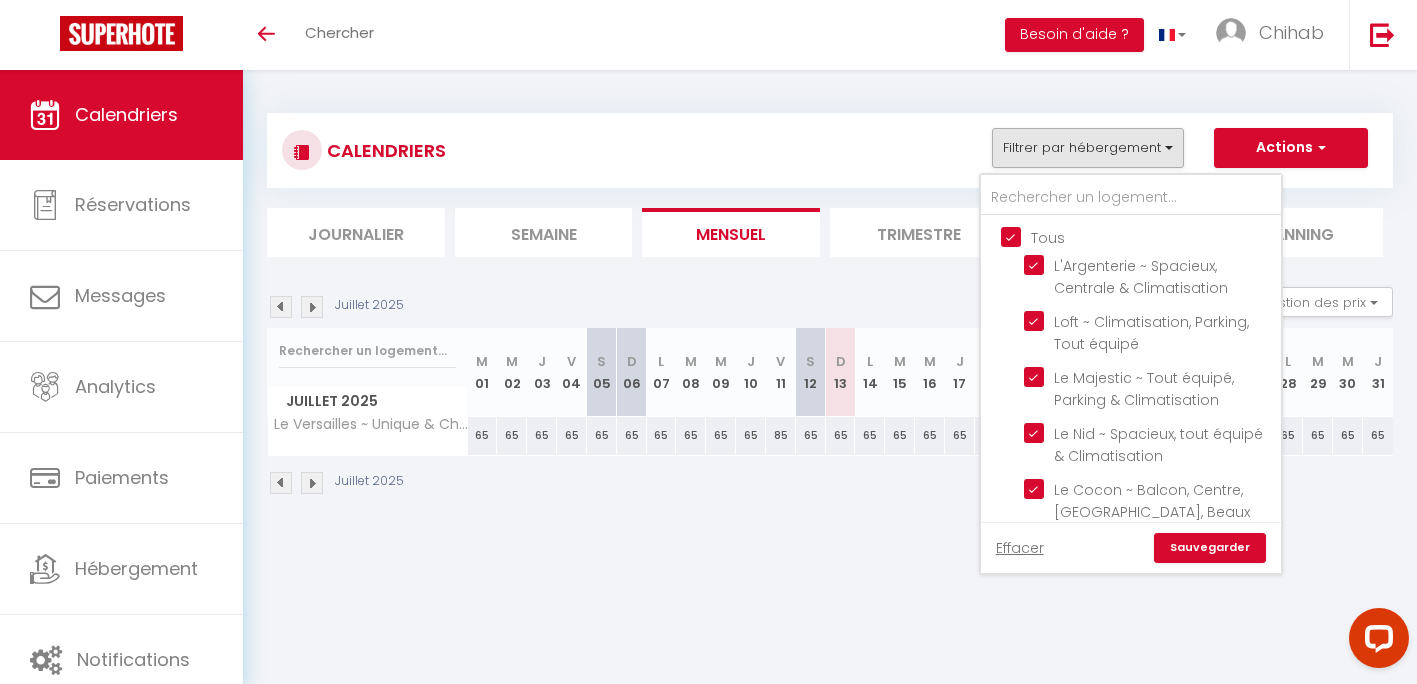 checkbox on "true" 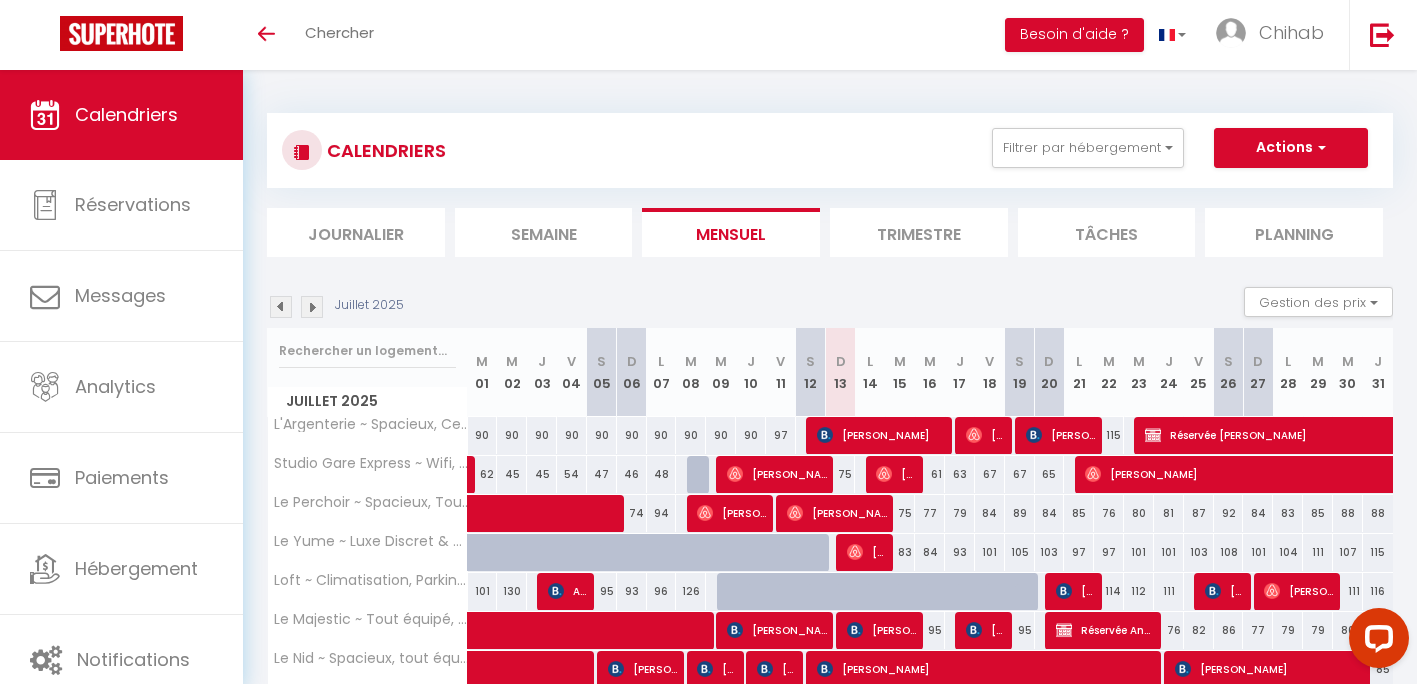 scroll, scrollTop: 254, scrollLeft: 0, axis: vertical 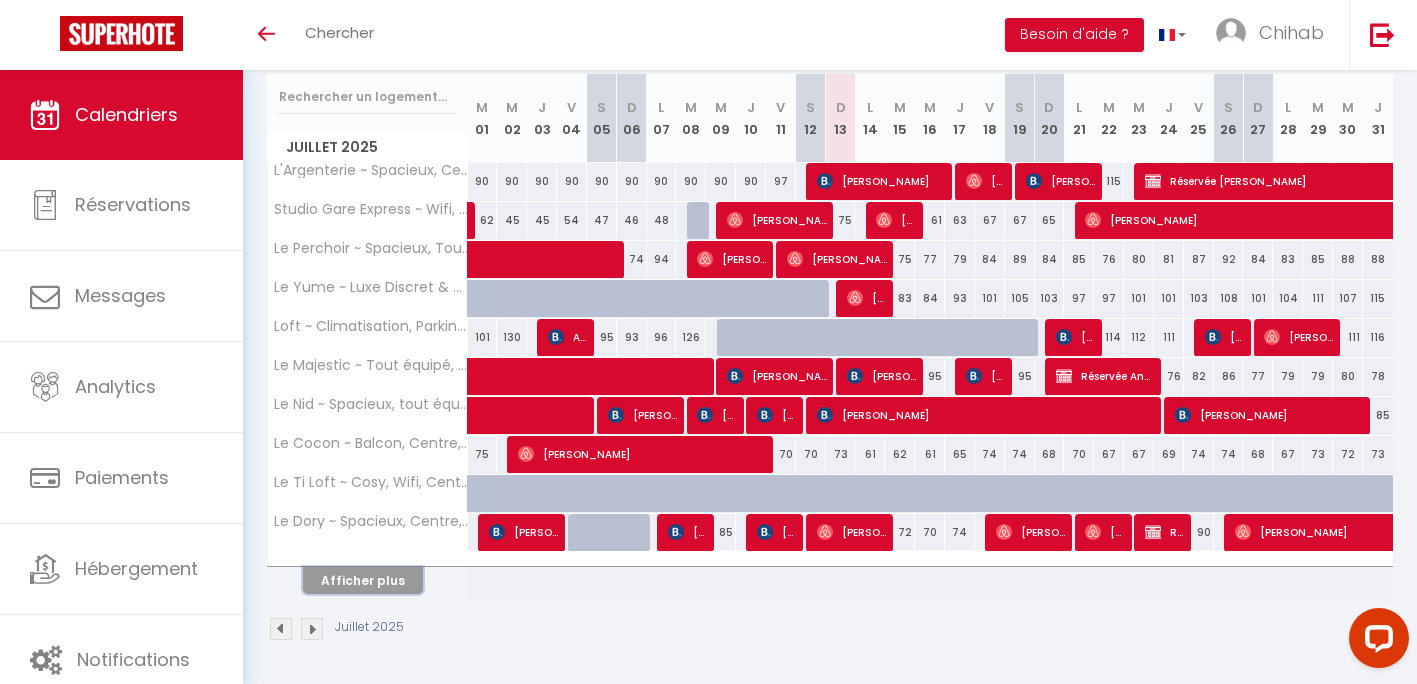 click on "Afficher plus" at bounding box center [363, 580] 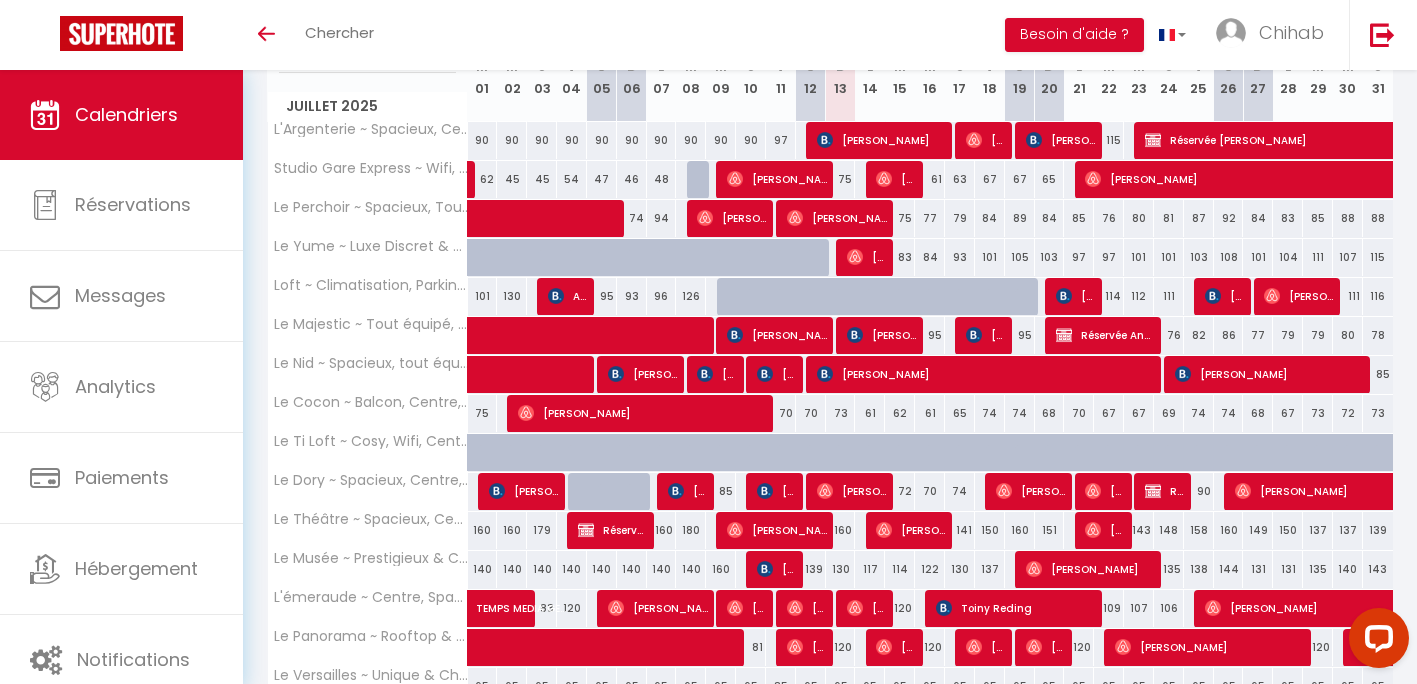 scroll, scrollTop: 200, scrollLeft: 0, axis: vertical 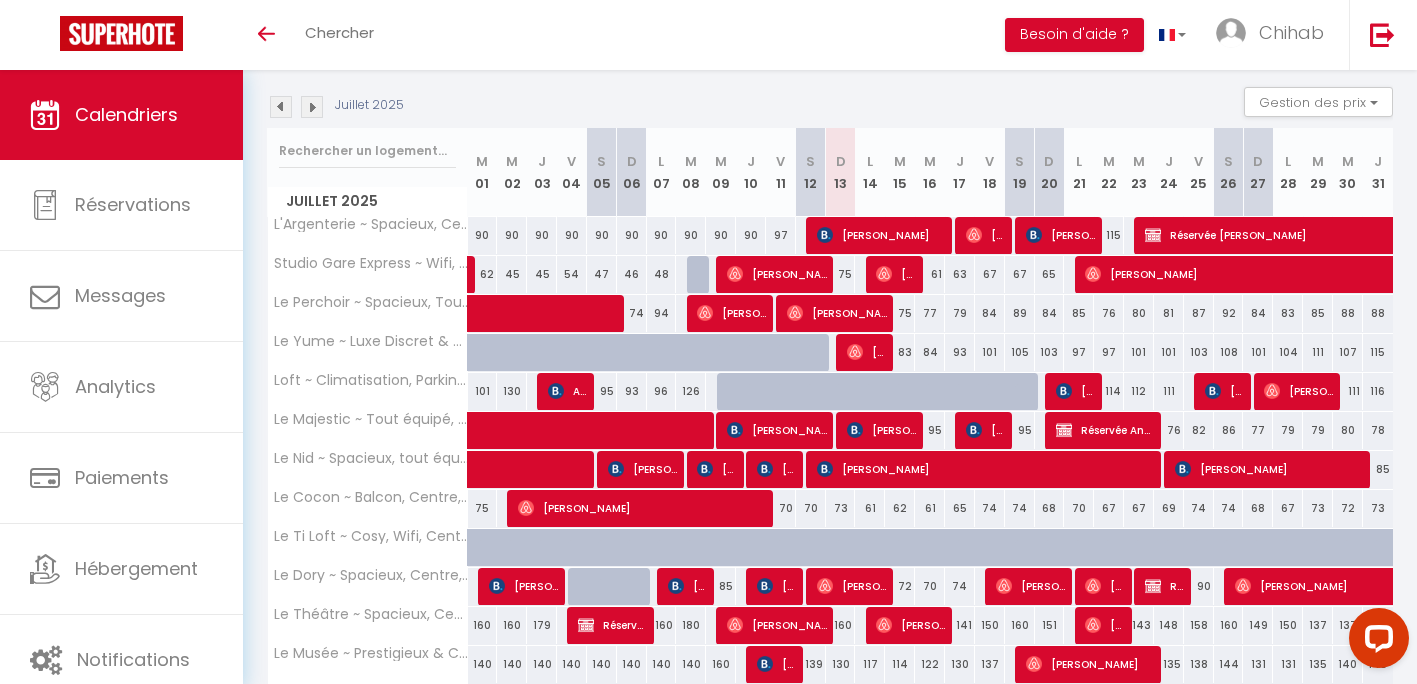 click at bounding box center (312, 107) 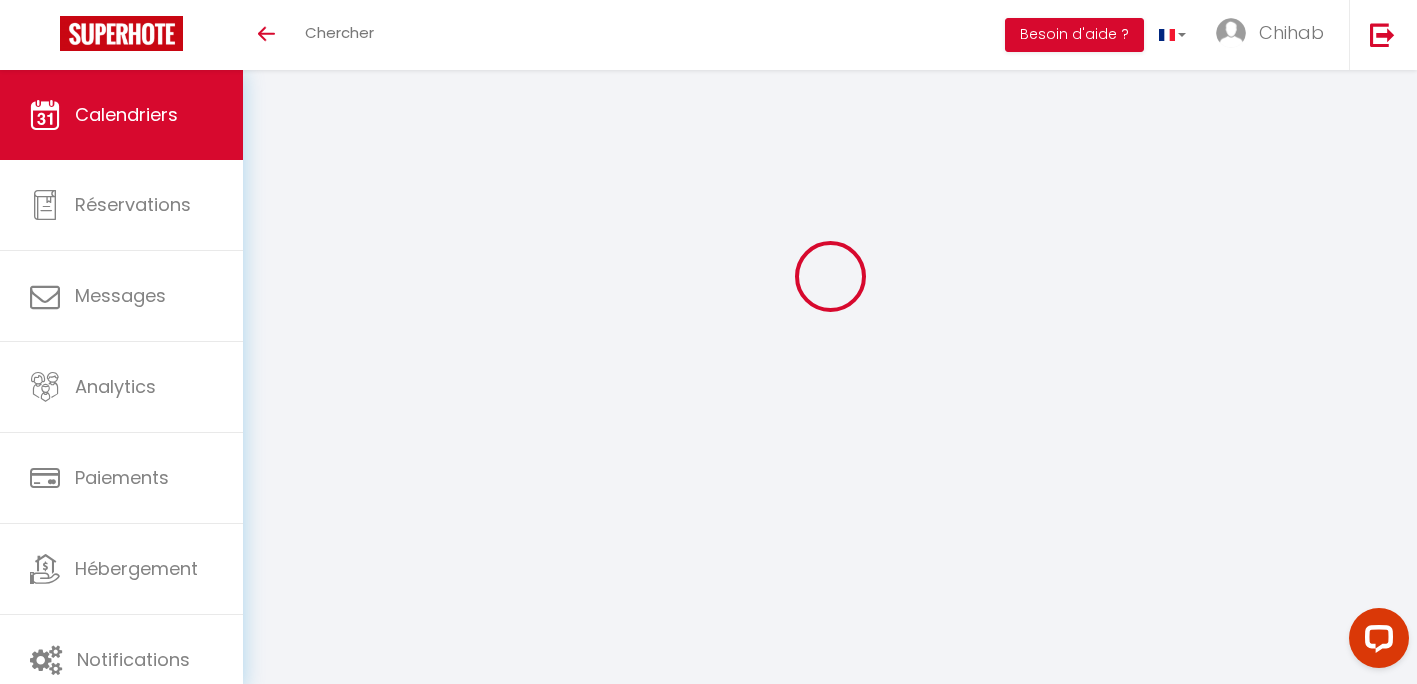 scroll, scrollTop: 200, scrollLeft: 0, axis: vertical 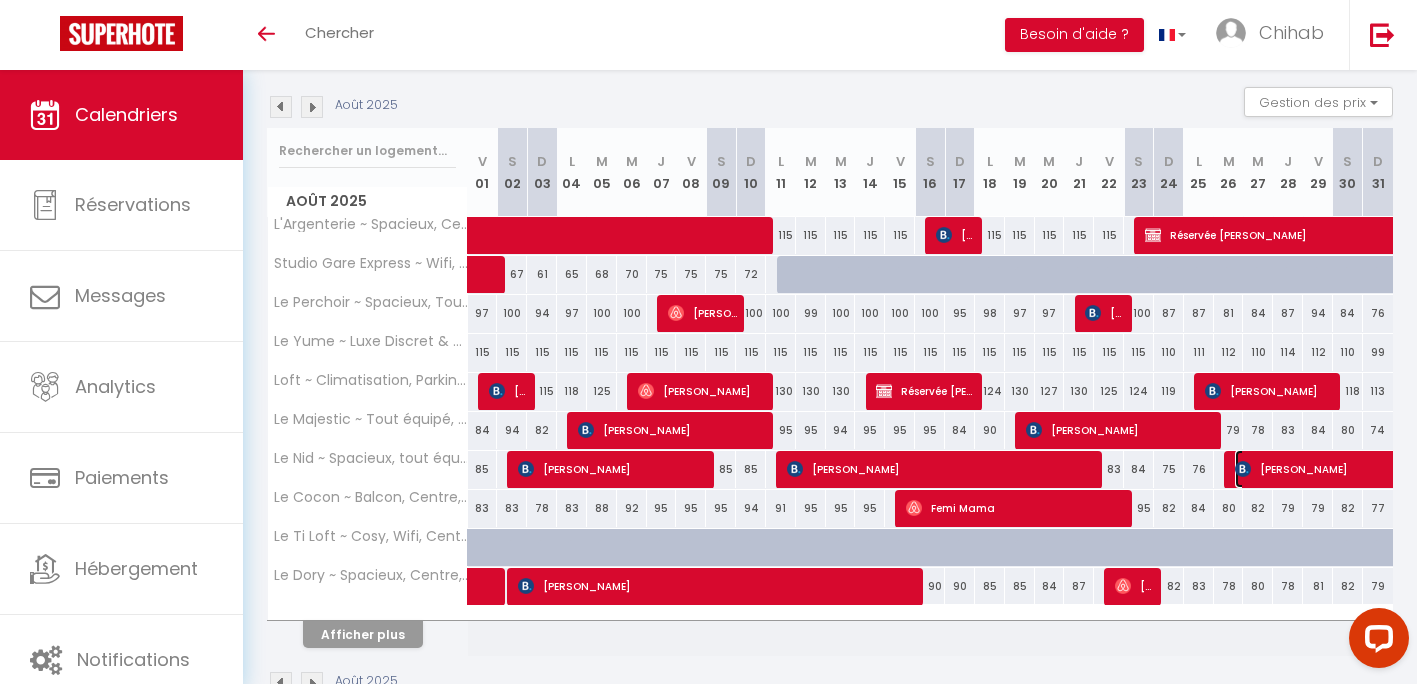 click on "Zhang Xiaoxin" at bounding box center (1718, 469) 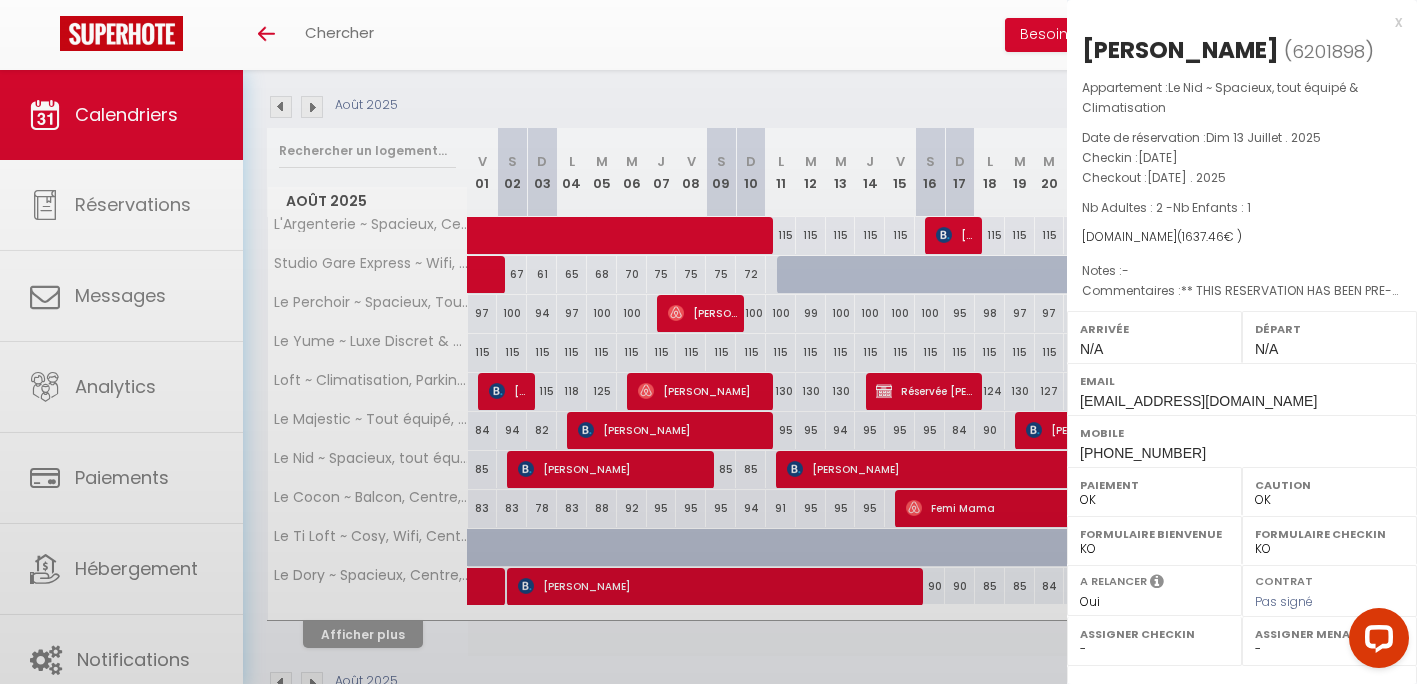 select on "35245" 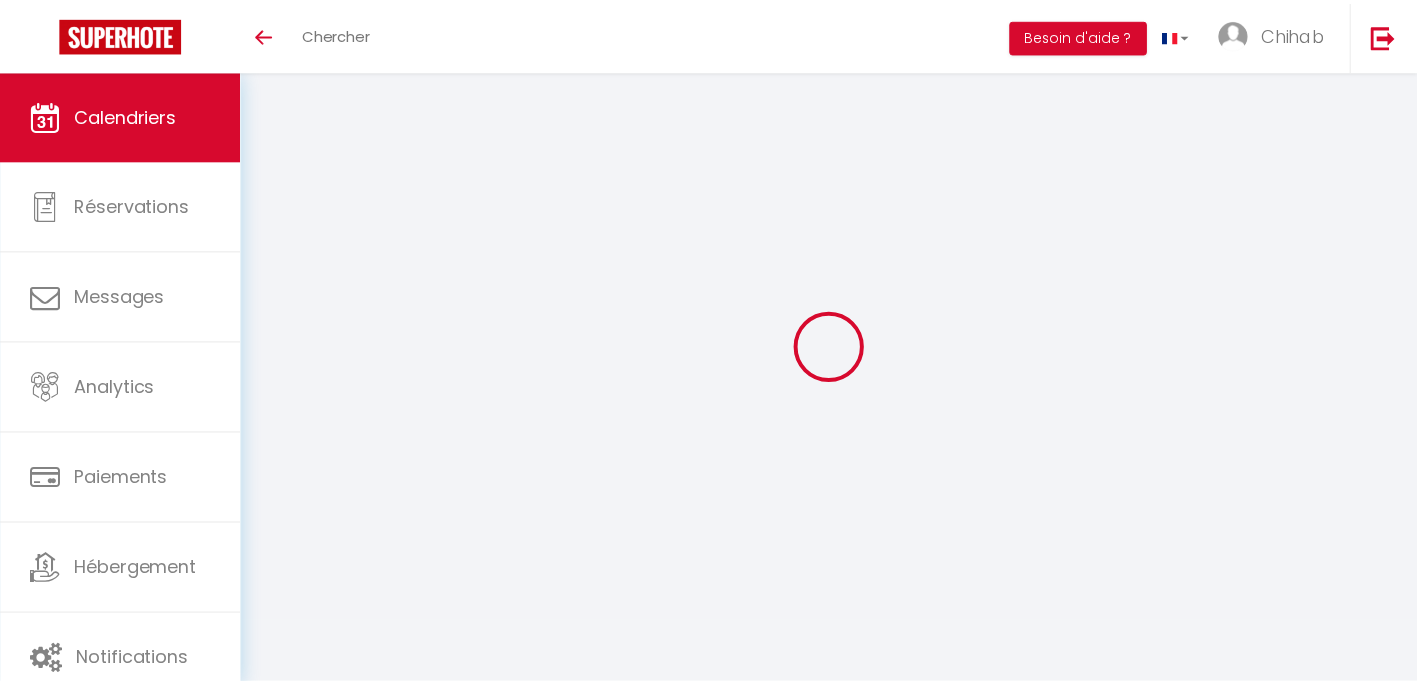scroll, scrollTop: 0, scrollLeft: 0, axis: both 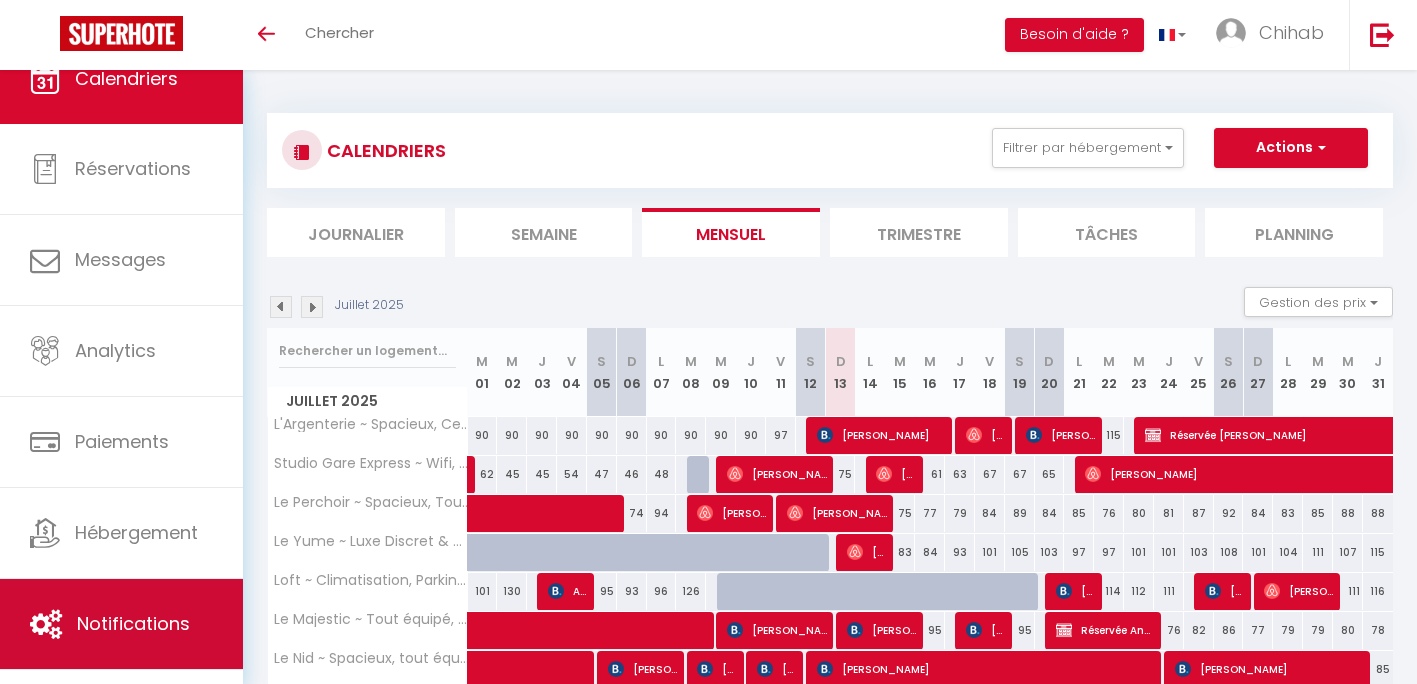click on "Notifications" at bounding box center [133, 623] 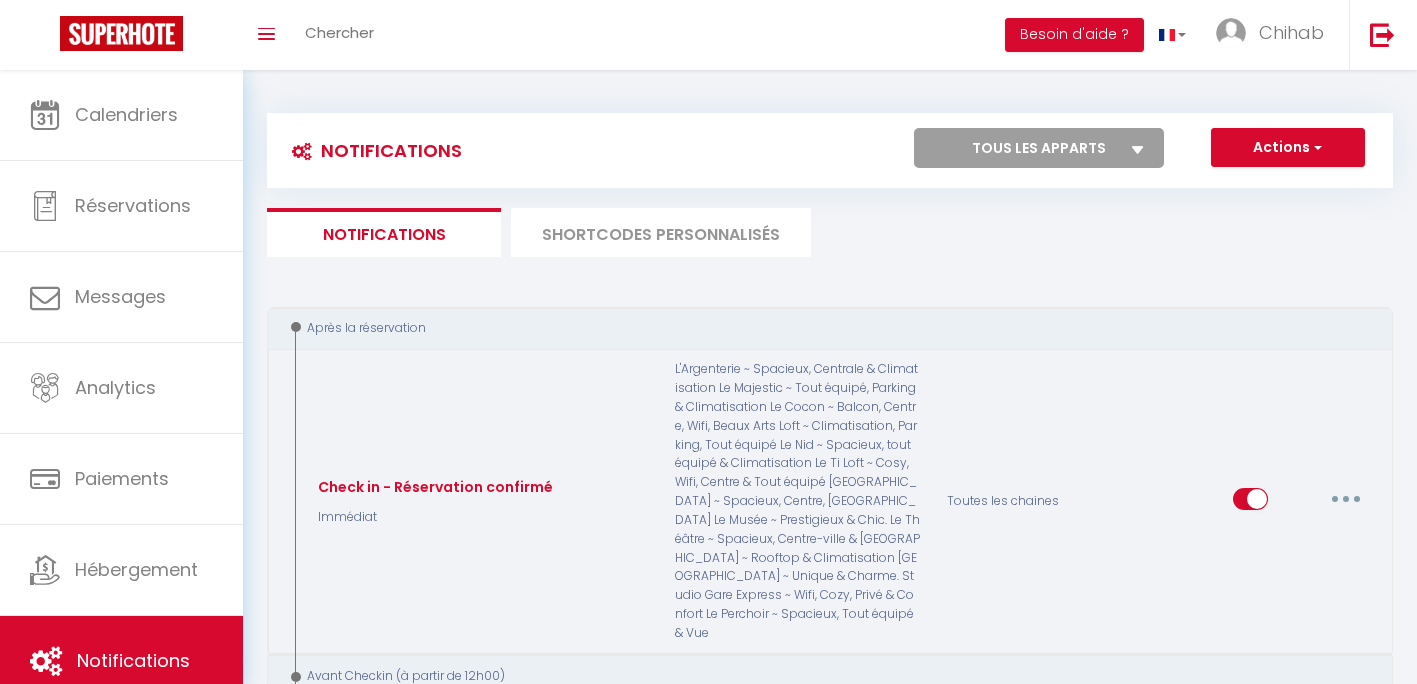 scroll, scrollTop: 106, scrollLeft: 0, axis: vertical 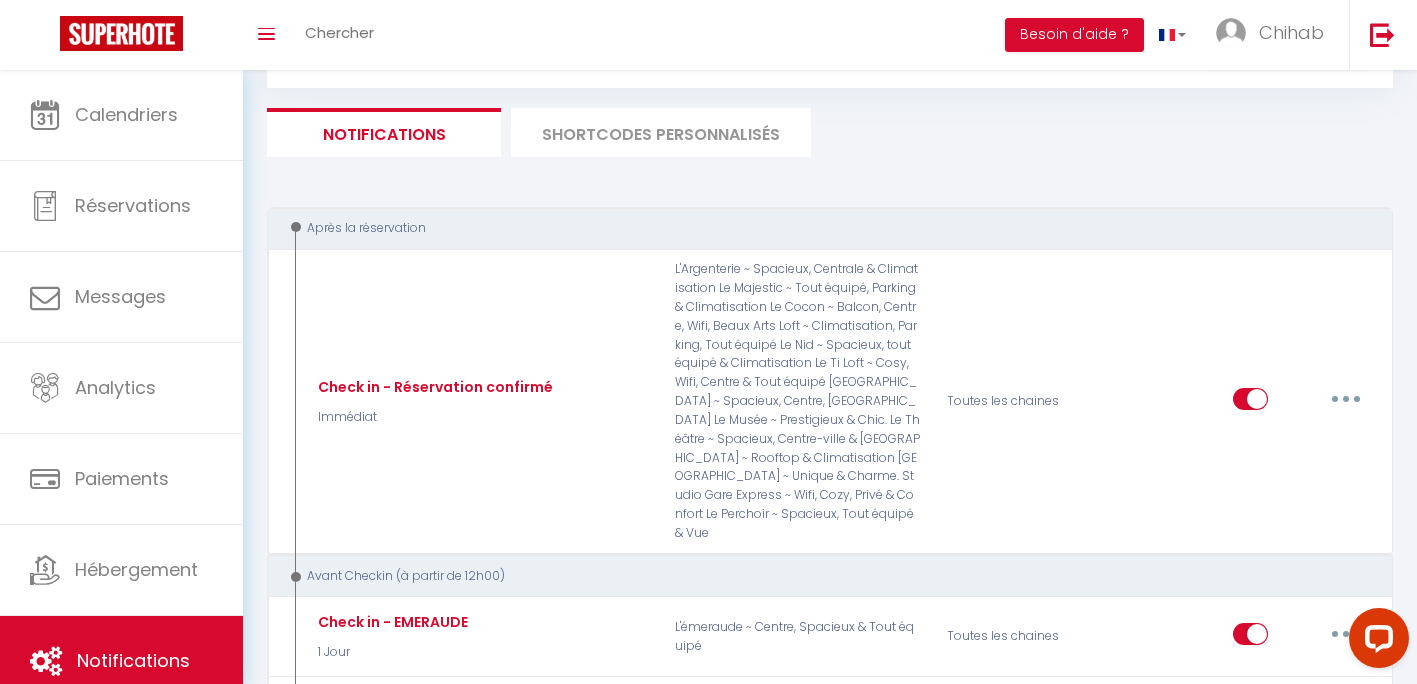 click on "SHORTCODES PERSONNALISÉS" at bounding box center [661, 132] 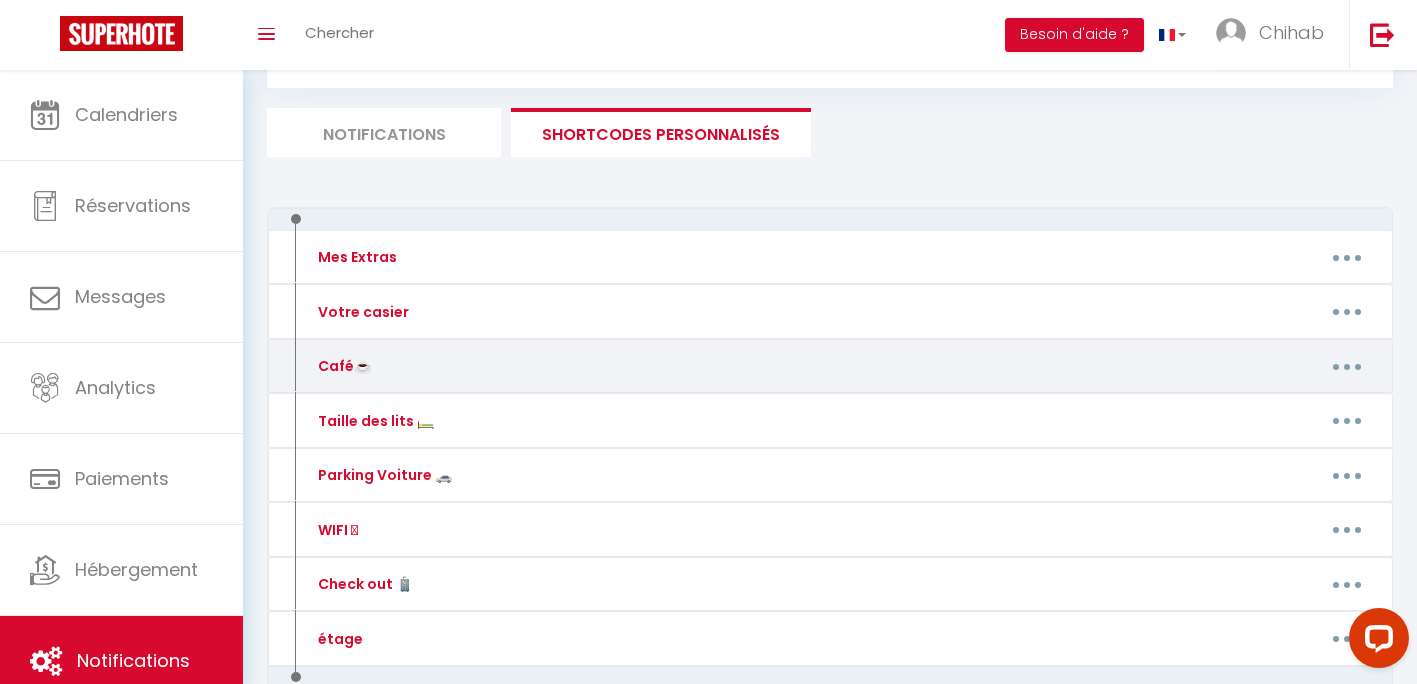 click at bounding box center (1347, 366) 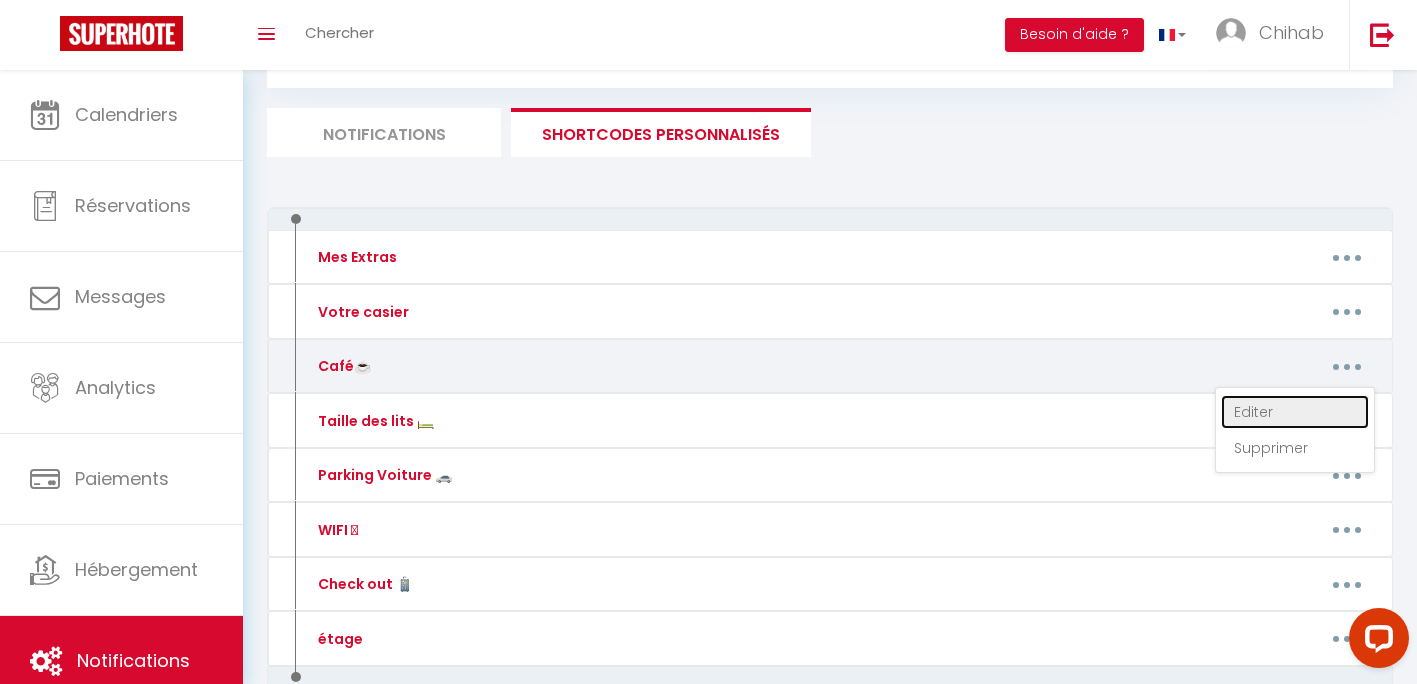 click on "Editer" at bounding box center [1295, 412] 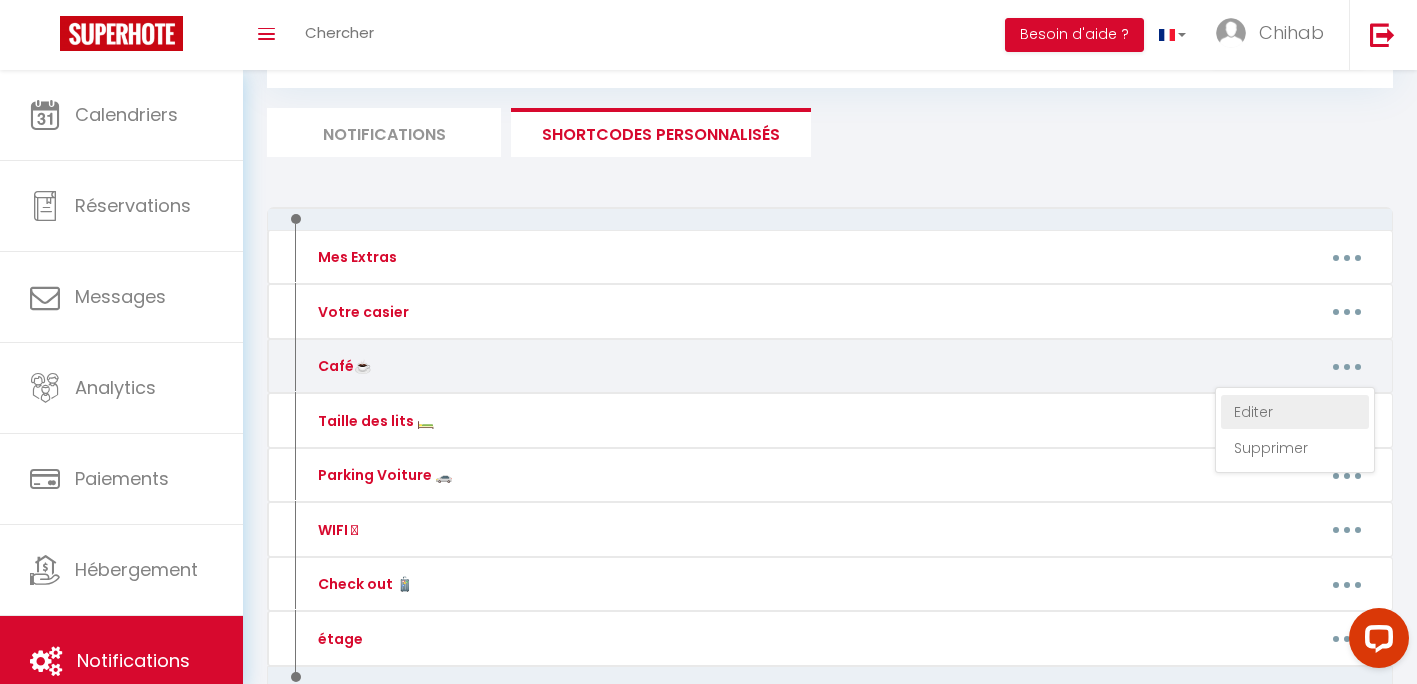 type on "Café☕️" 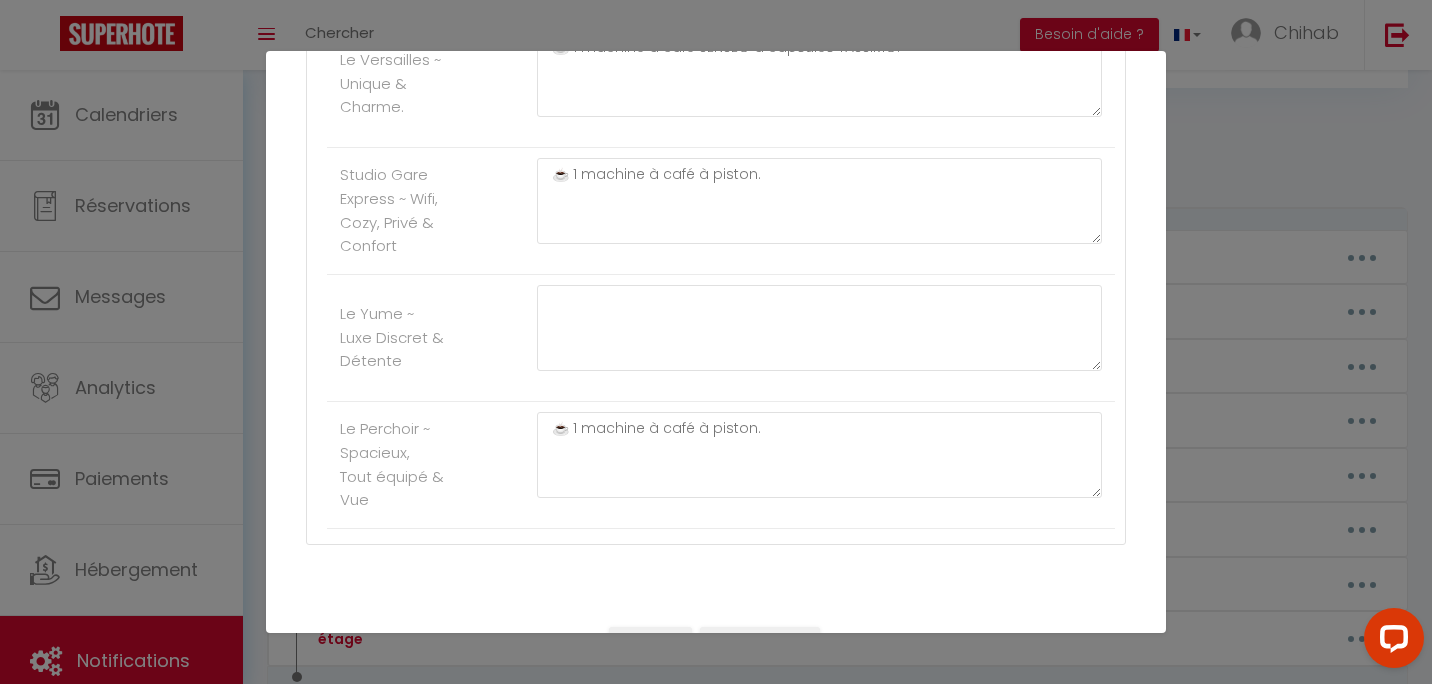 scroll, scrollTop: 1629, scrollLeft: 0, axis: vertical 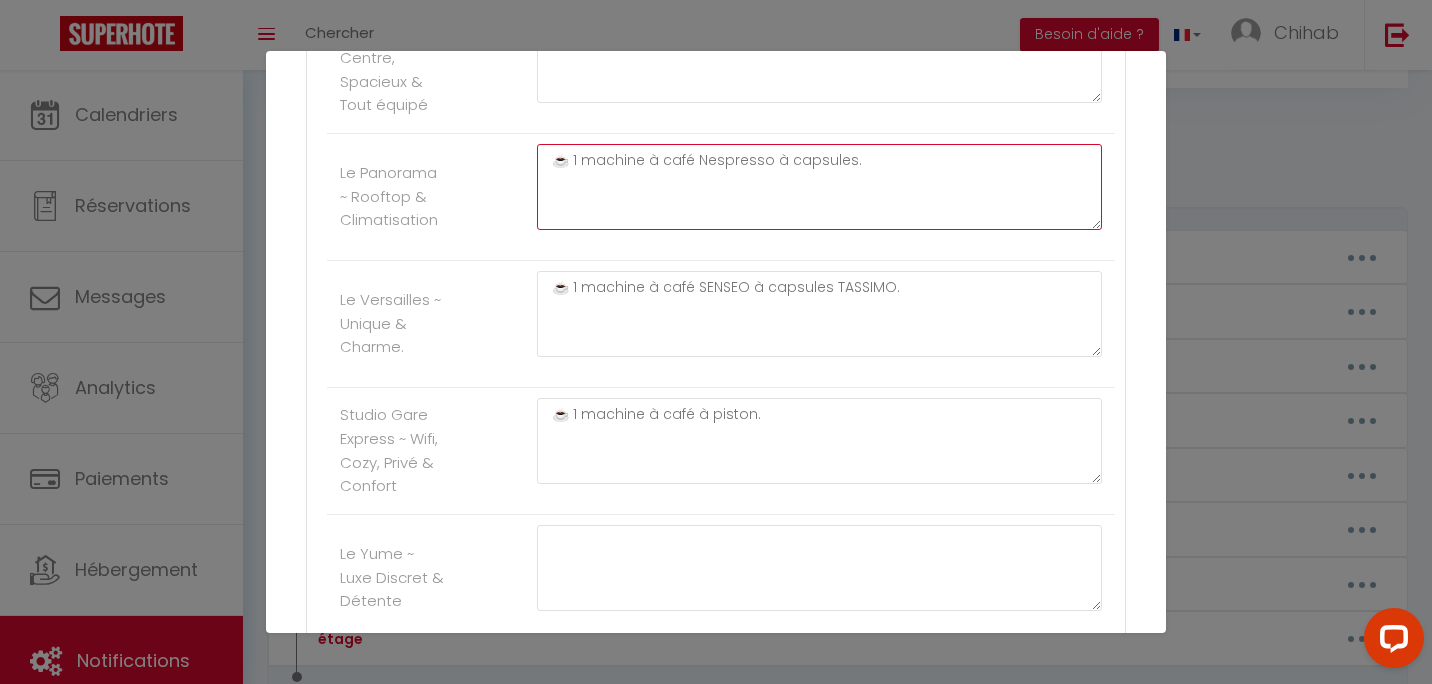 drag, startPoint x: 875, startPoint y: 185, endPoint x: 487, endPoint y: 172, distance: 388.2177 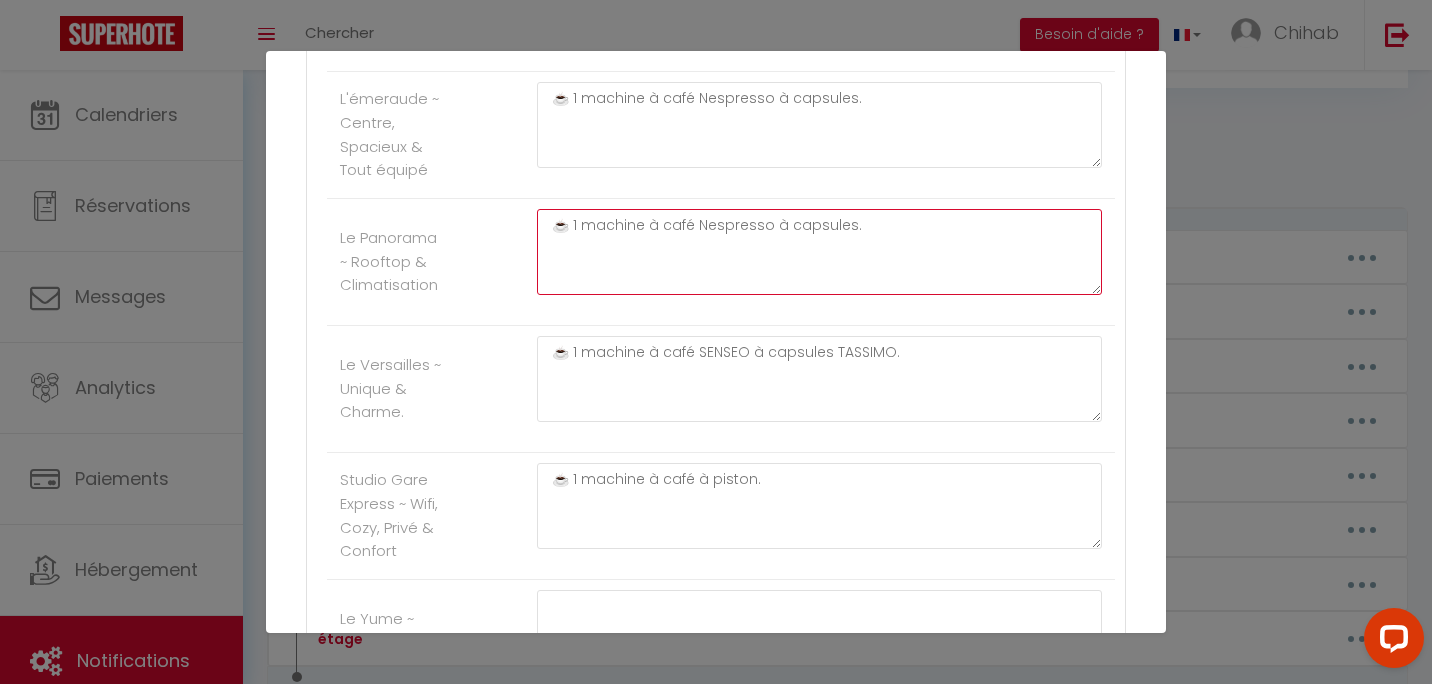 scroll, scrollTop: 1529, scrollLeft: 0, axis: vertical 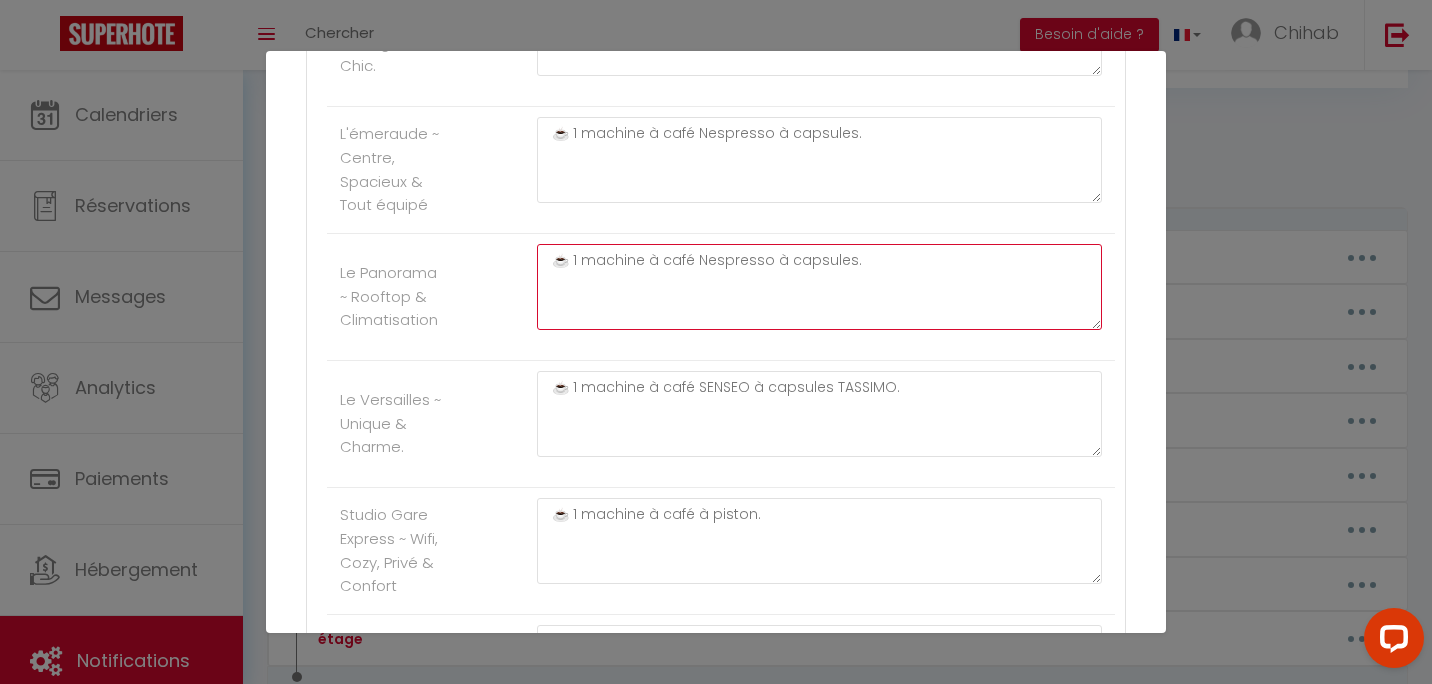 click on "☕️ 1 machine à café Nespresso à capsules." at bounding box center (819, 287) 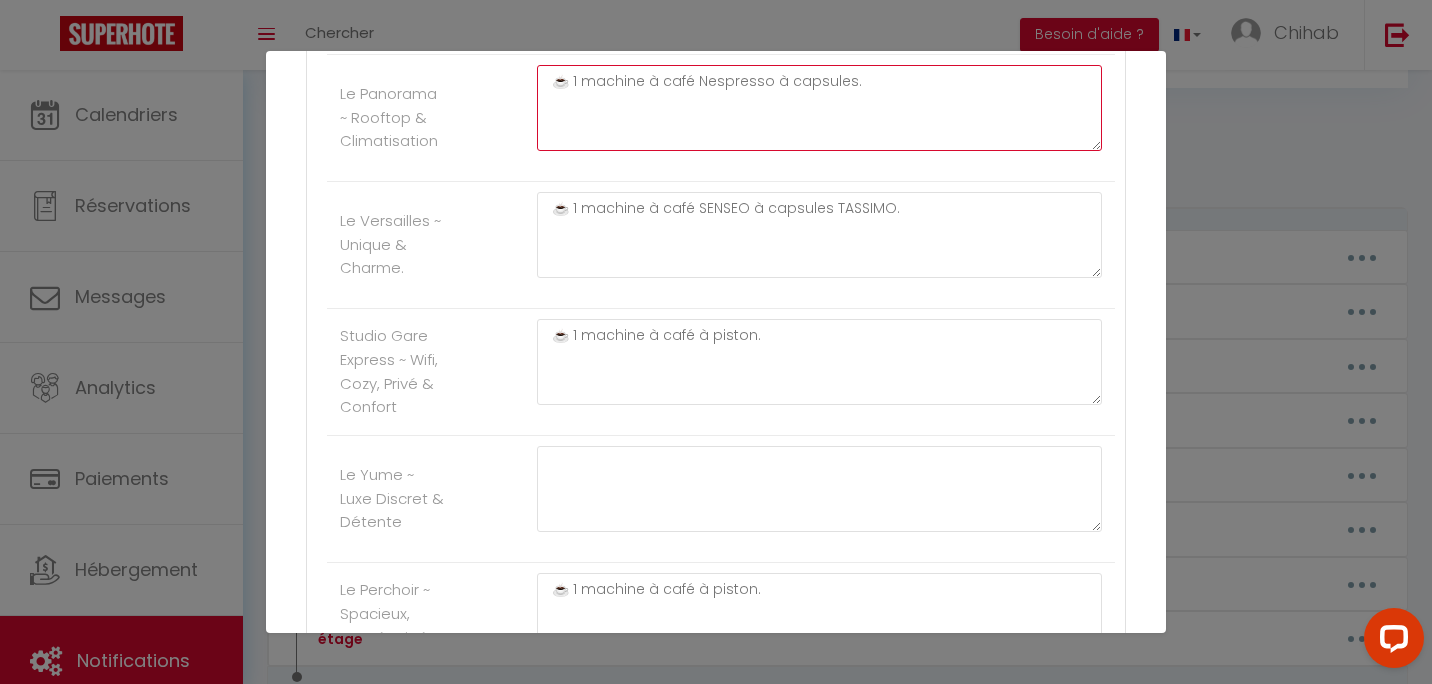 scroll, scrollTop: 1629, scrollLeft: 0, axis: vertical 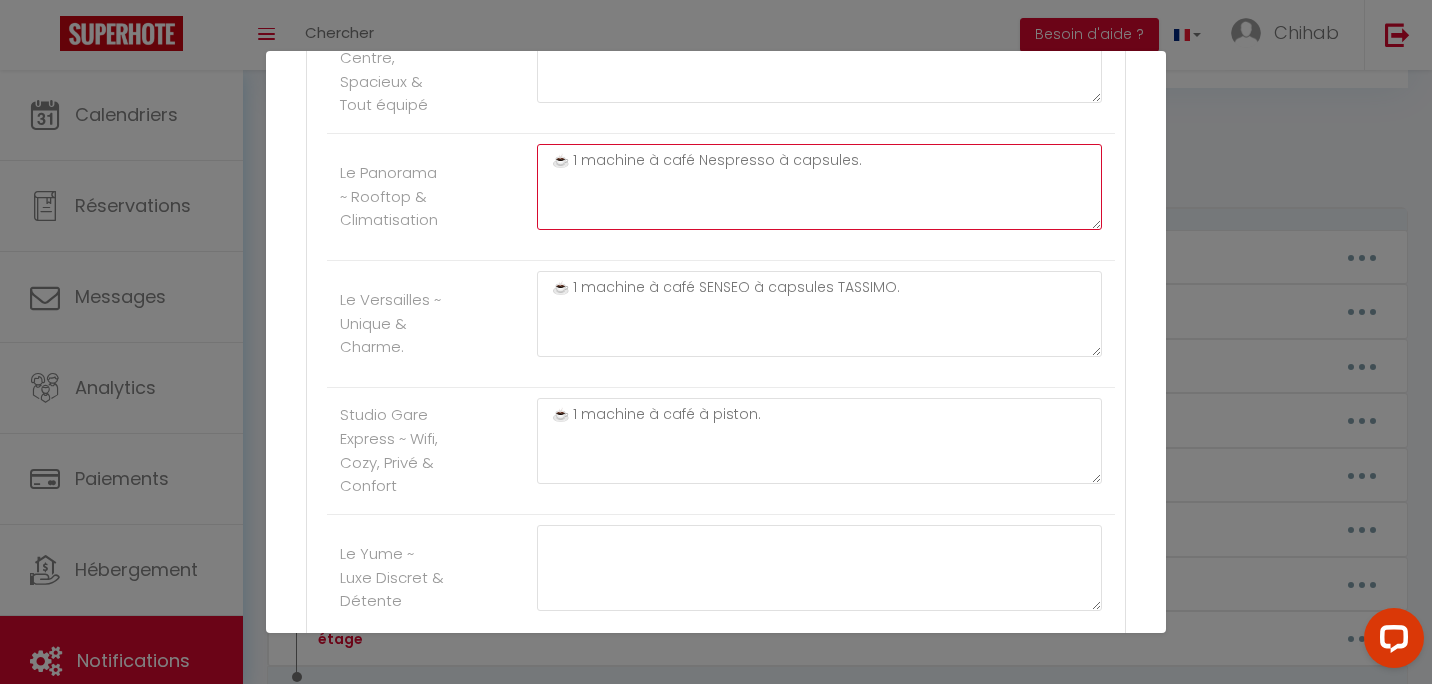 click on "☕️ 1 machine à café Nespresso à capsules." at bounding box center [819, 187] 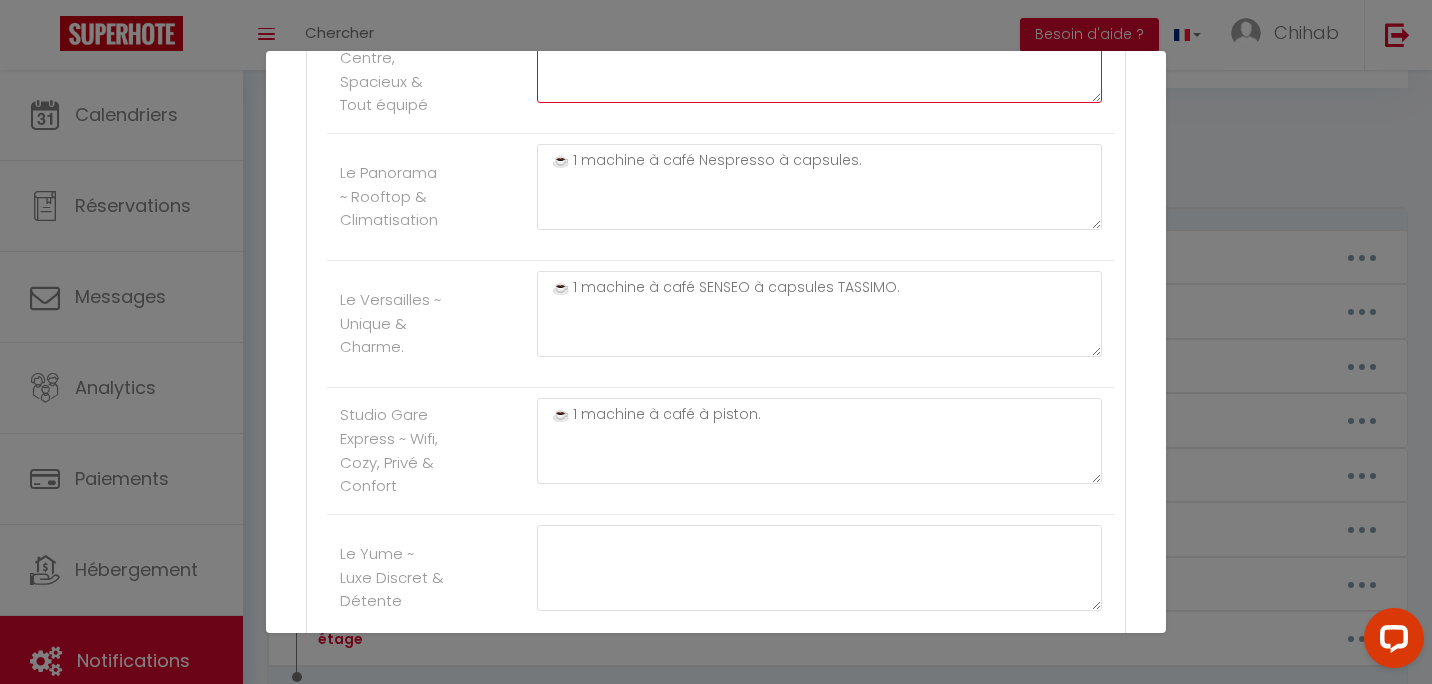 click on "☕️ 1 machine à café Nespresso à capsules." at bounding box center (819, 60) 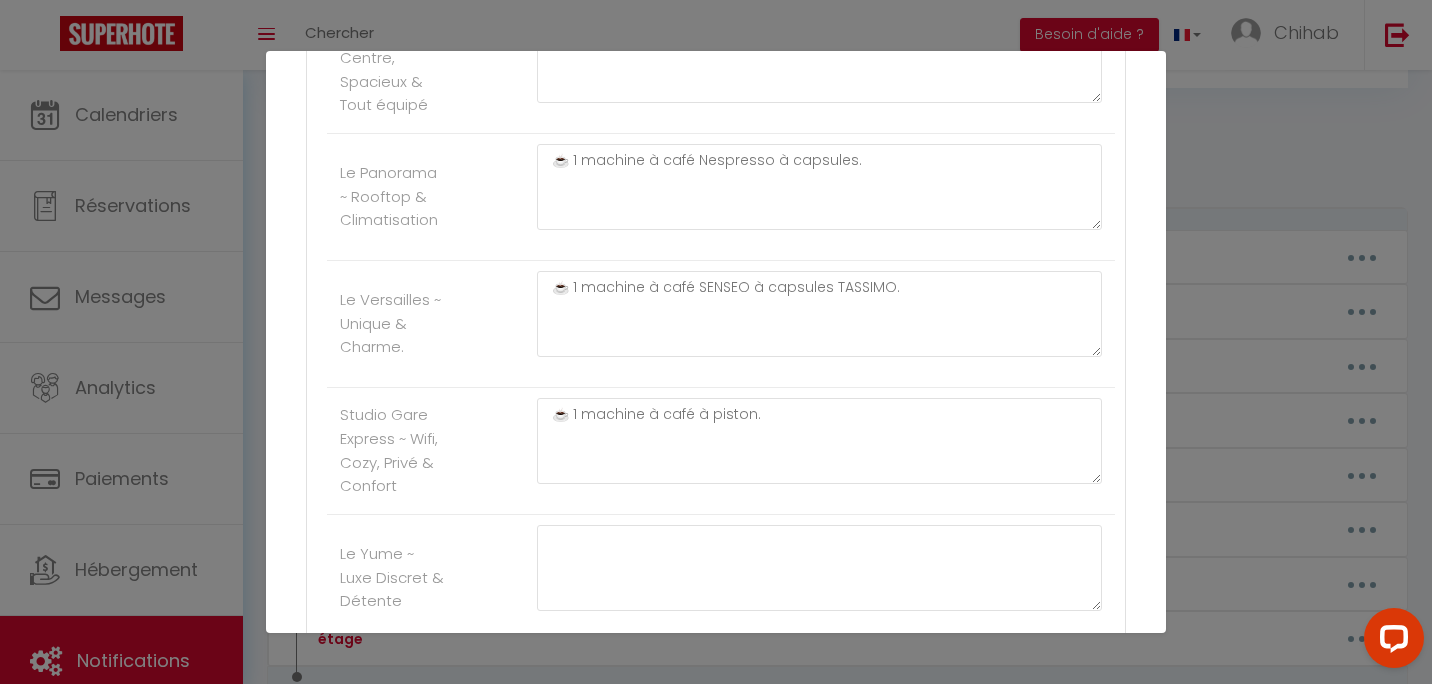 click on "Nom   *     Café☕️   Contenu   *     Votre café ☕️   Pour cet hébergement     Afficher les shortcodes   Autres   L'Argenterie ~ Spacieux, Centrale & Climatisation     ☕️ 1 machine à café Nespresso à capsules. Loft ~ Climatisation, Parking, Tout équipé     ☕️ 1 machine à café moulu. Le Majestic ~ Tout équipé, Parking & Climatisation     ☕️ 1 machine à café moulu. Le Nid ~  Spacieux, tout équipé & Climatisation     ☕️ 1 machine à café Nespresso à capsules. Le Cocon ~ Balcon, Centre, Wifi, Beaux Arts     ☕️ 1 machine à café SENSEO à capsules TASSIMO. Le Ti Loft ~ Cosy, Wifi, Centre & Tout équipé     Le Dory ~ Spacieux, Centre, Terrasse & Parking     ☕️ 1 machine à café Nespresso à capsules. Le Théâtre ~ Spacieux, Centre-ville & Calme     ☕️ 1 machine à café moulu. Le Musée ~  Prestigieux & Chic.     ☕️ 1 machine à café moulu. L'émeraude ~ Centre, Spacieux & Tout équipé     ☕️ 1 machine à café Nespresso à capsules." at bounding box center [716, -322] 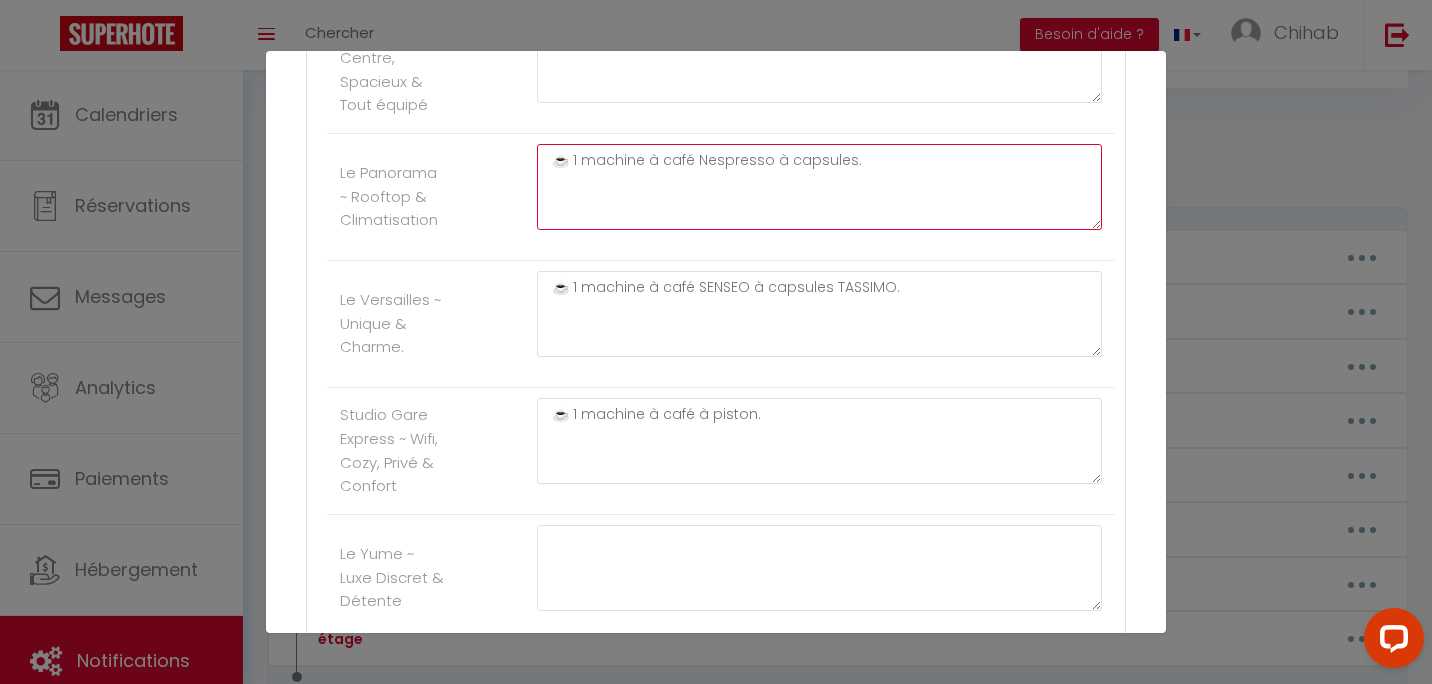 click on "☕️ 1 machine à café Nespresso à capsules." at bounding box center [819, 187] 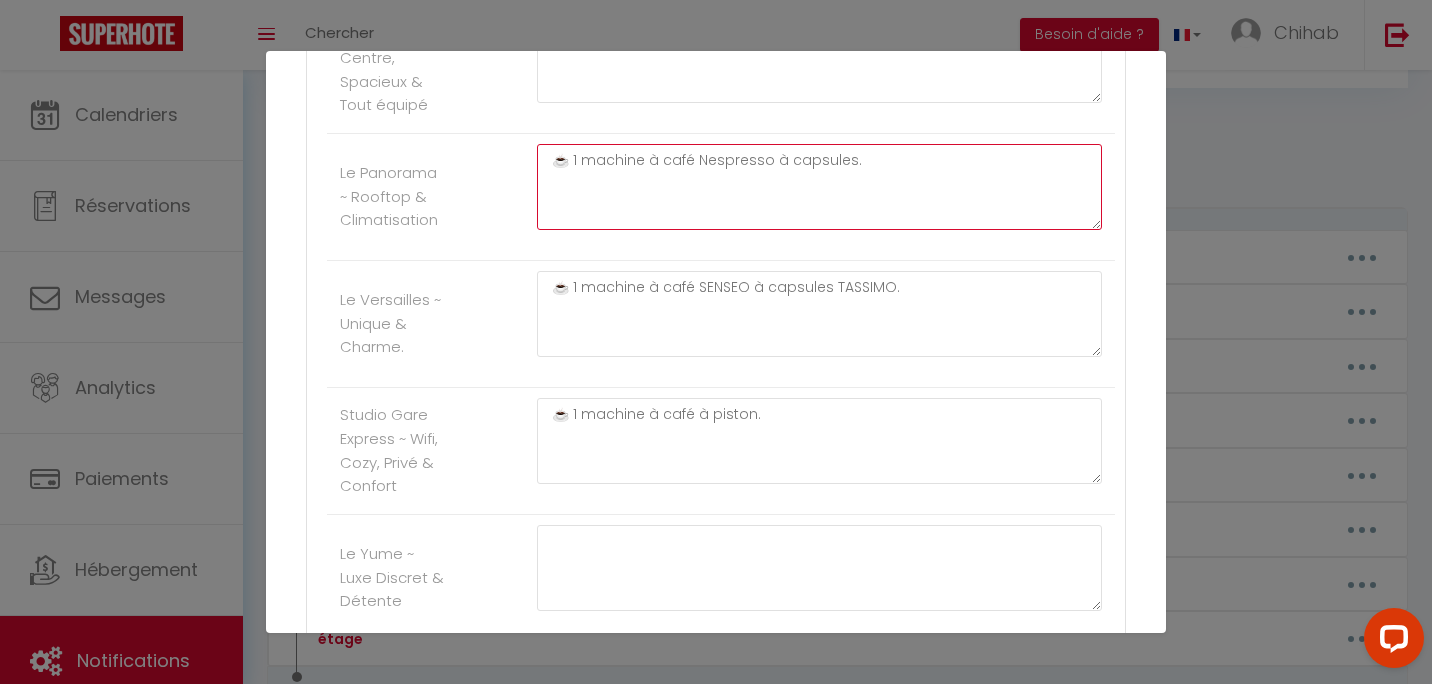 scroll, scrollTop: 1729, scrollLeft: 0, axis: vertical 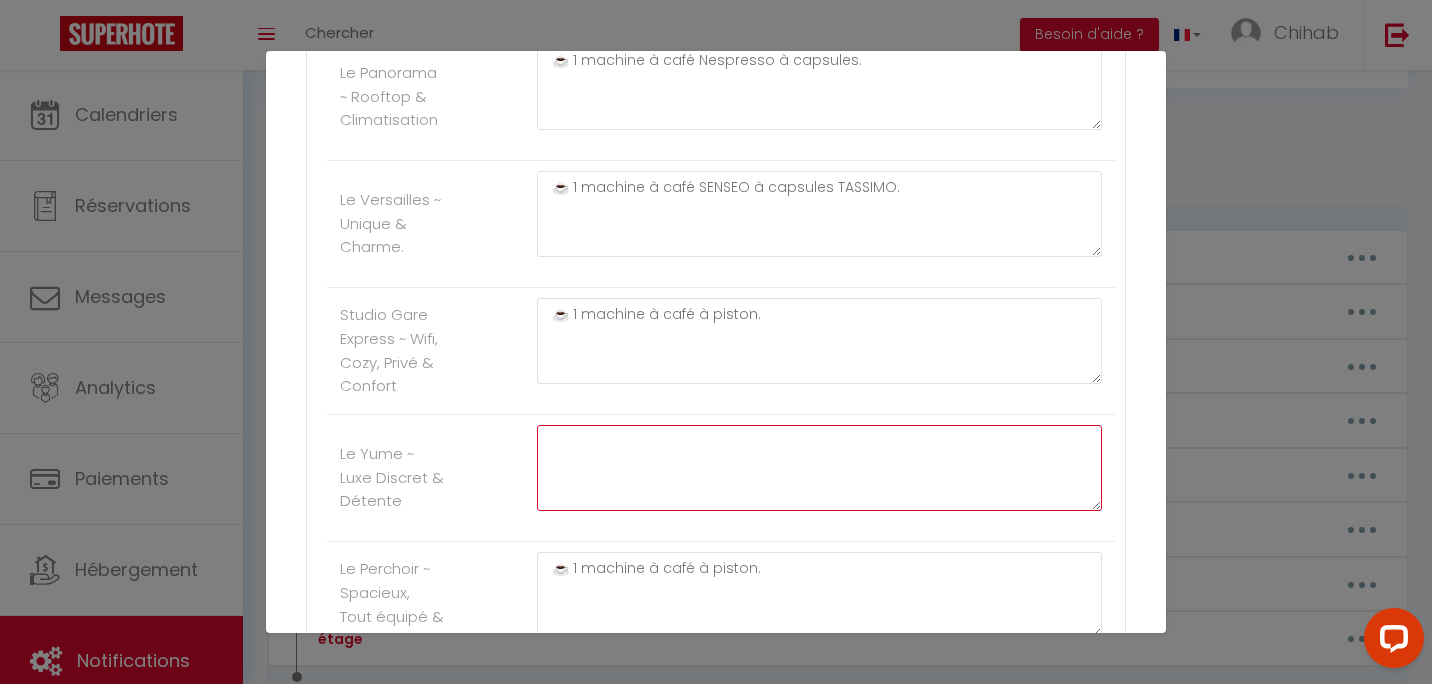 click at bounding box center (819, 468) 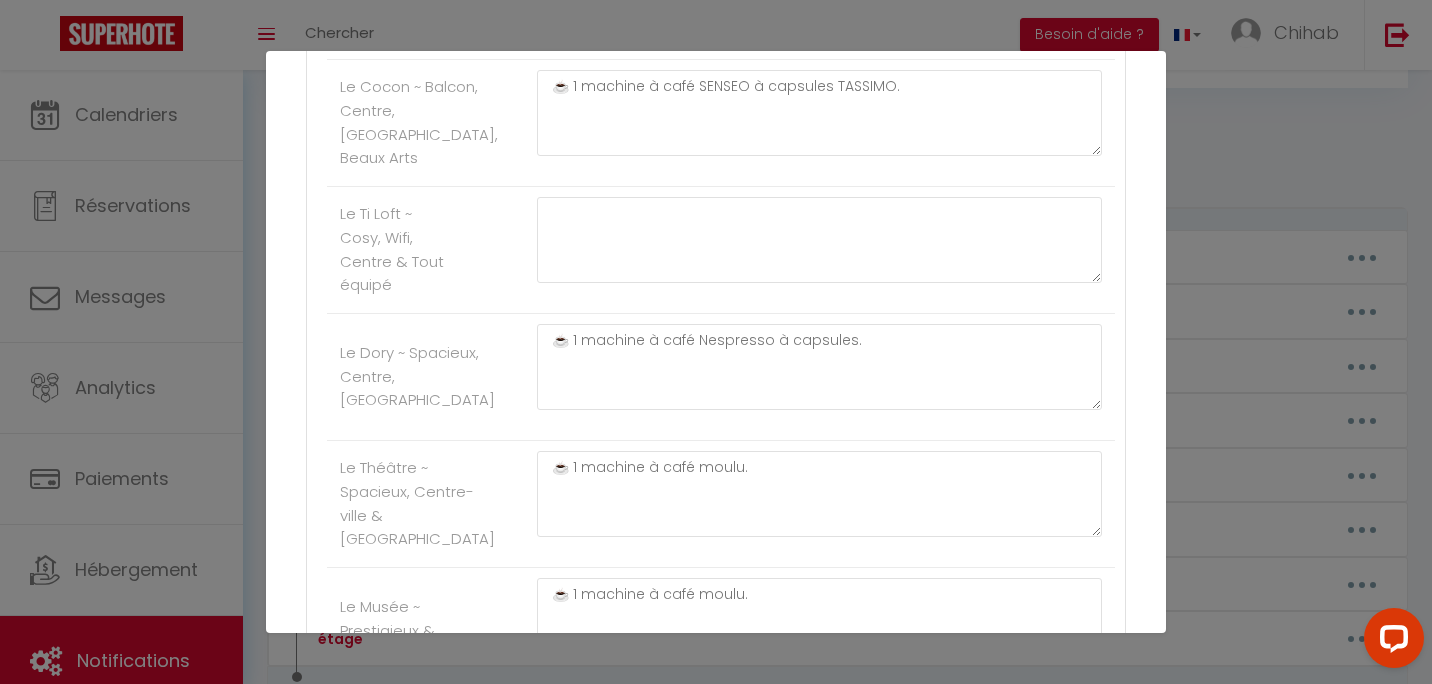 scroll, scrollTop: 929, scrollLeft: 0, axis: vertical 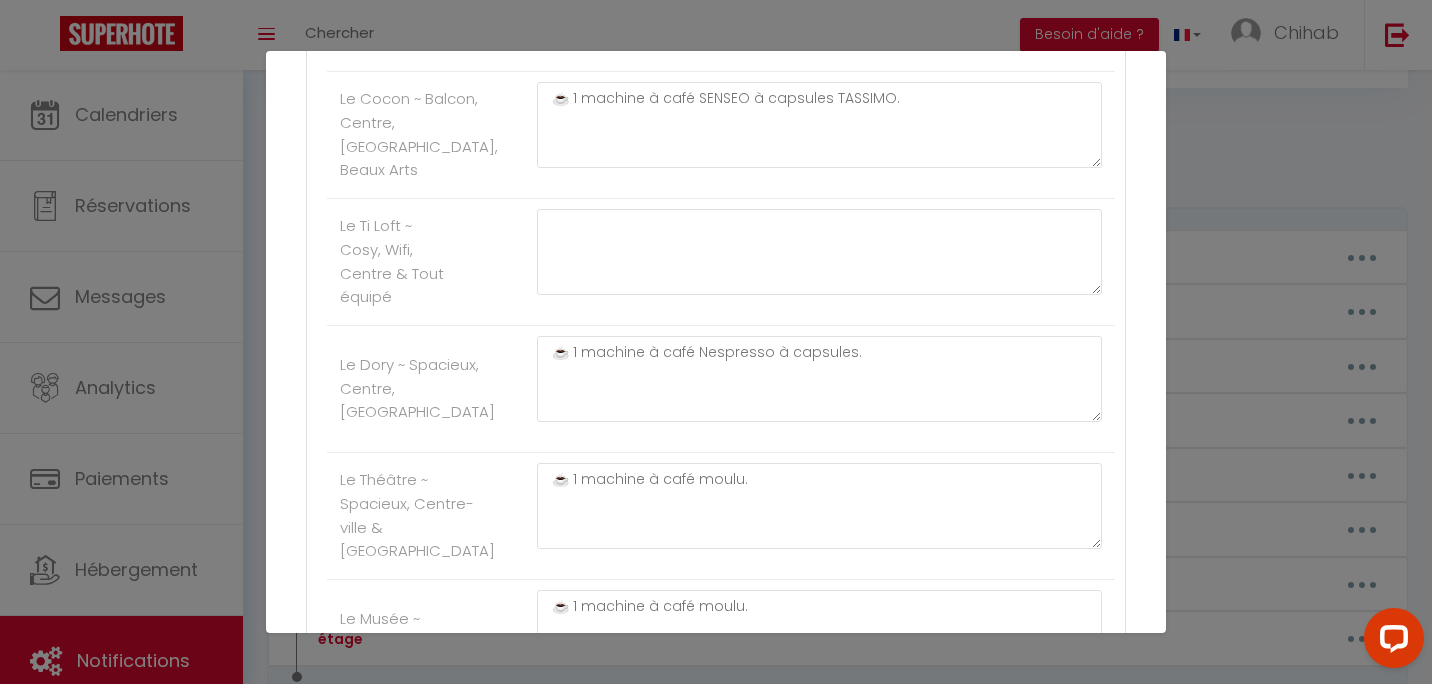 type on "☕️ 1 machine à café Nespresso à capsules." 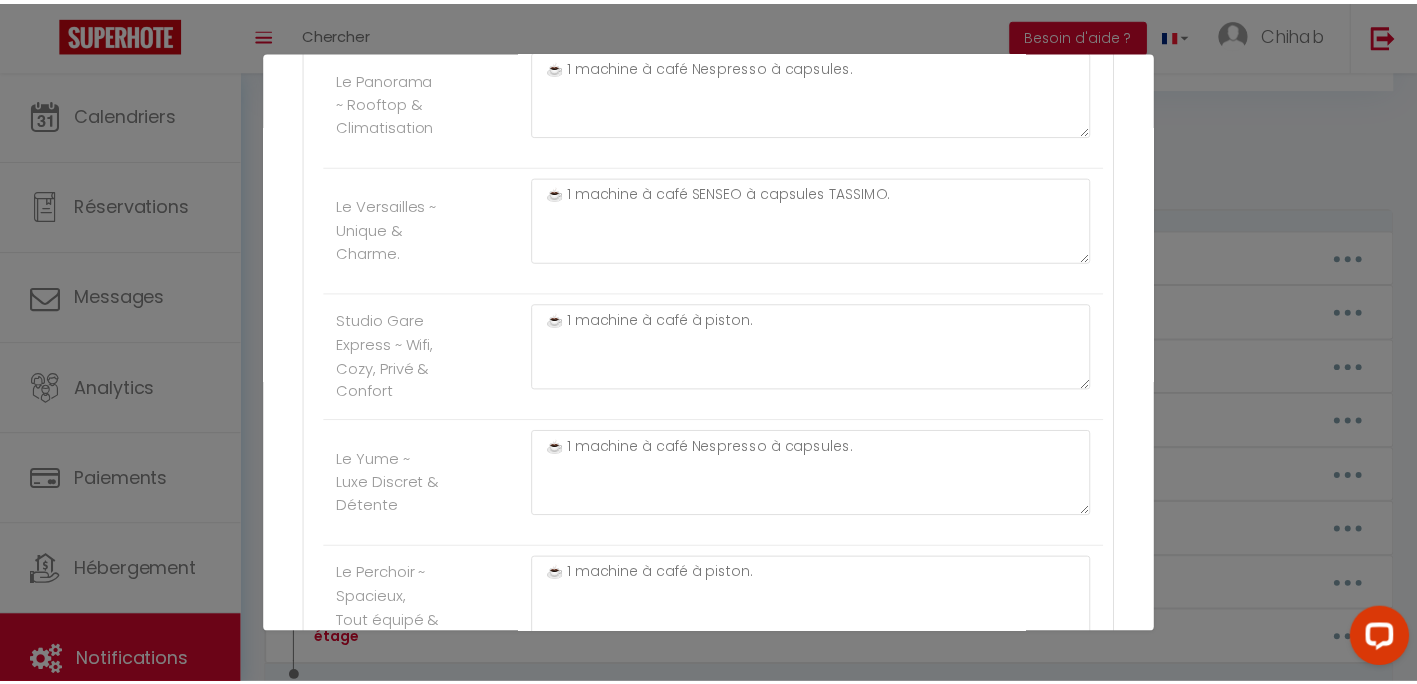 scroll, scrollTop: 1929, scrollLeft: 0, axis: vertical 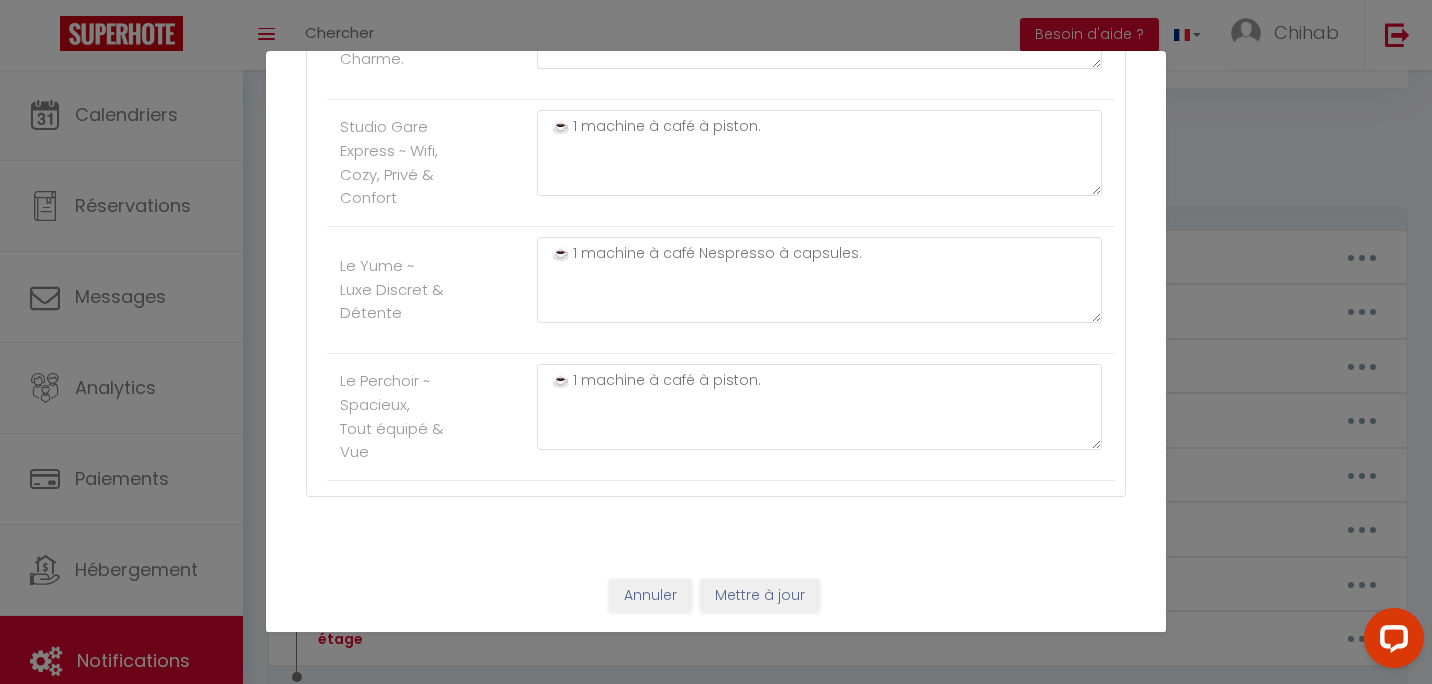 click on "Annuler
Mettre à jour" at bounding box center [716, 603] 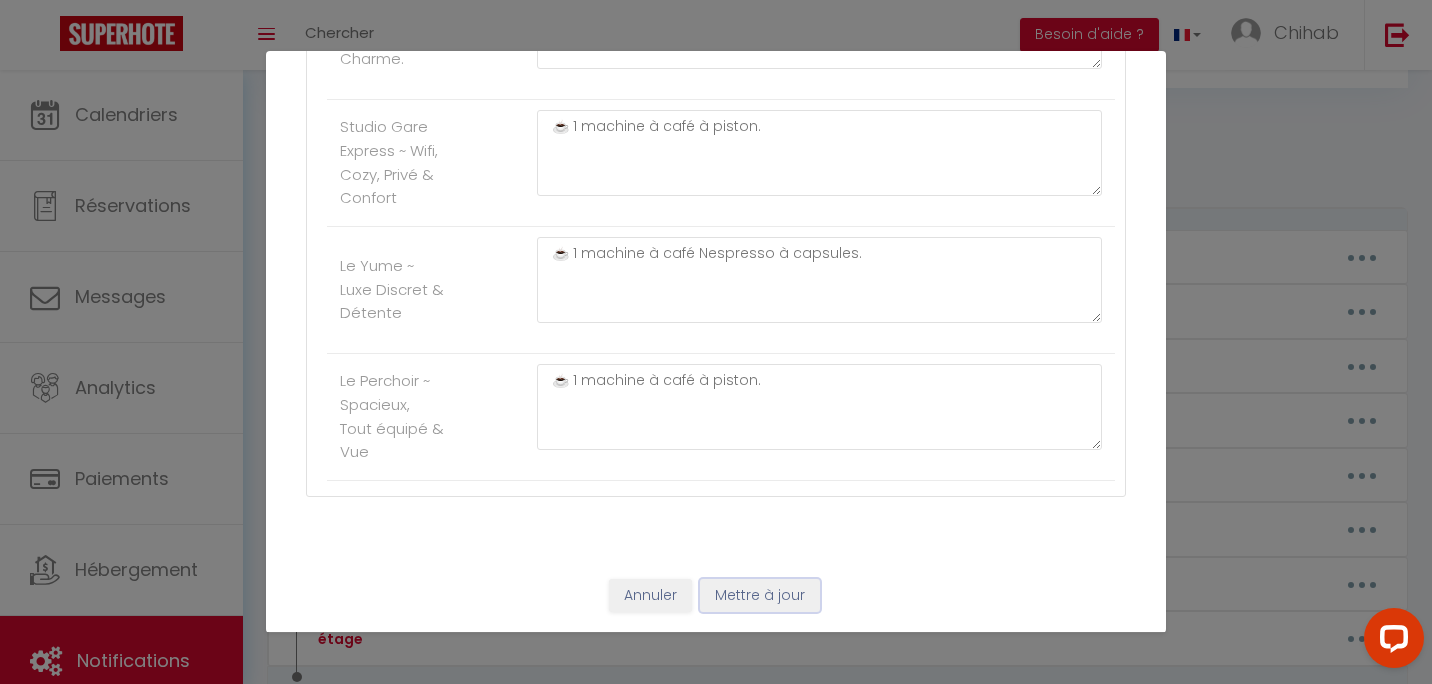 click on "Mettre à jour" at bounding box center (760, 596) 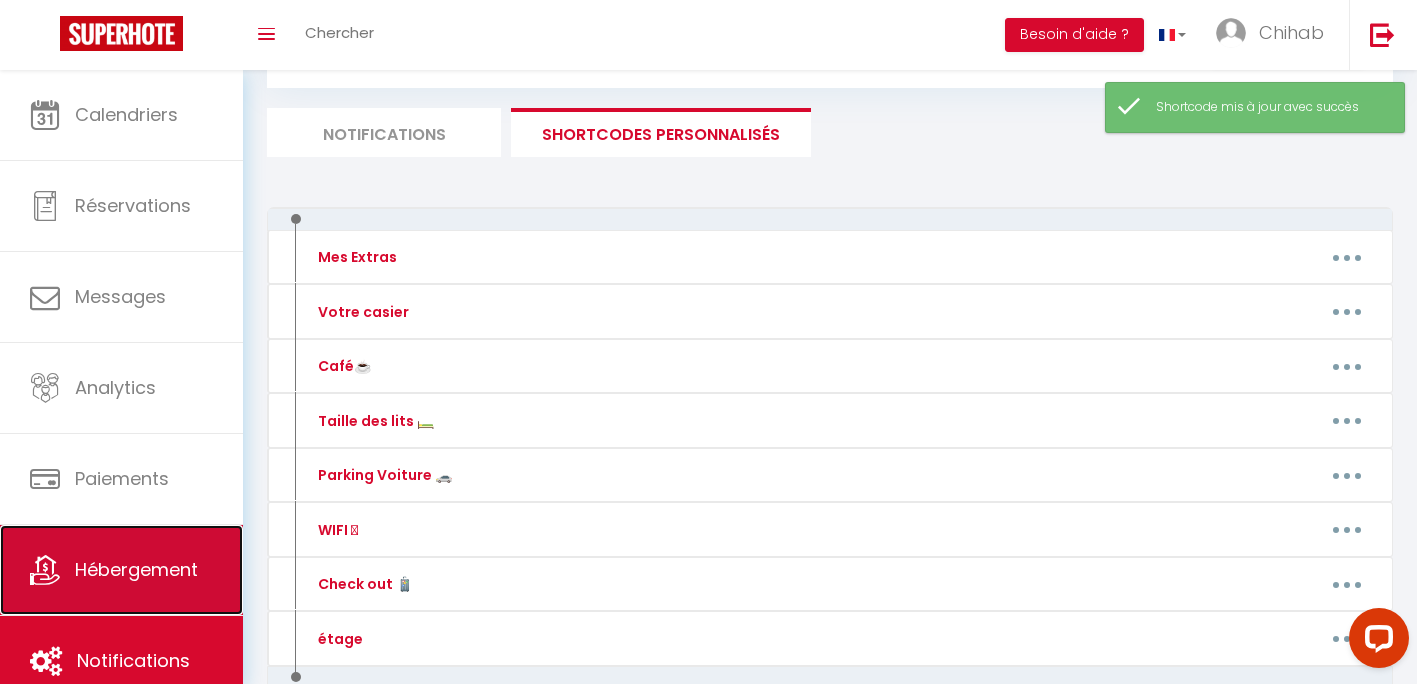 click on "Hébergement" at bounding box center (136, 569) 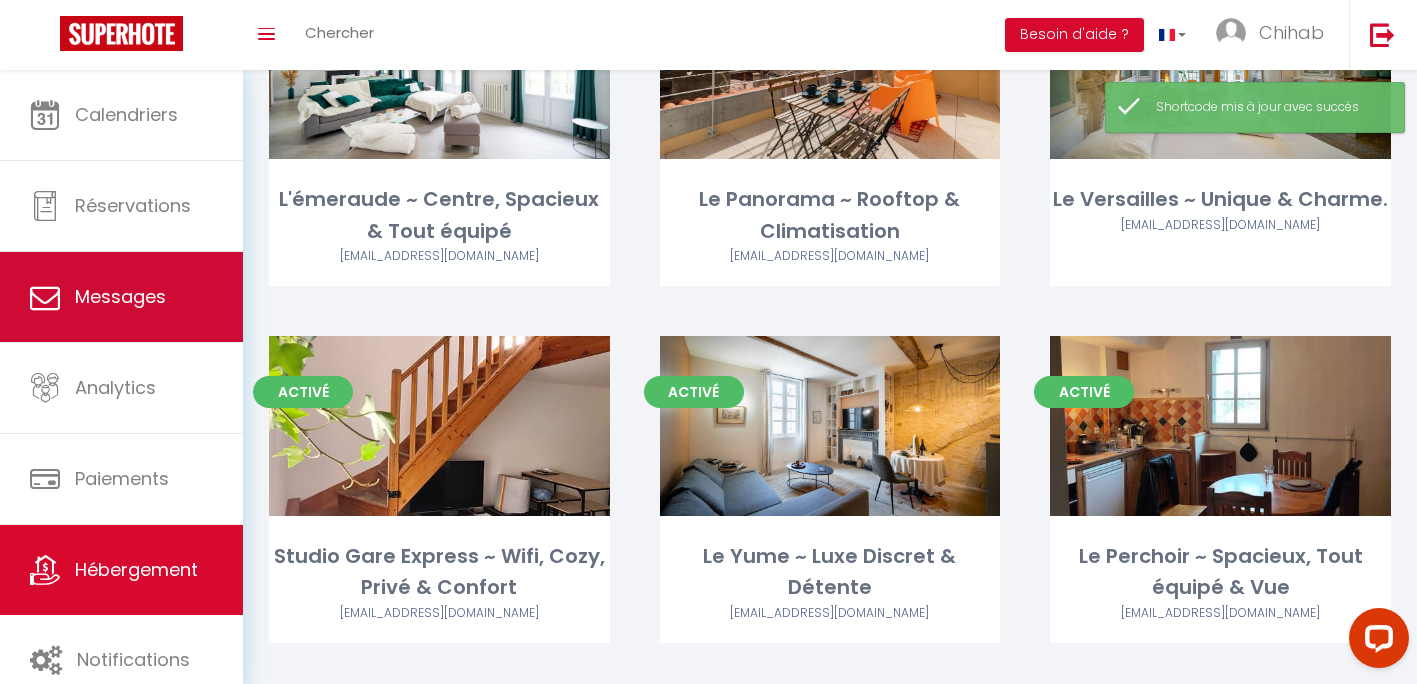 scroll, scrollTop: 641, scrollLeft: 0, axis: vertical 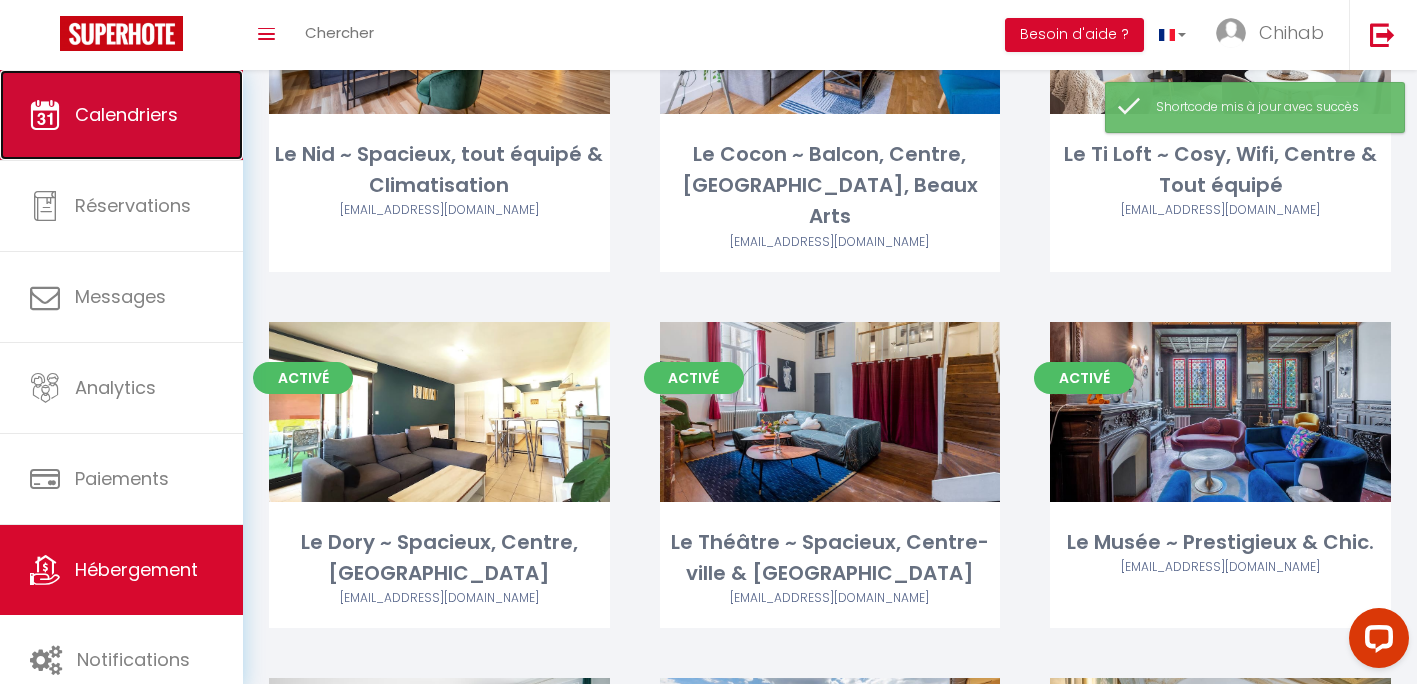 click on "Calendriers" at bounding box center [121, 115] 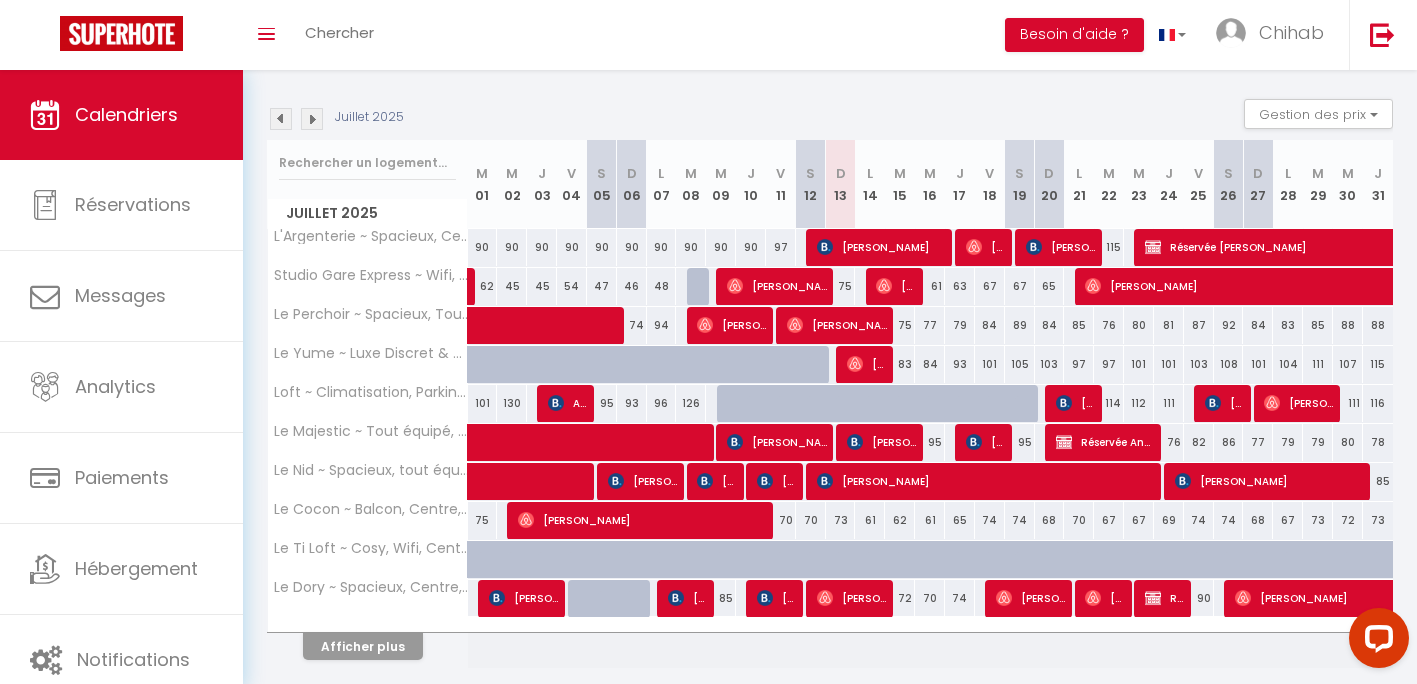 scroll, scrollTop: 254, scrollLeft: 0, axis: vertical 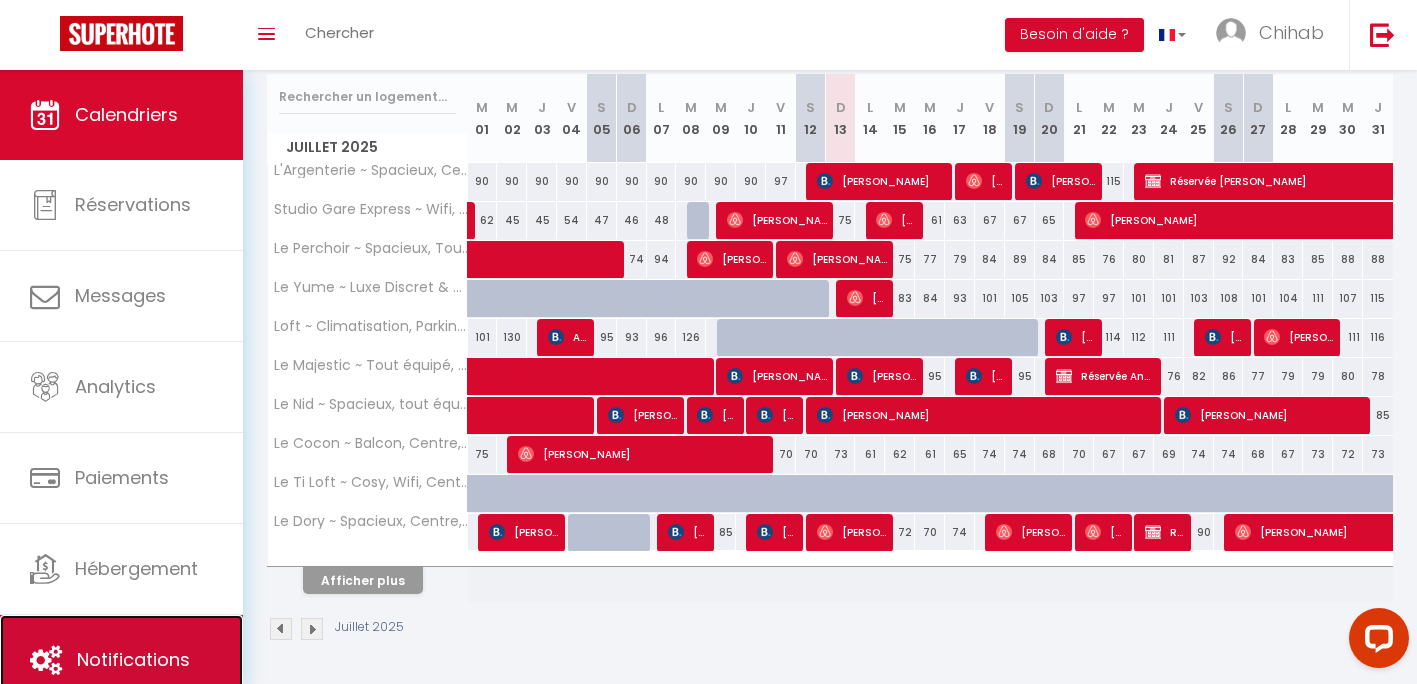 click on "Notifications" at bounding box center (121, 660) 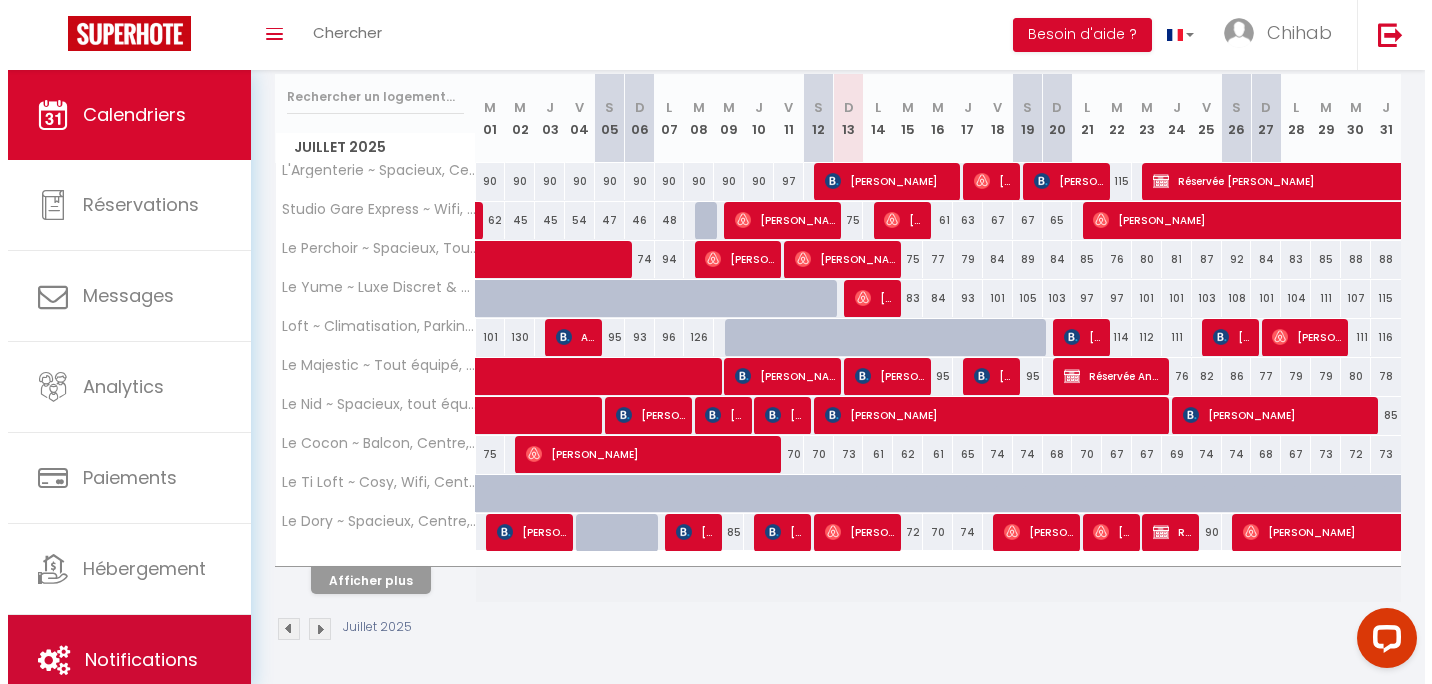 scroll, scrollTop: 0, scrollLeft: 0, axis: both 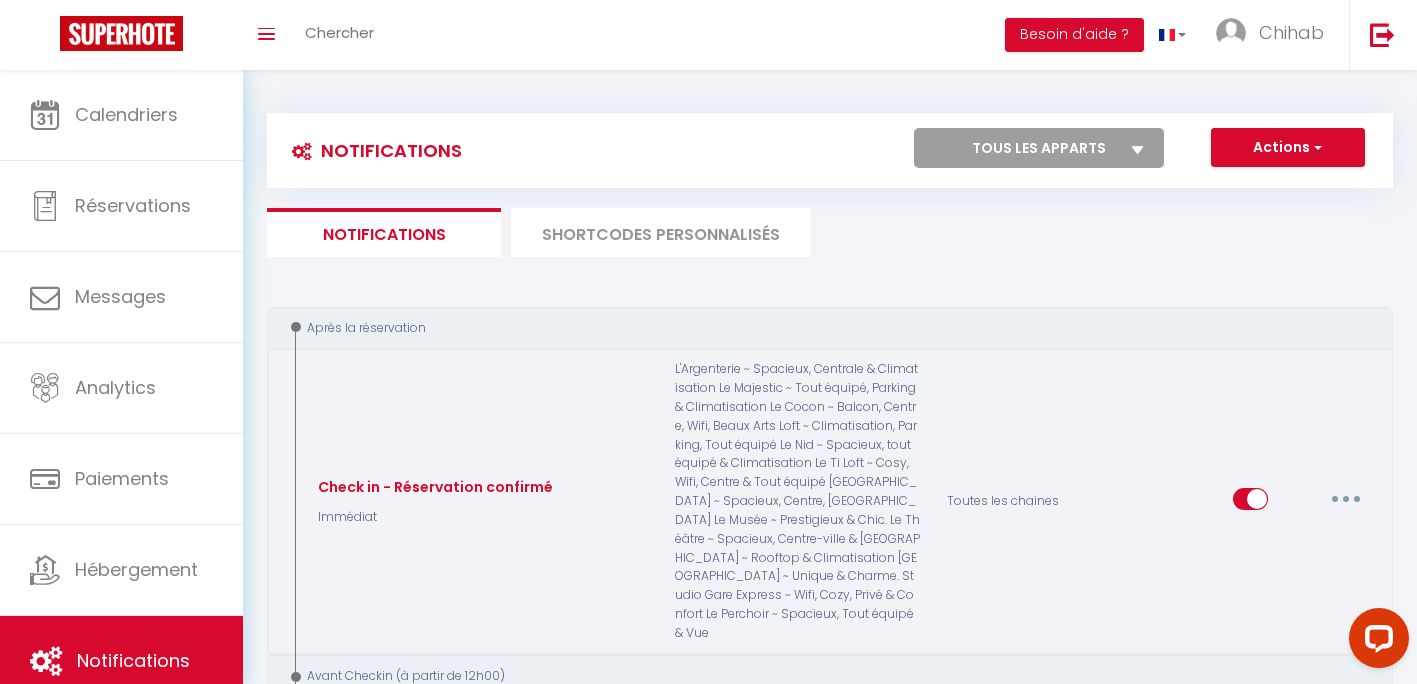 select 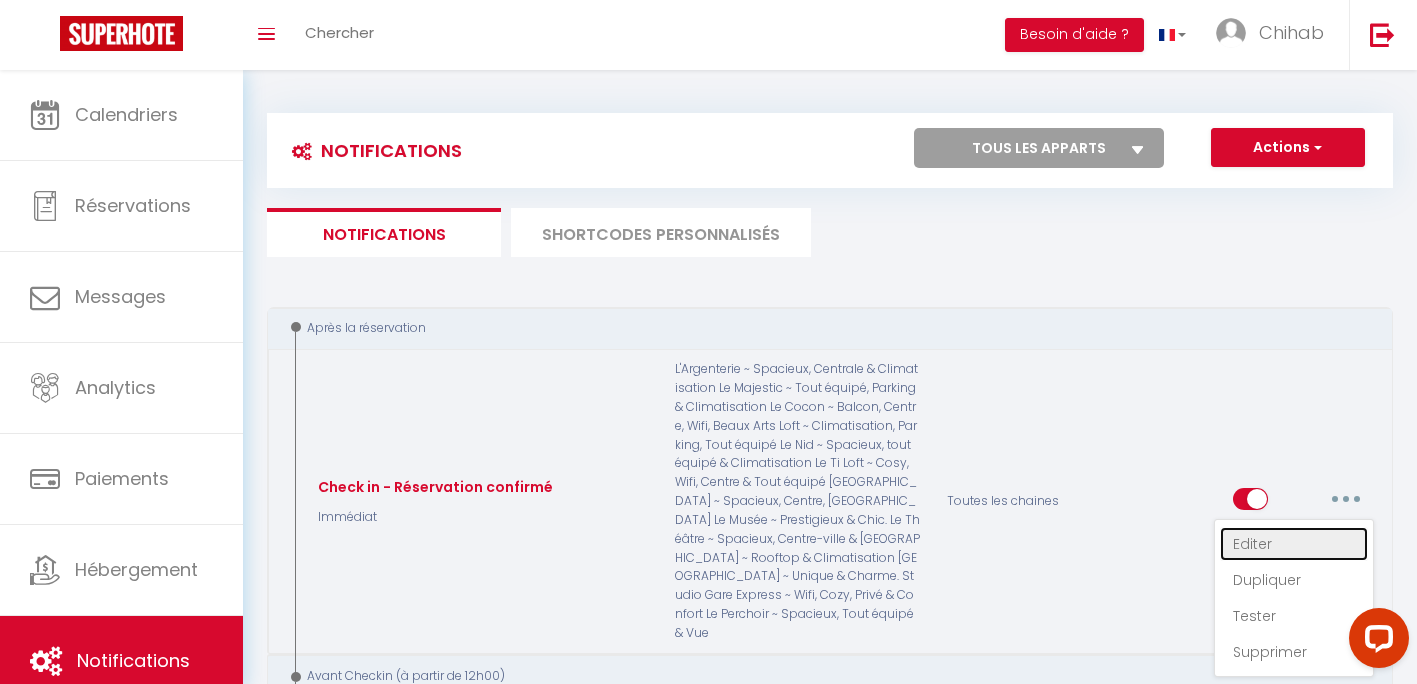 click on "Editer" at bounding box center [1294, 544] 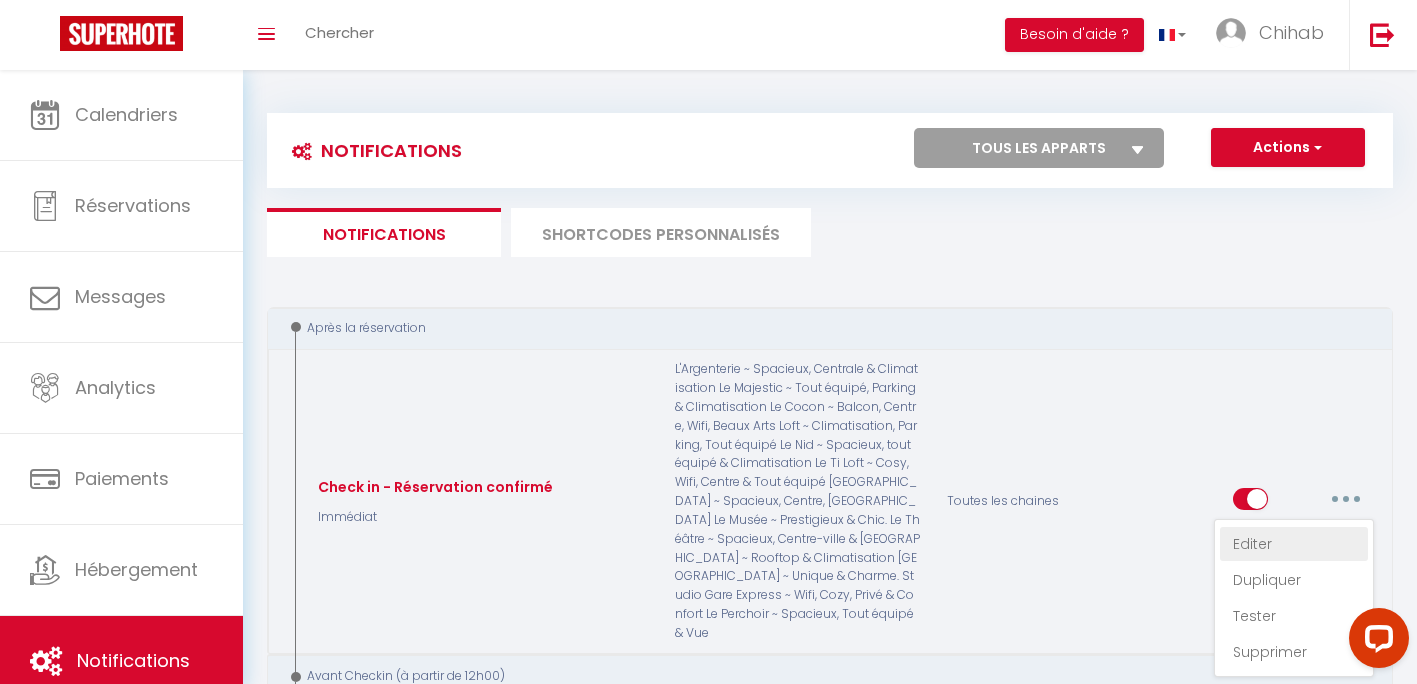 radio on "true" 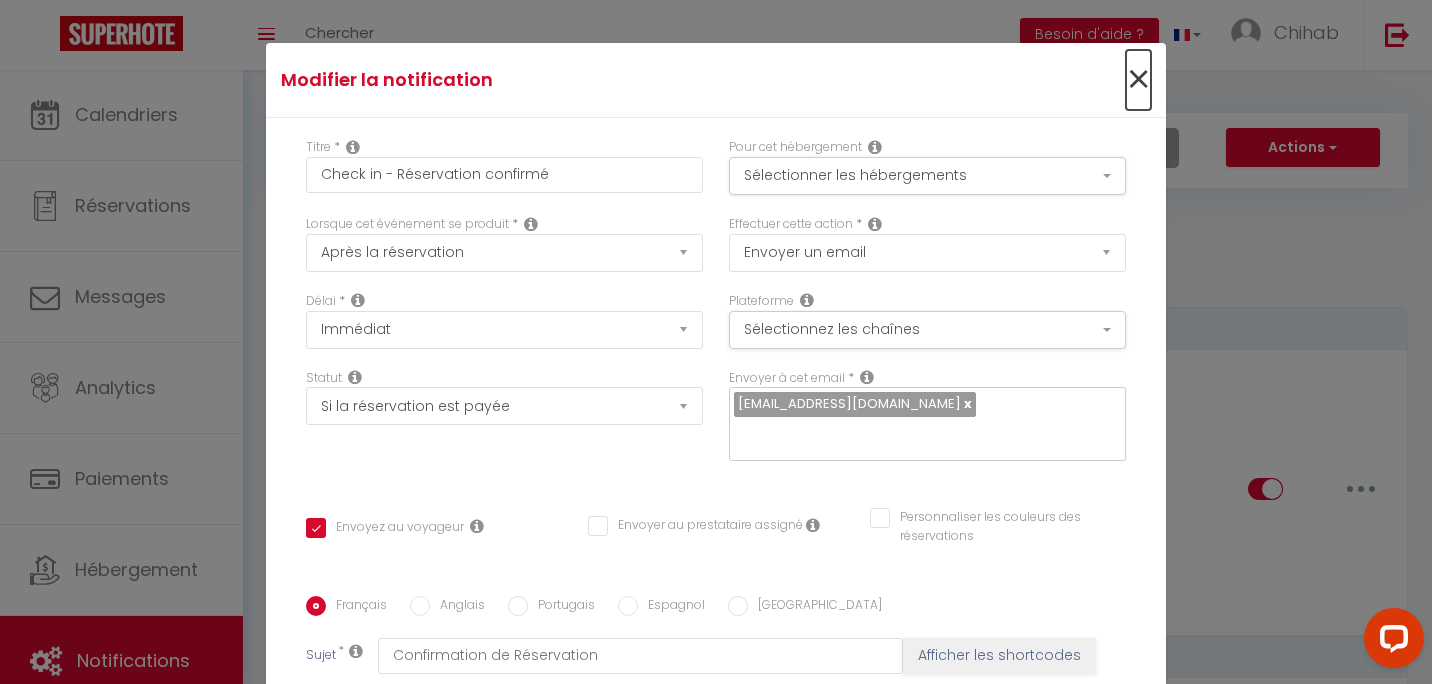 click on "×" at bounding box center [1138, 80] 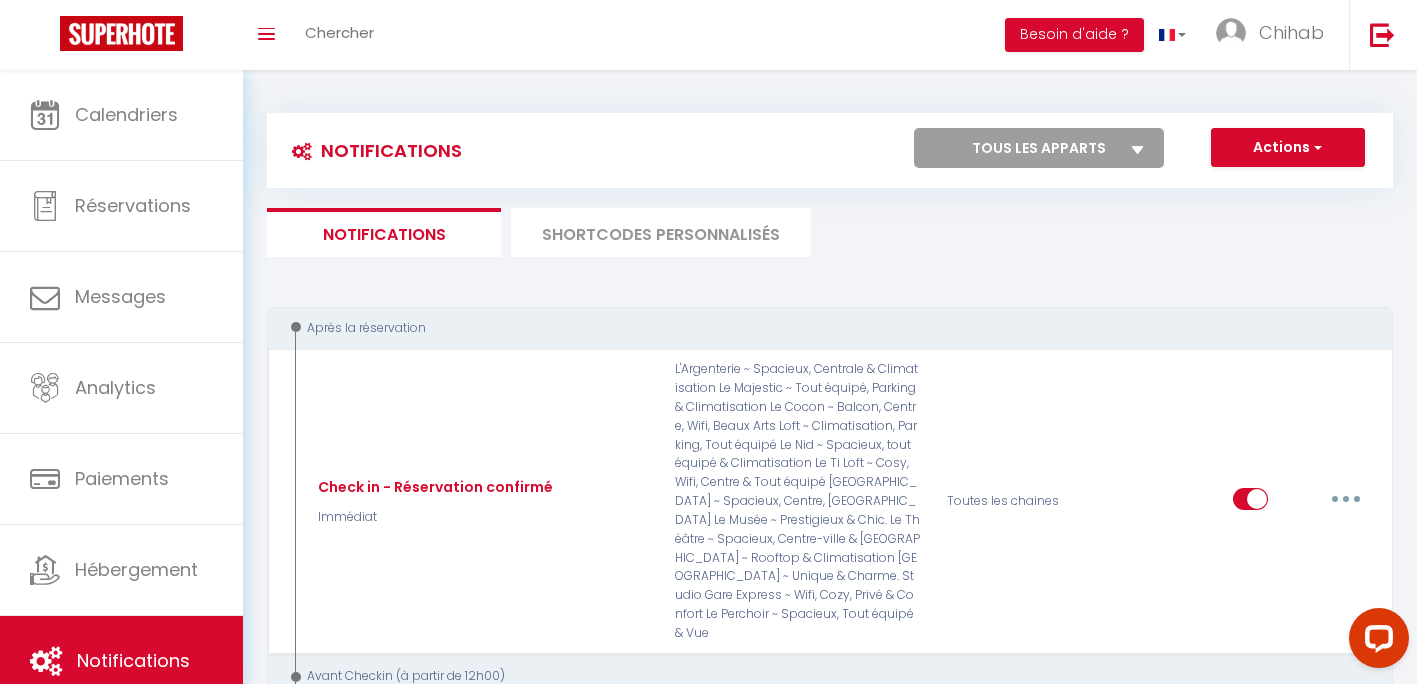 click on "Notifications
Actions
Nouvelle Notification    Exporter    Importer    Tous les apparts    L'Argenterie ~ Spacieux, Centrale & Climatisation Loft ~ Climatisation, Parking, Tout équipé Le Majestic ~ Tout équipé, Parking & Climatisation Le Nid ~  Spacieux, tout équipé & Climatisation Le Cocon ~ Balcon, Centre, Wifi, Beaux Arts Le Ti Loft ~ Cosy, Wifi, Centre & Tout équipé Le Dory ~ Spacieux, Centre, Terrasse & Parking Le Théâtre ~ Spacieux, Centre-ville & Calme Le Musée ~  Prestigieux & Chic. L'émeraude ~ Centre, Spacieux & Tout équipé Le Panorama ~ Rooftop & Climatisation Le Versailles ~ Unique & Charme. Studio Gare Express ~ Wifi, Cozy, Privé & Confort Le Yume ~ Luxe Discret & Détente Le Perchoir ~ Spacieux, Tout équipé & Vue
Actions
Nouveau shortcode personnalisé    Notifications   SHORTCODES PERSONNALISÉS             Check in - Réservation confirmé" at bounding box center [830, 2257] 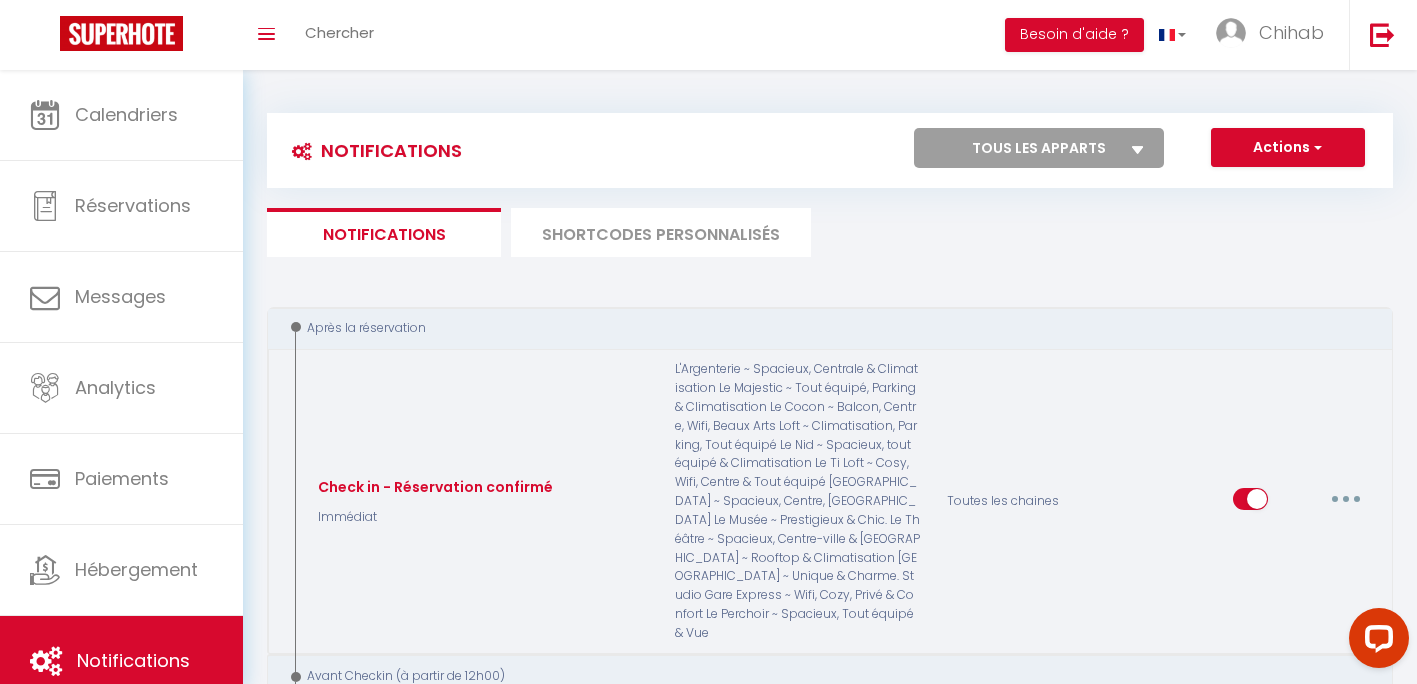 click at bounding box center (1346, 499) 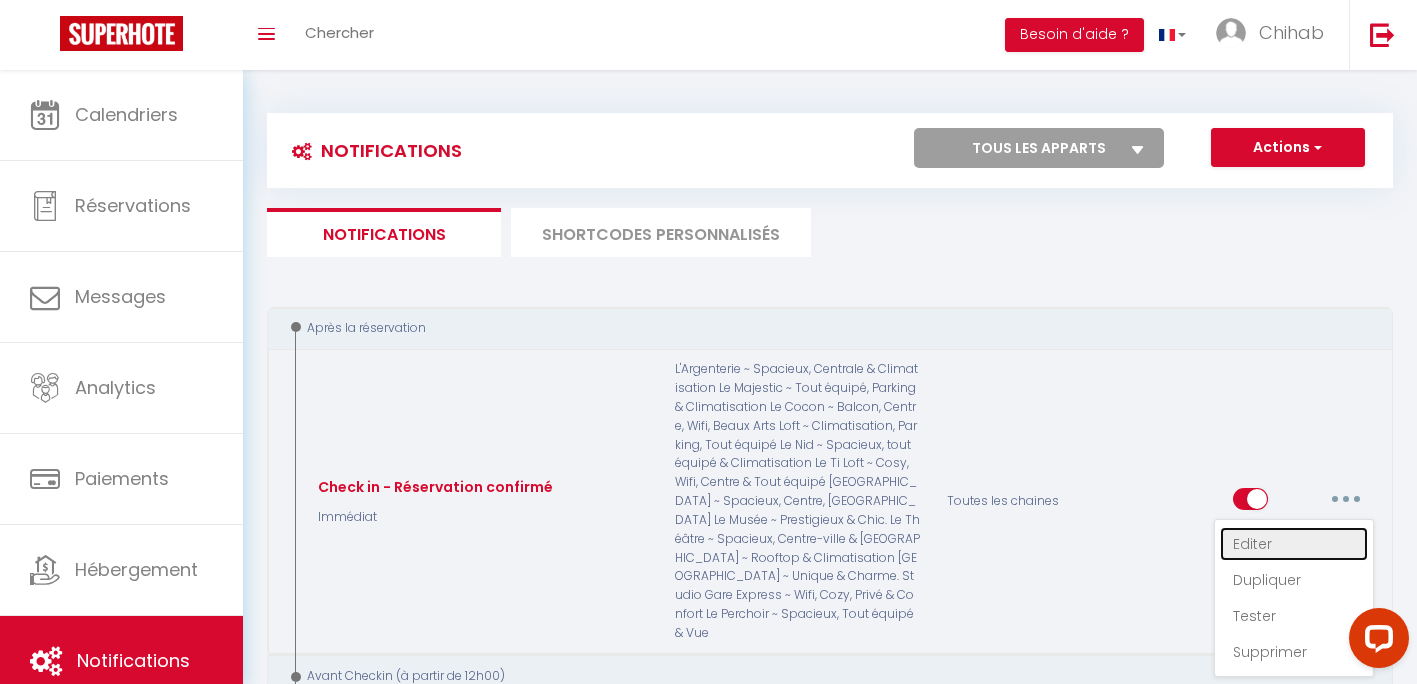 click on "Editer" at bounding box center (1294, 544) 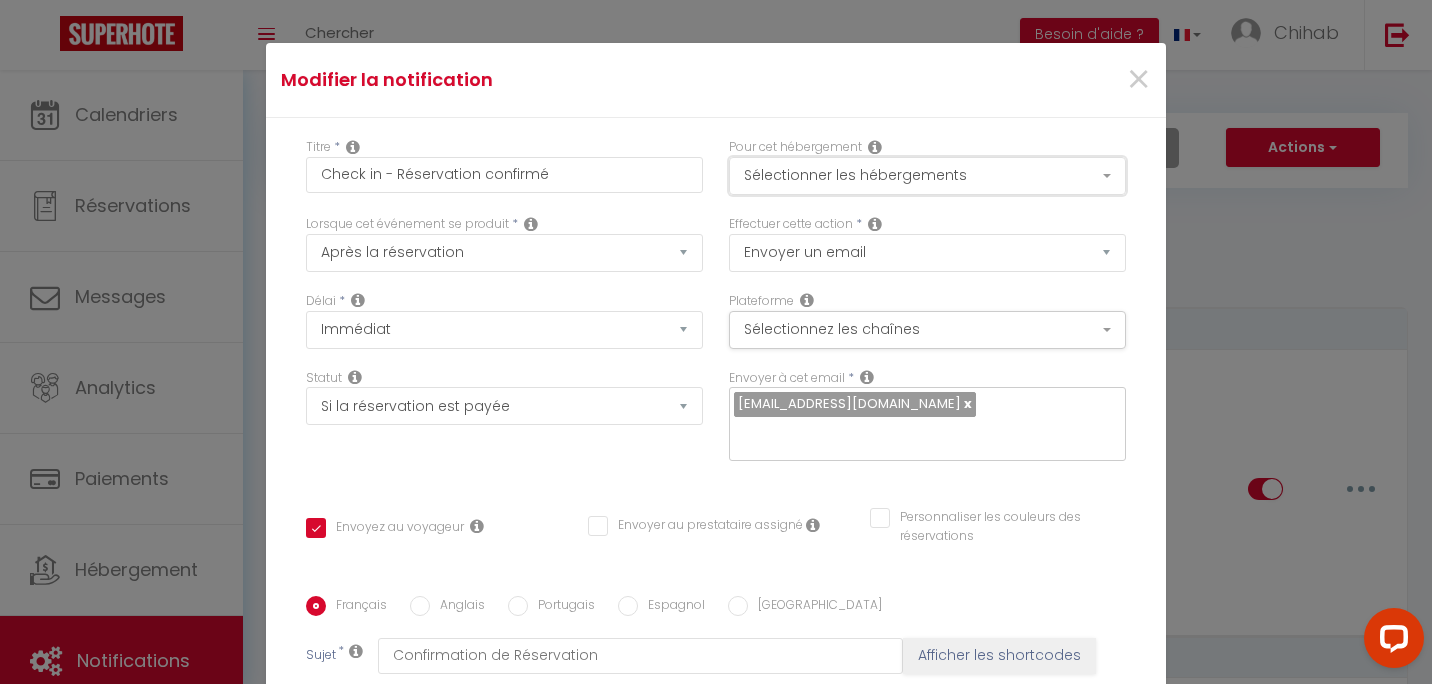 click on "Sélectionner les hébergements" at bounding box center (927, 176) 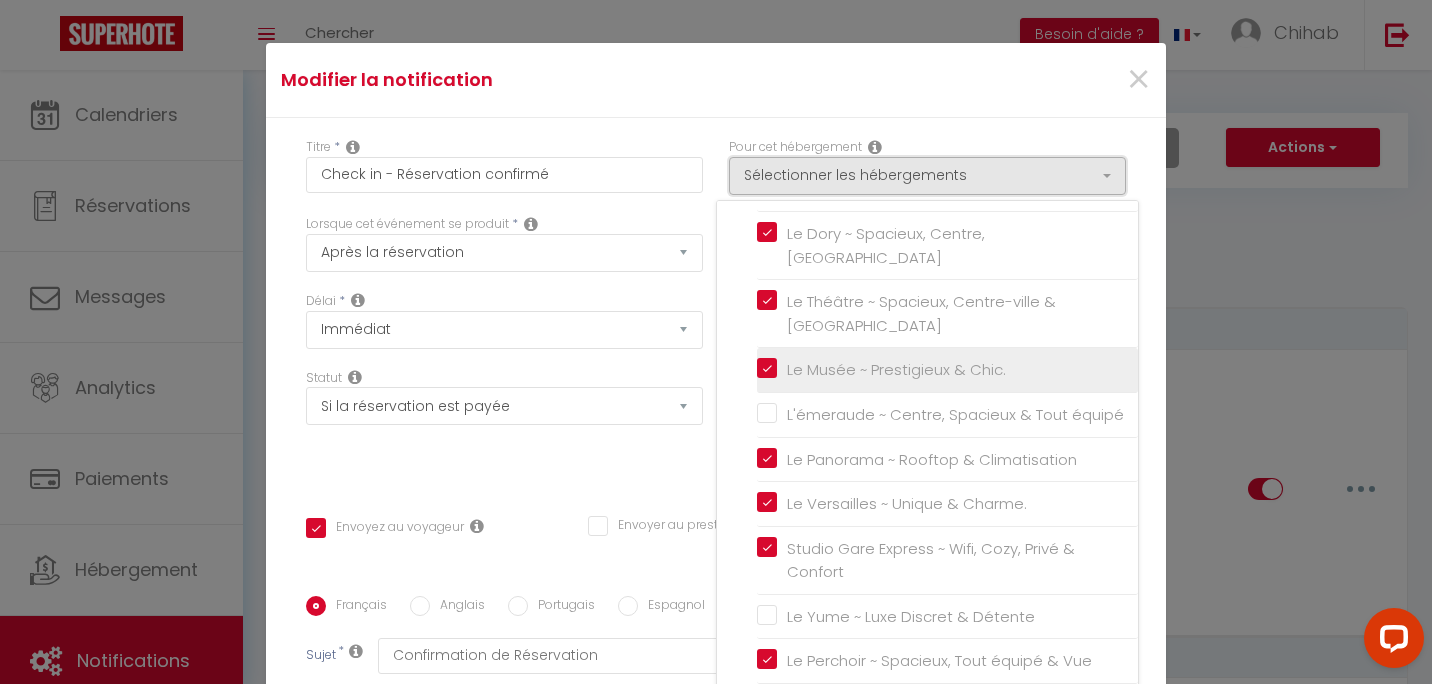 scroll, scrollTop: 421, scrollLeft: 0, axis: vertical 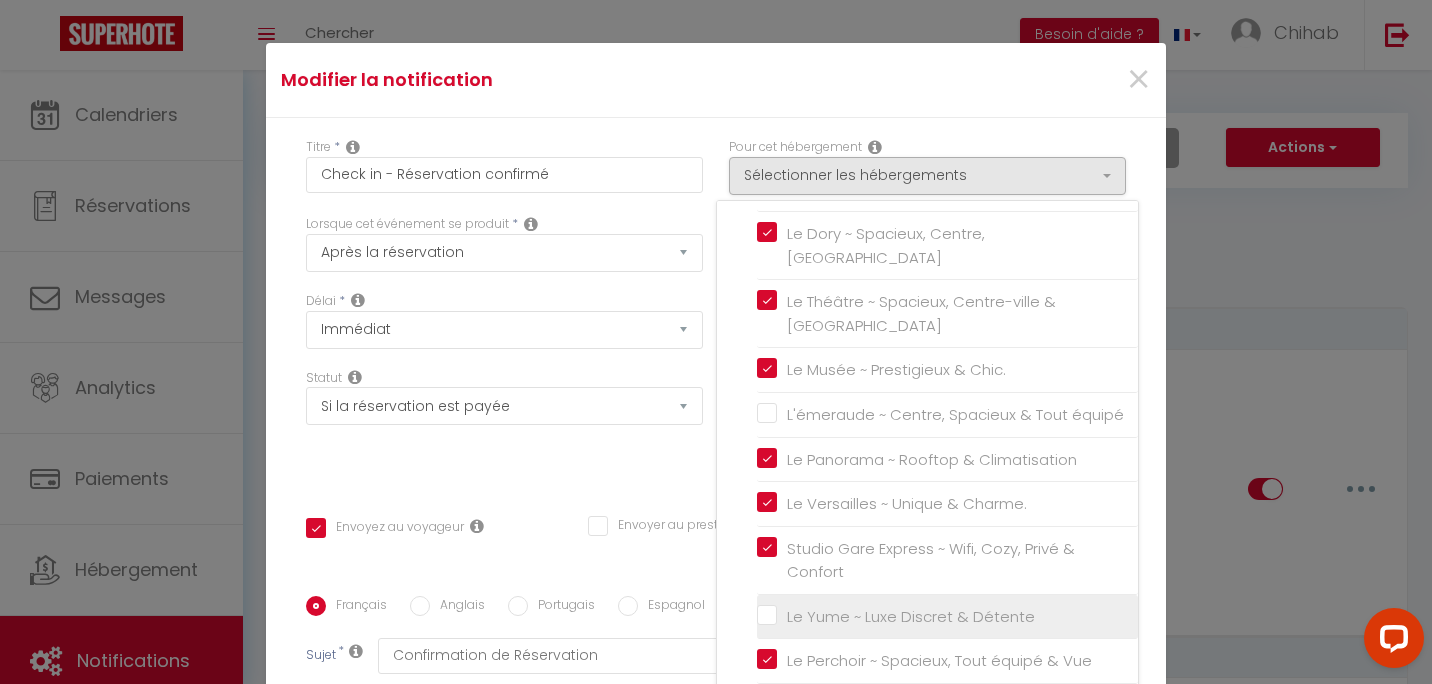 click on "Le Yume ~ Luxe Discret & Détente" at bounding box center (947, 617) 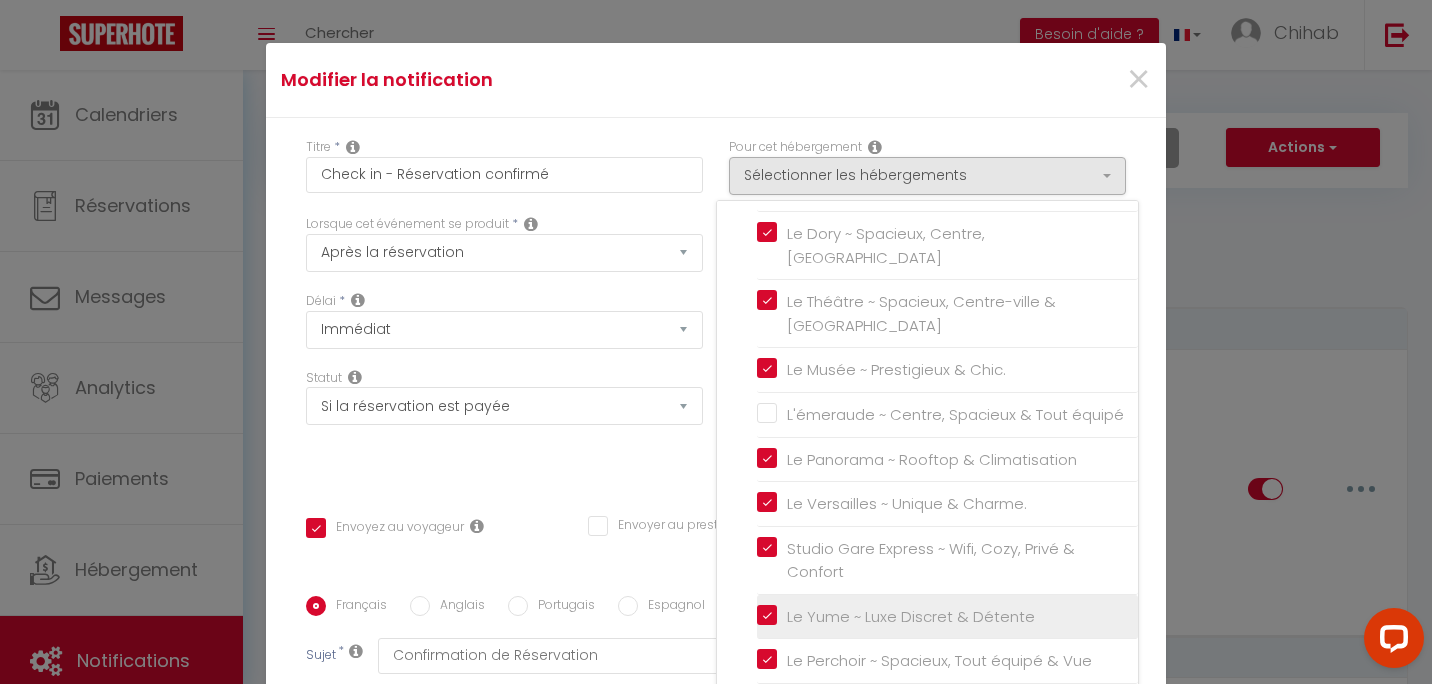checkbox on "false" 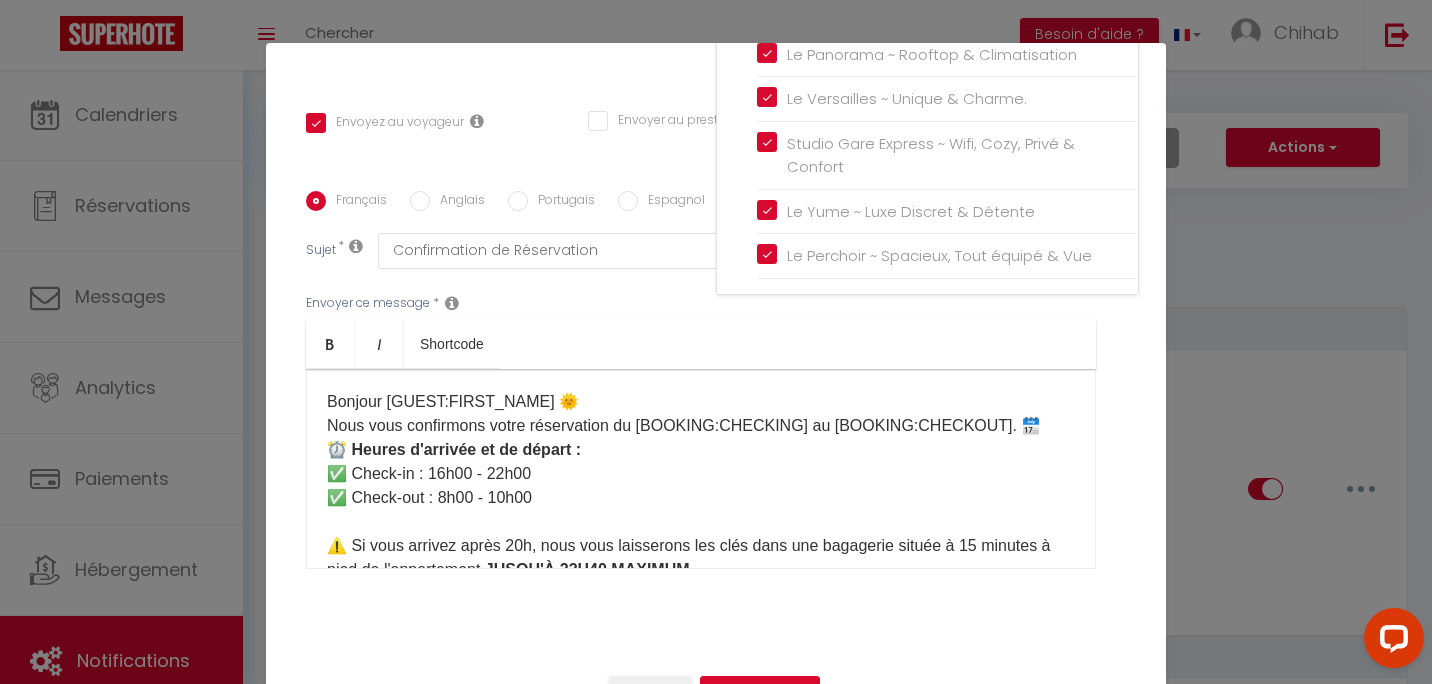 scroll, scrollTop: 409, scrollLeft: 0, axis: vertical 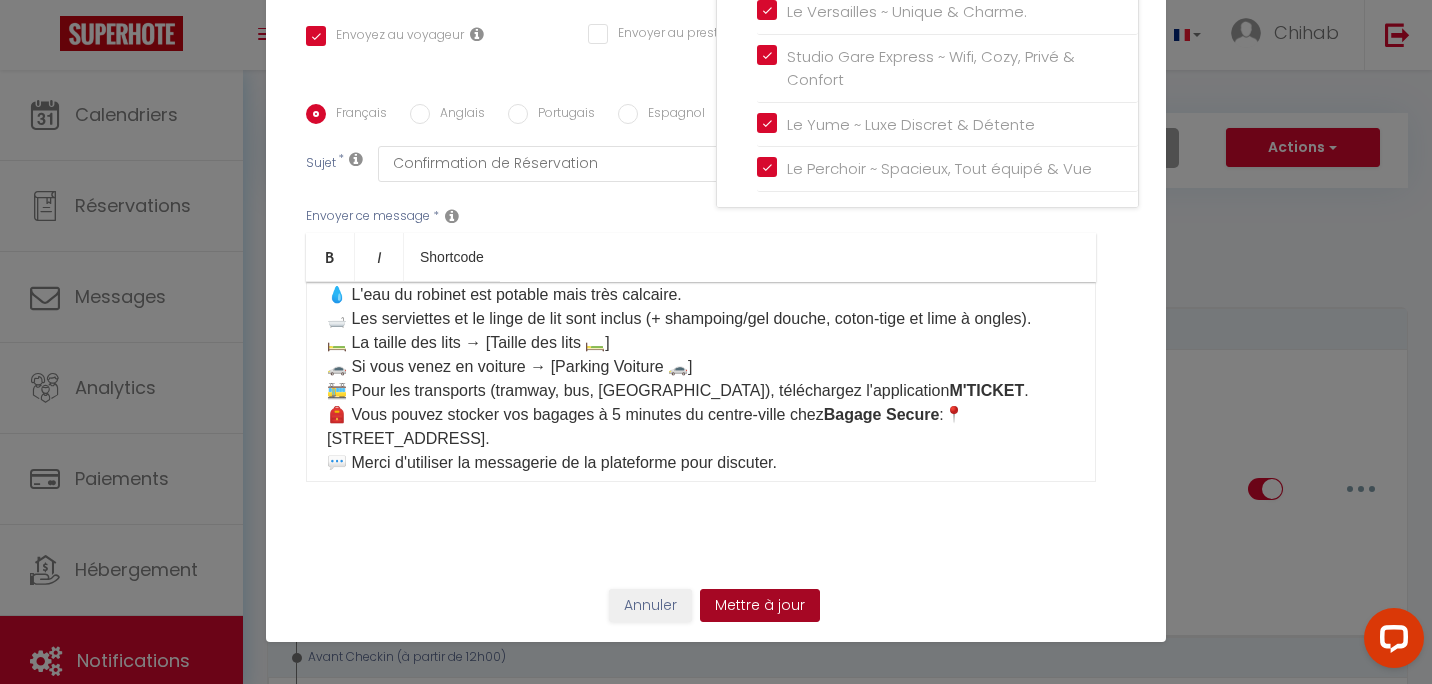 click on "Mettre à jour" at bounding box center (760, 606) 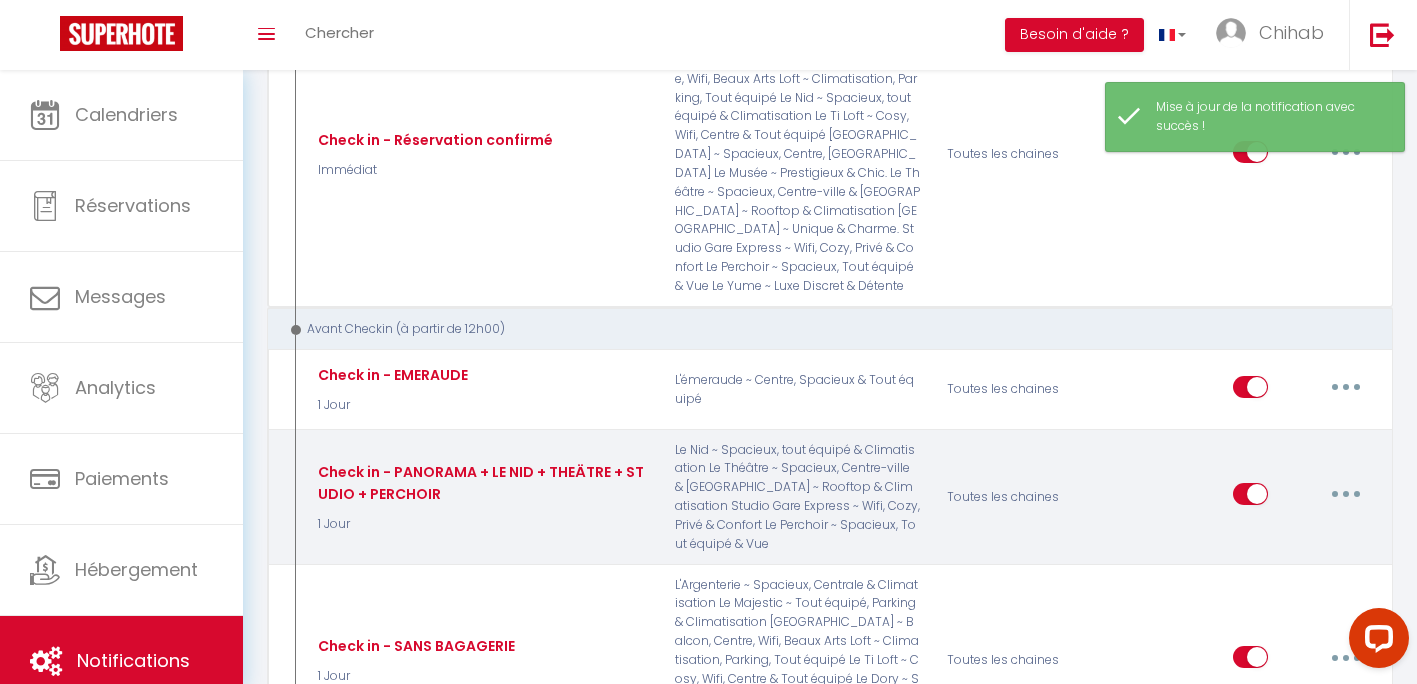 scroll, scrollTop: 300, scrollLeft: 0, axis: vertical 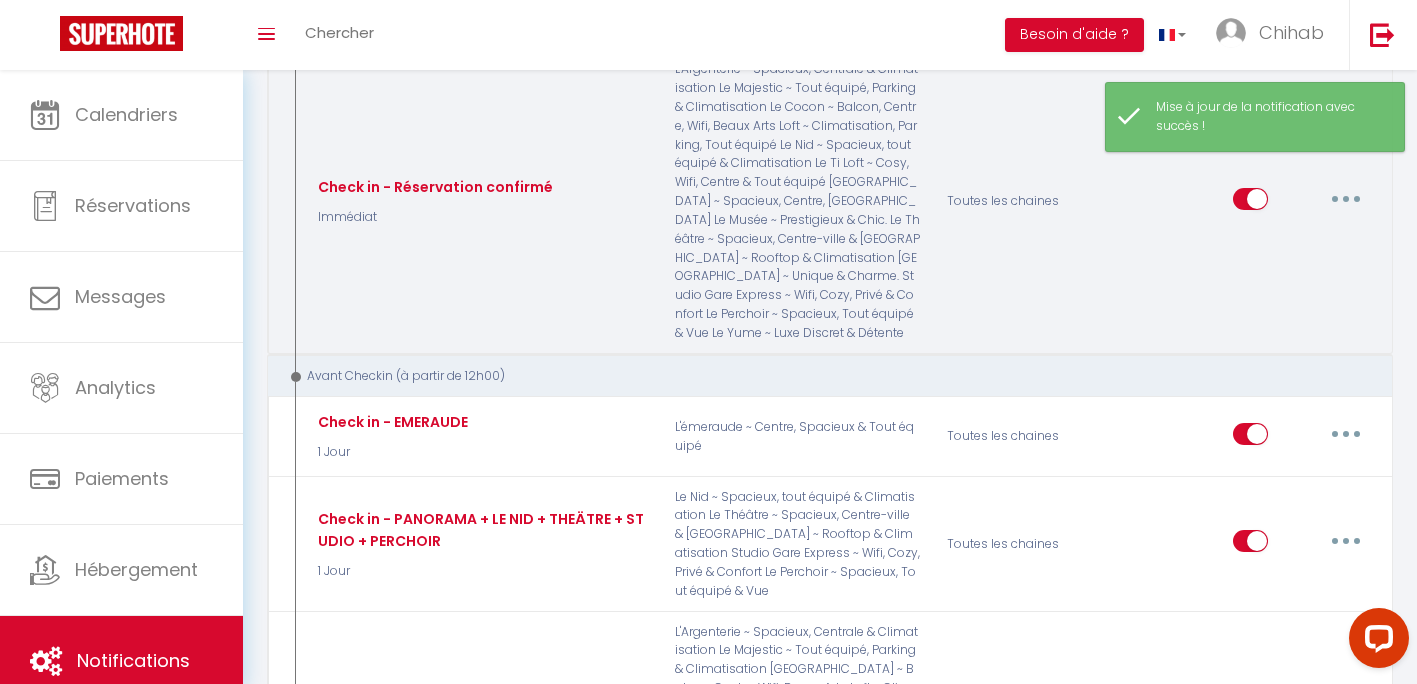 click at bounding box center (1346, 199) 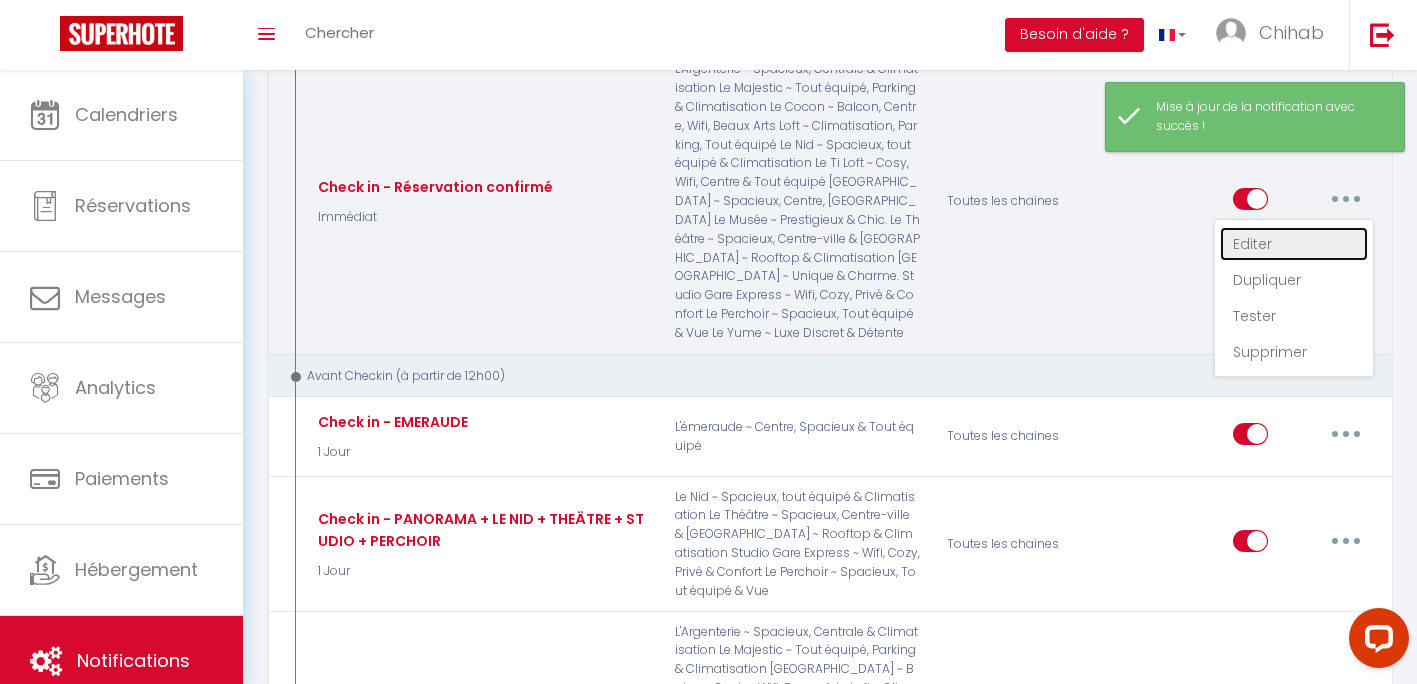 click on "Editer" at bounding box center [1294, 244] 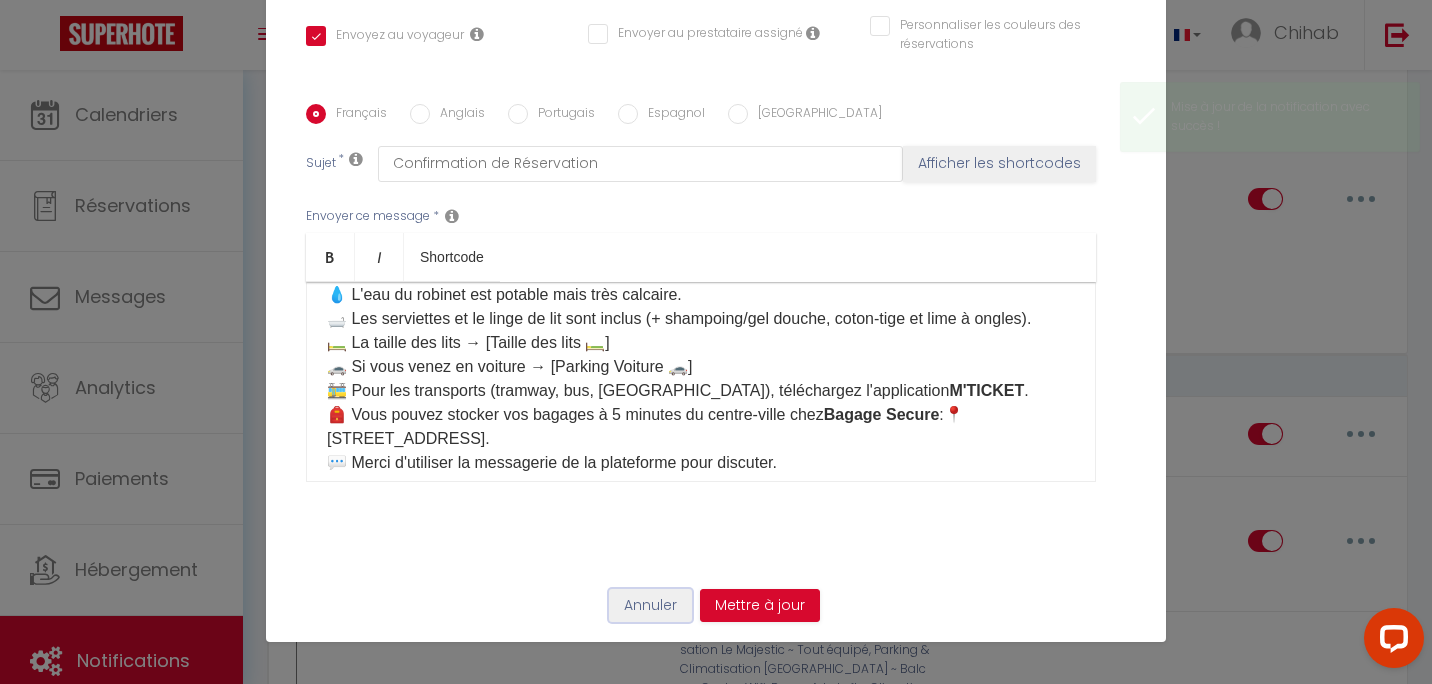 click on "Annuler" at bounding box center [650, 606] 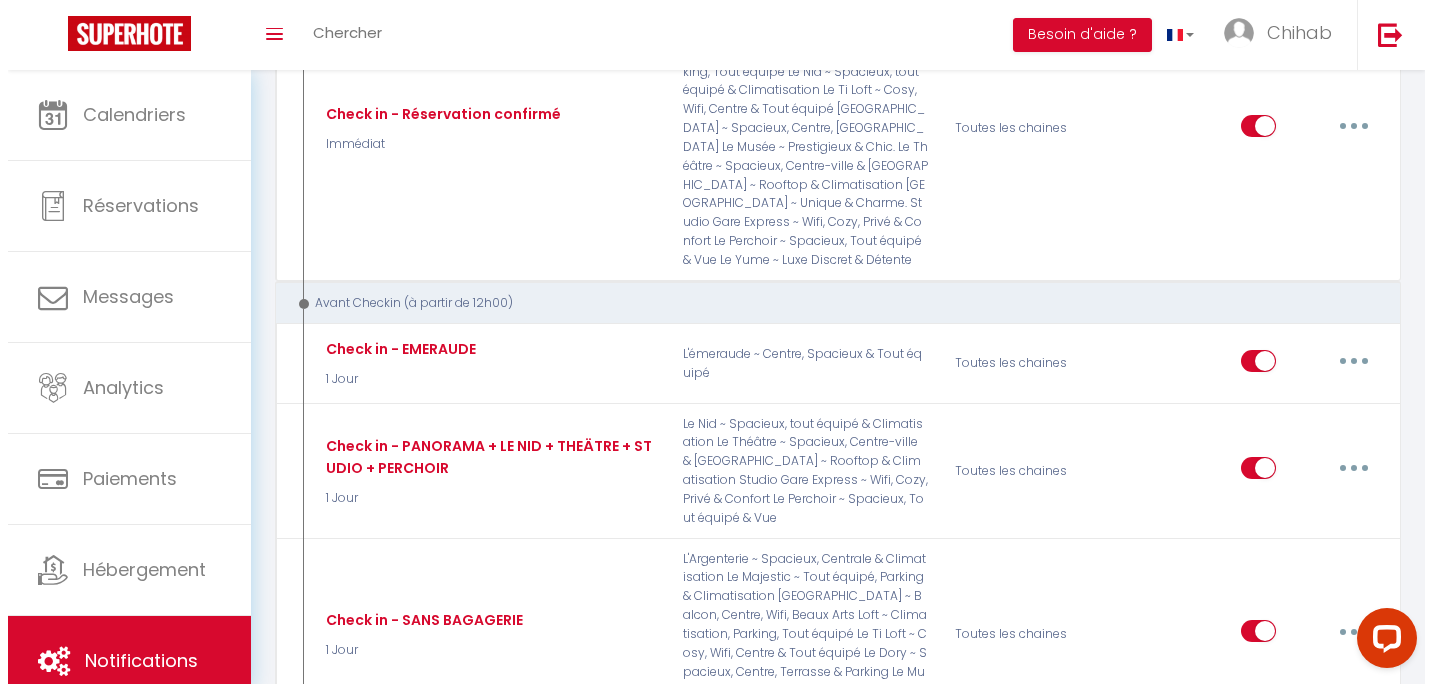 scroll, scrollTop: 500, scrollLeft: 0, axis: vertical 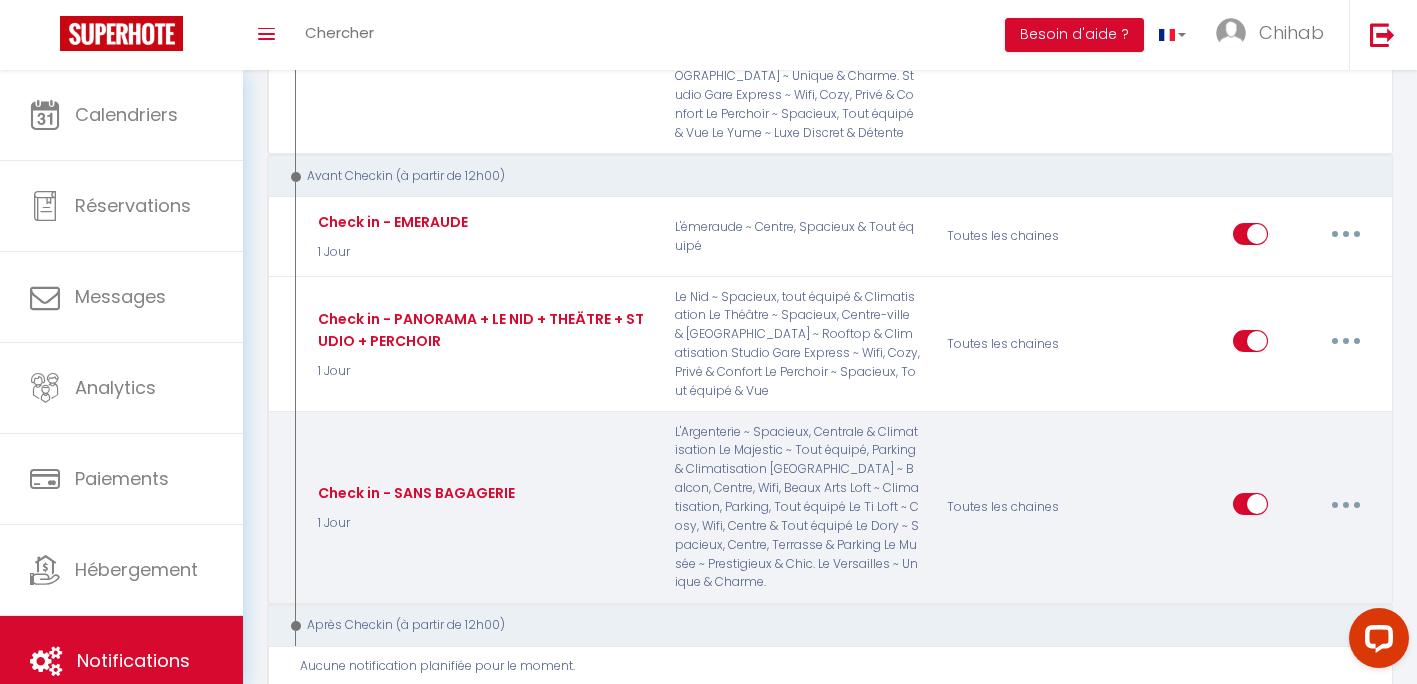 click at bounding box center [1346, 504] 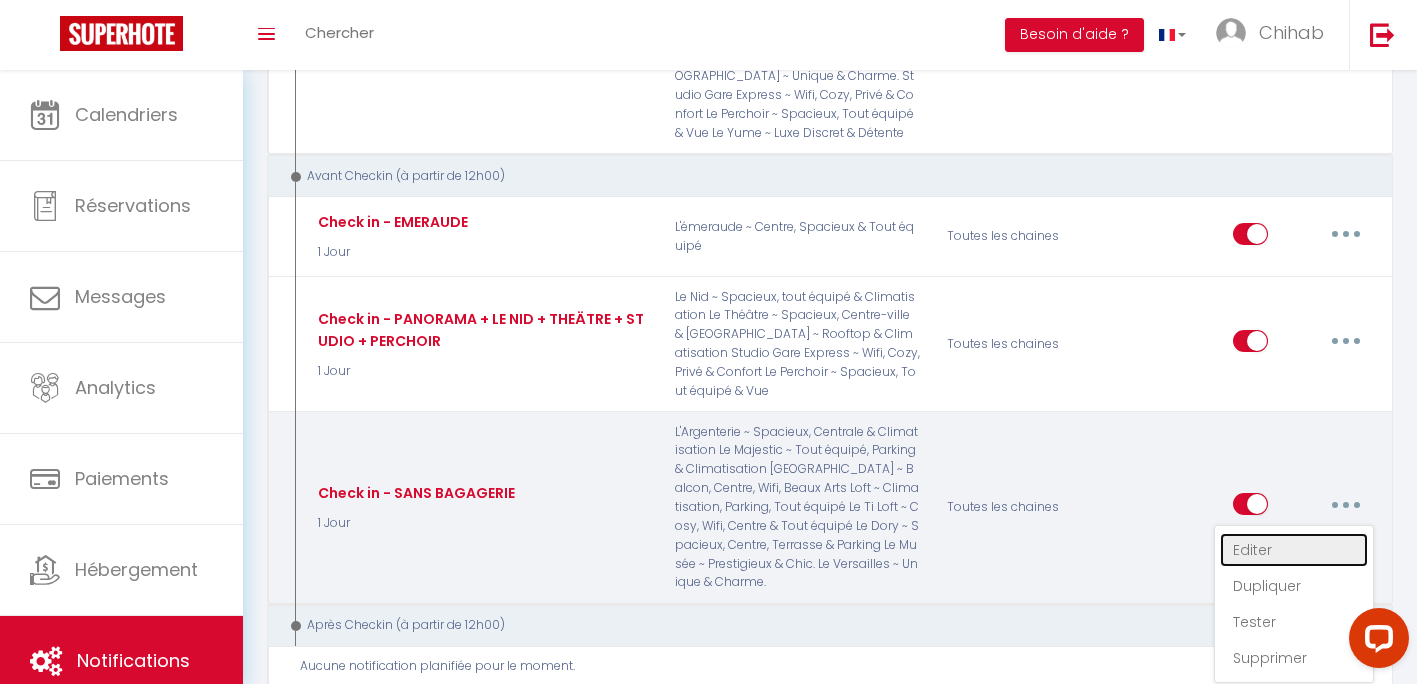 click on "Editer" at bounding box center (1294, 550) 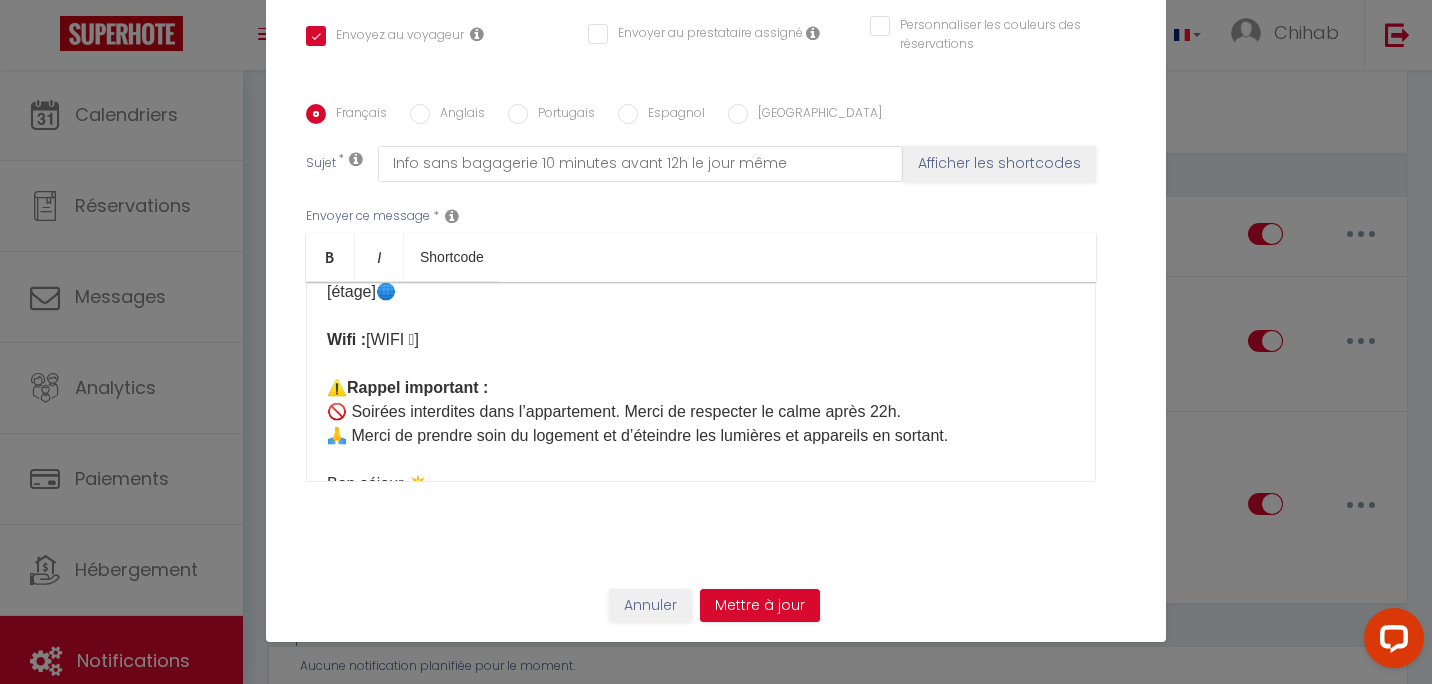 scroll, scrollTop: 486, scrollLeft: 0, axis: vertical 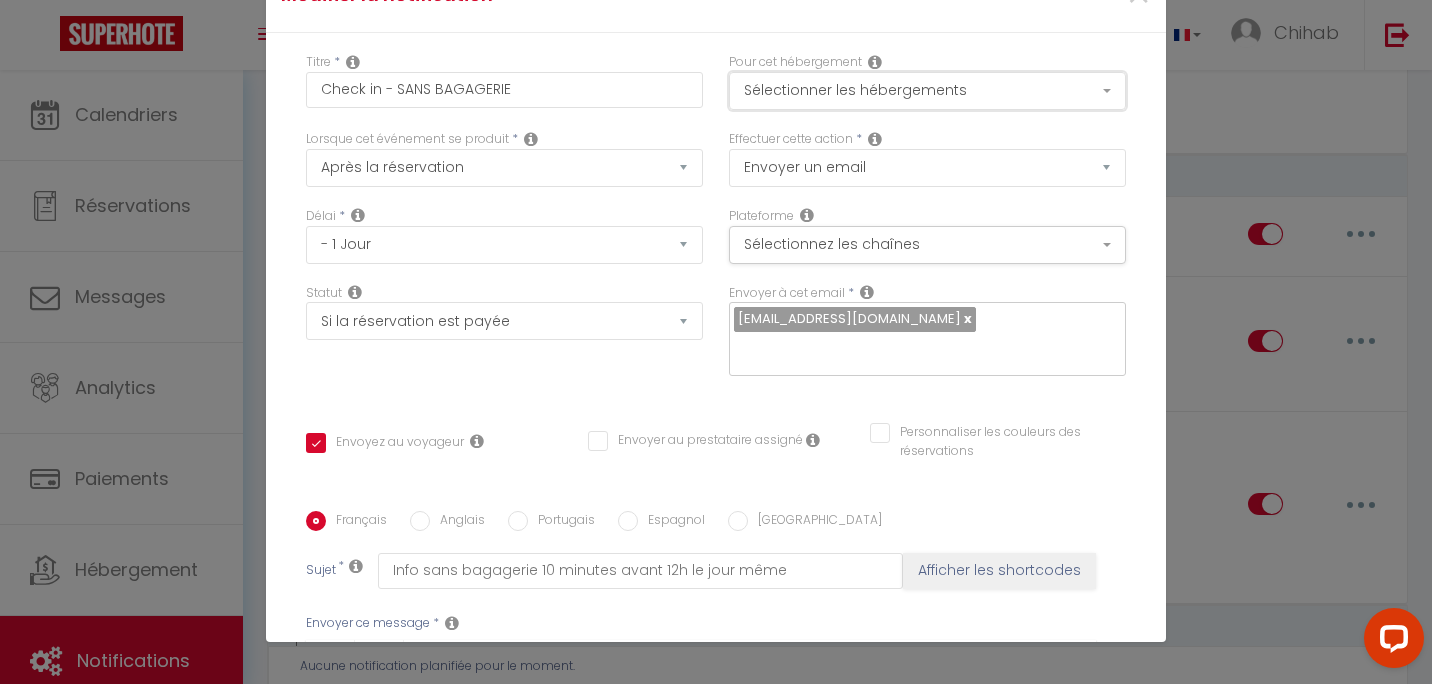 click on "Sélectionner les hébergements" at bounding box center (927, 91) 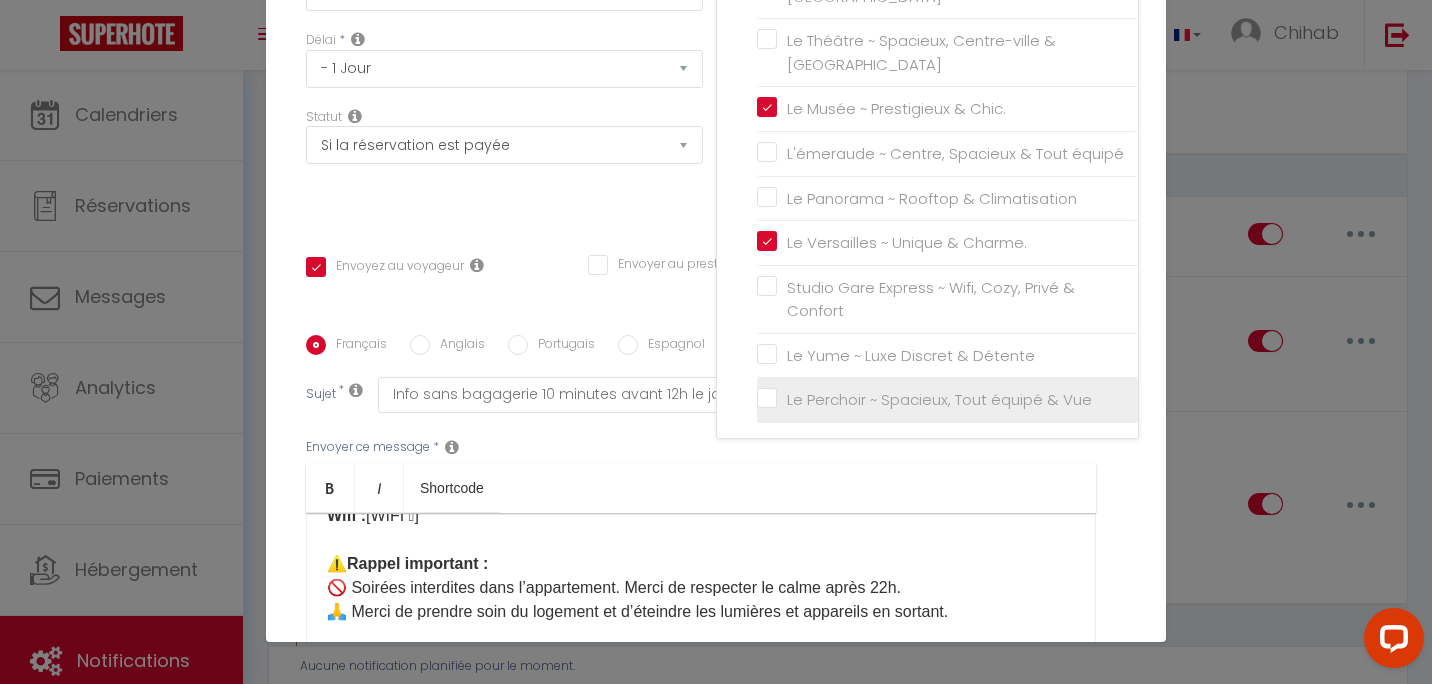 scroll, scrollTop: 200, scrollLeft: 0, axis: vertical 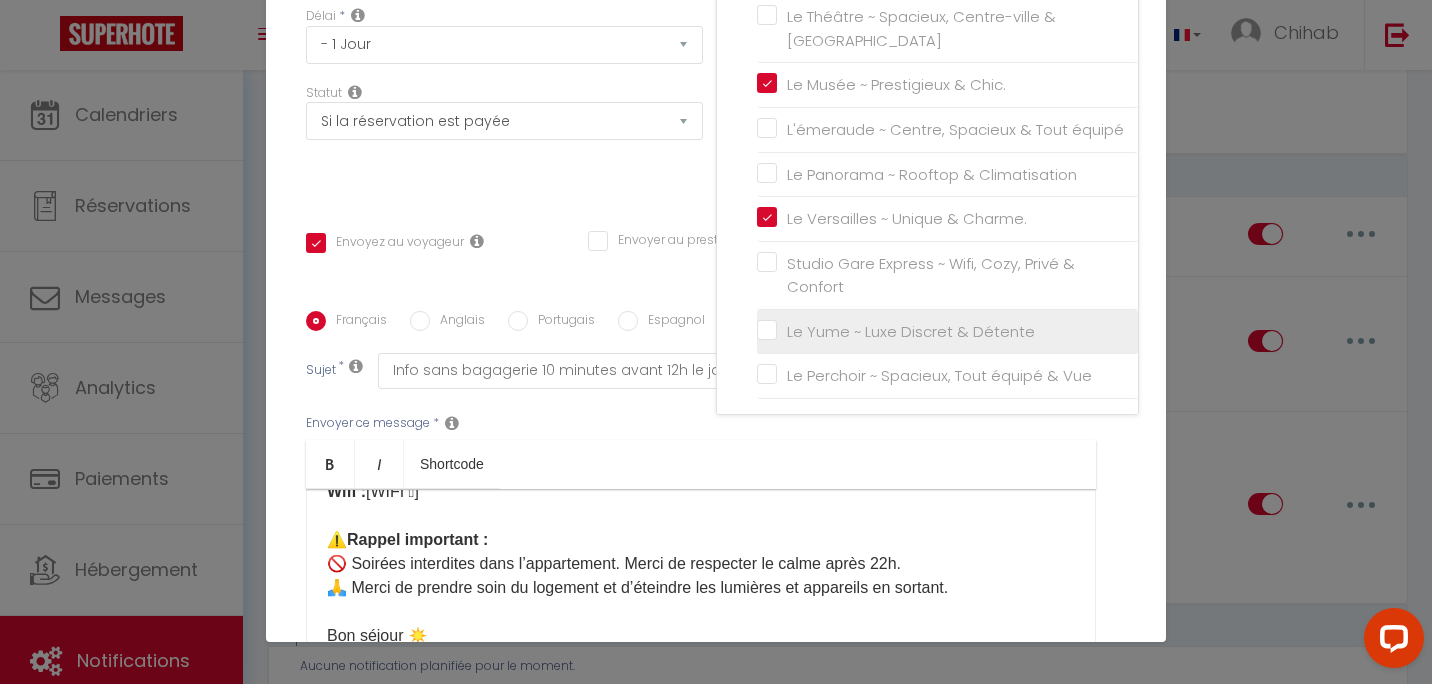 click on "Le Yume ~ Luxe Discret & Détente" at bounding box center (947, 332) 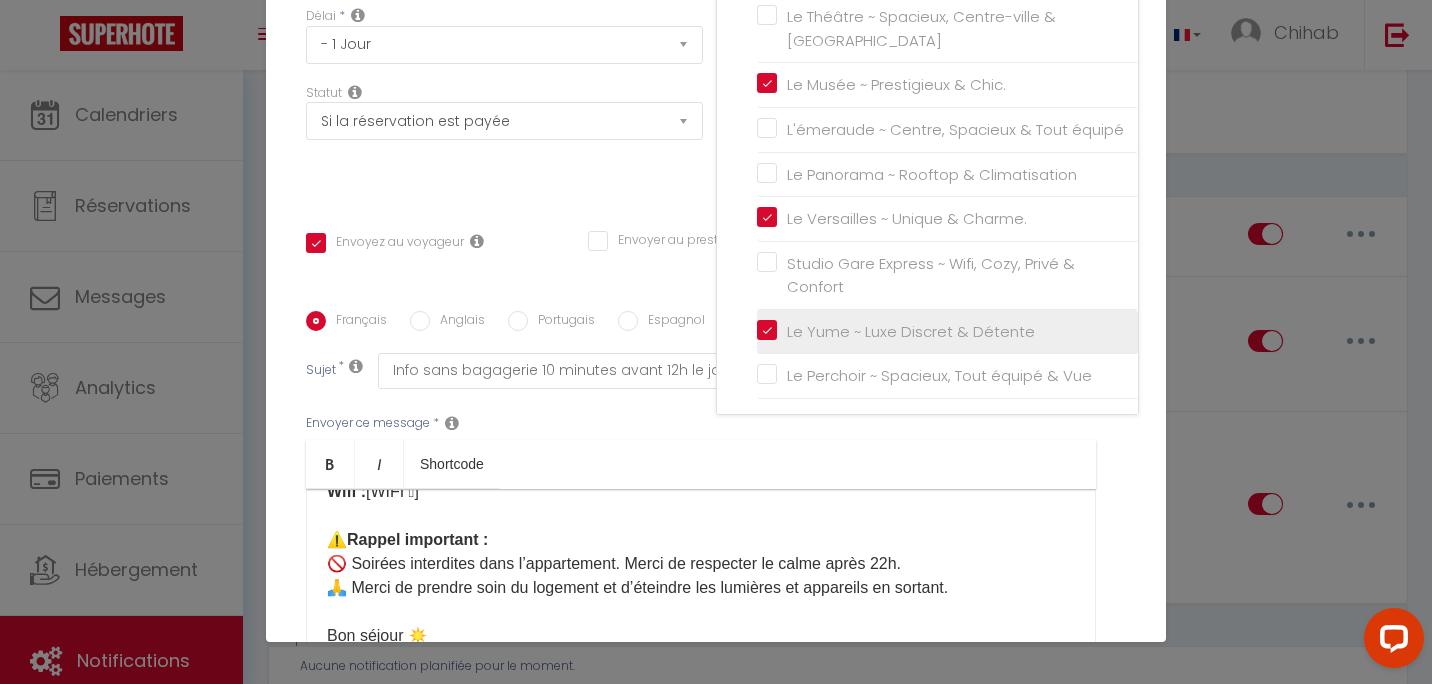checkbox on "false" 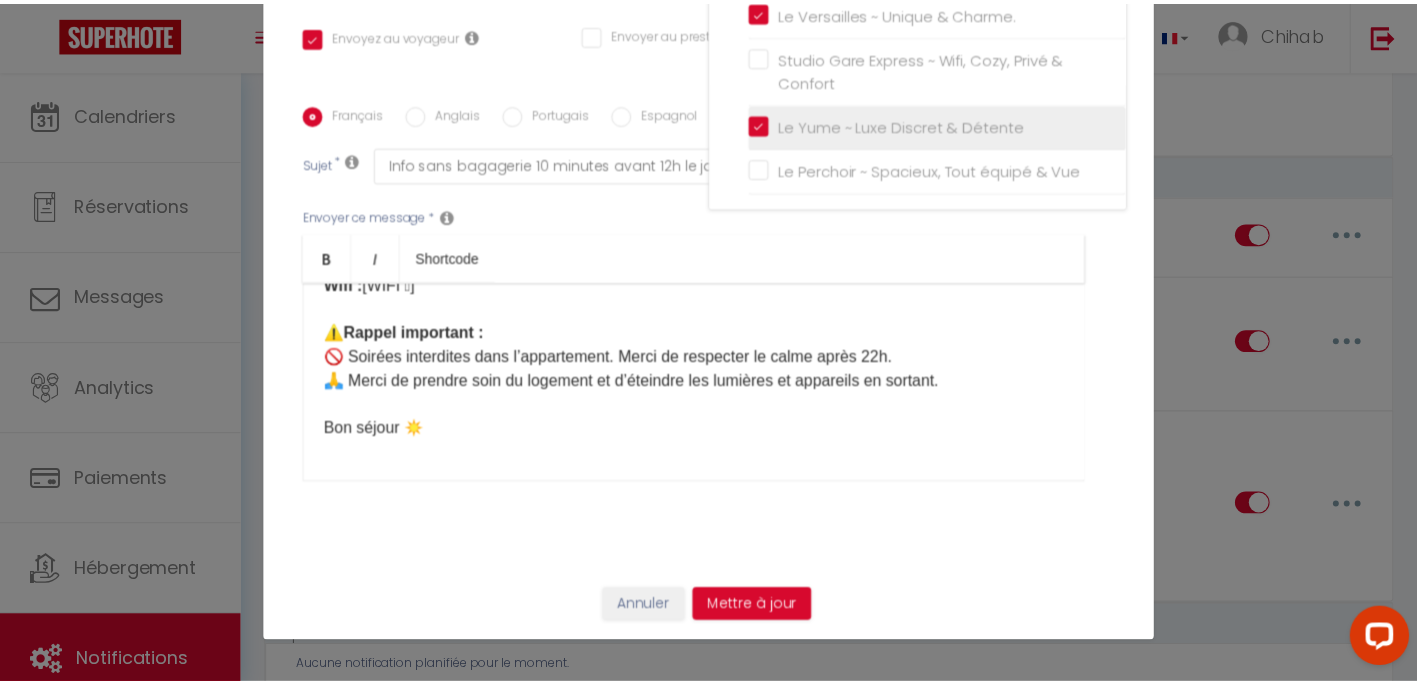 scroll, scrollTop: 409, scrollLeft: 0, axis: vertical 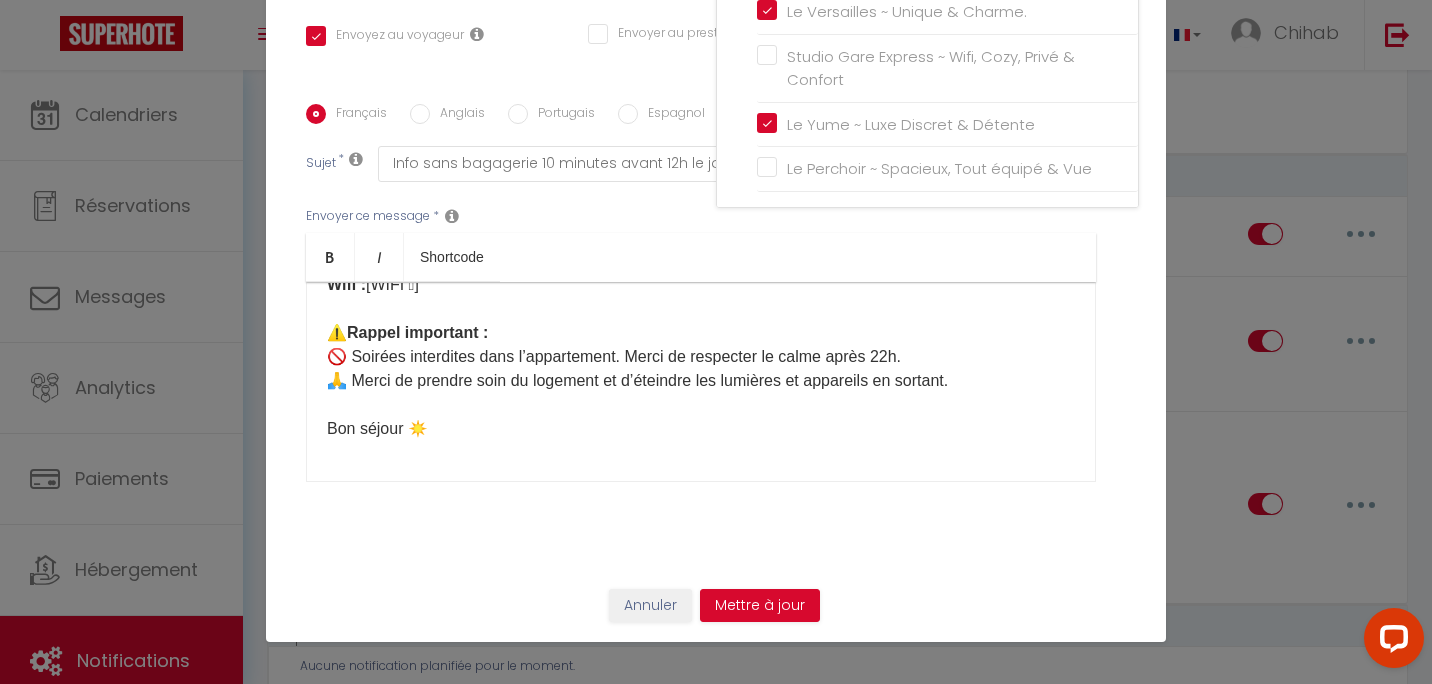 click on "Titre   *     Check in - SANS BAGAGERIE   Pour cet hébergement
Sélectionner les hébergements
Tous les apparts
Autres
L'Argenterie ~ Spacieux, Centrale & Climatisation
Loft ~ Climatisation, Parking, Tout équipé
Le Majestic ~ Tout équipé, Parking & Climatisation
Le Nid ~  Spacieux, tout équipé & Climatisation
Le Cocon ~ Balcon, Centre, Wifi, Beaux Arts
Lorsque cet événement se produit   *      Après la réservation   Co2" at bounding box center [716, 104] 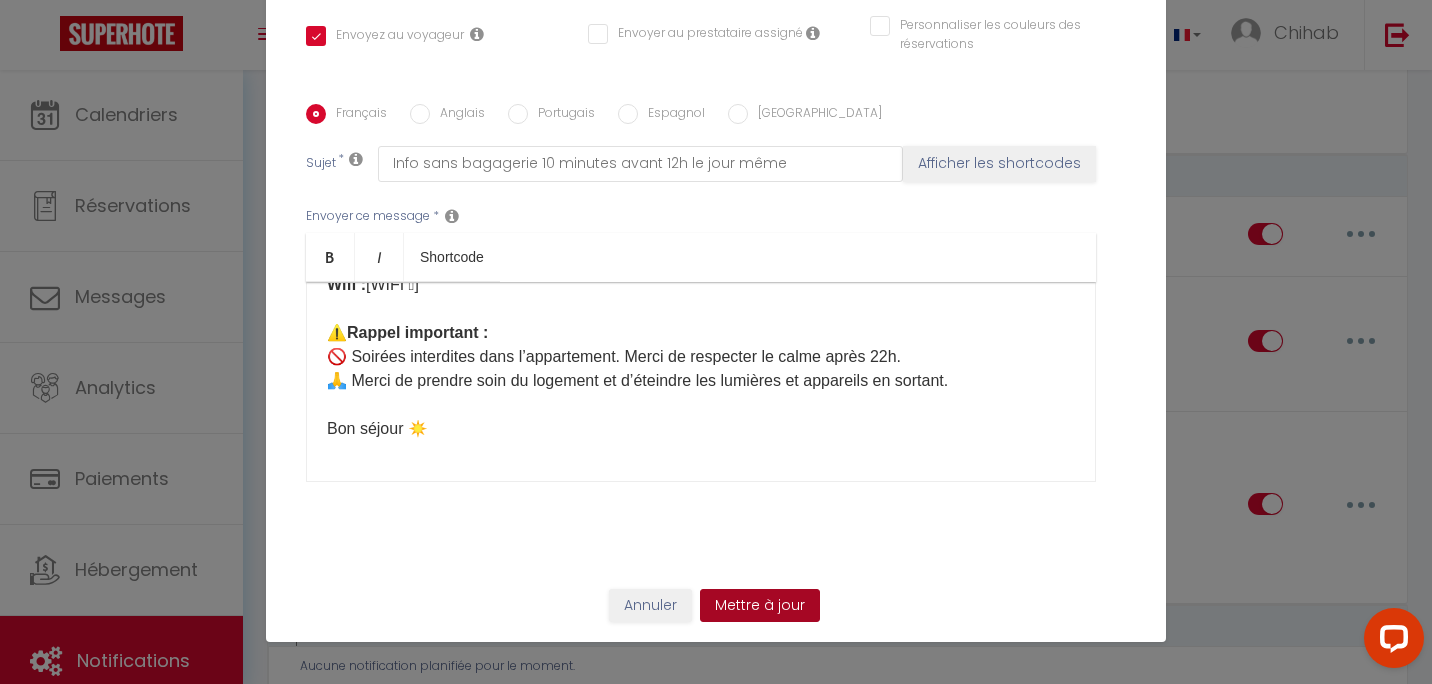click on "Mettre à jour" at bounding box center [760, 606] 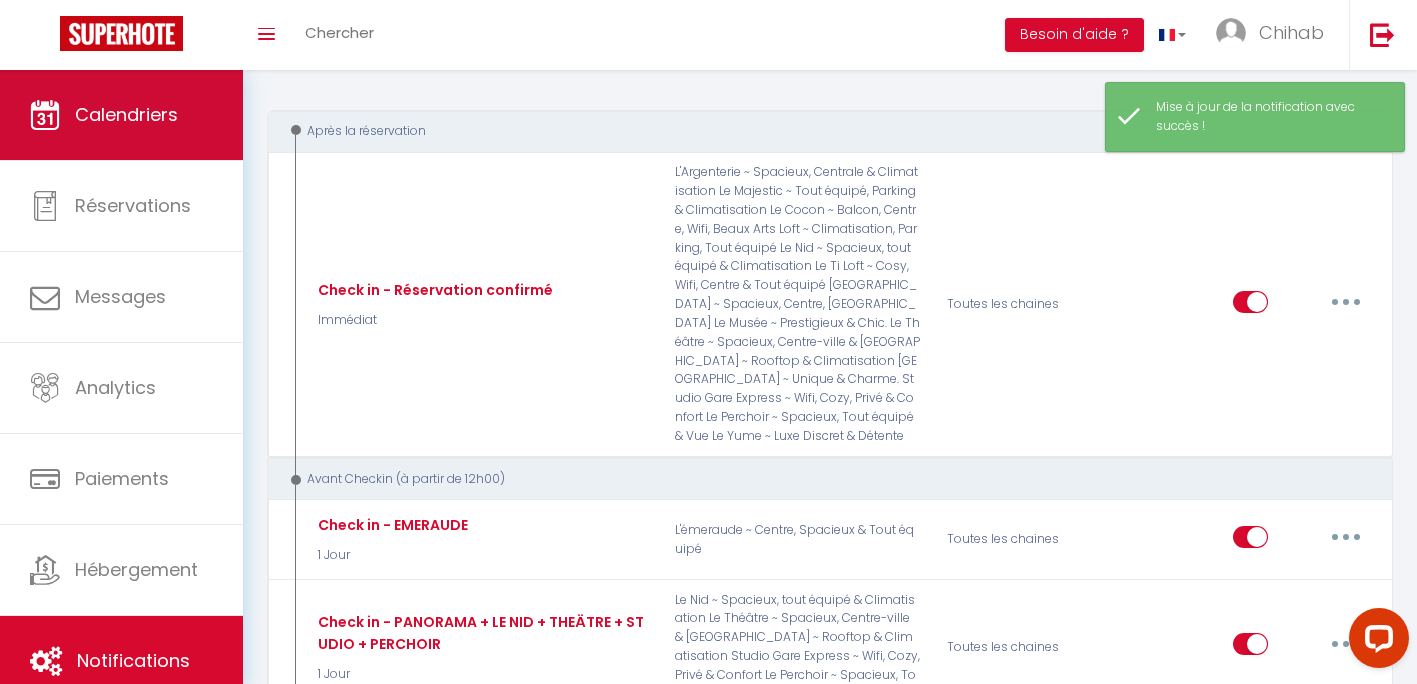 scroll, scrollTop: 0, scrollLeft: 0, axis: both 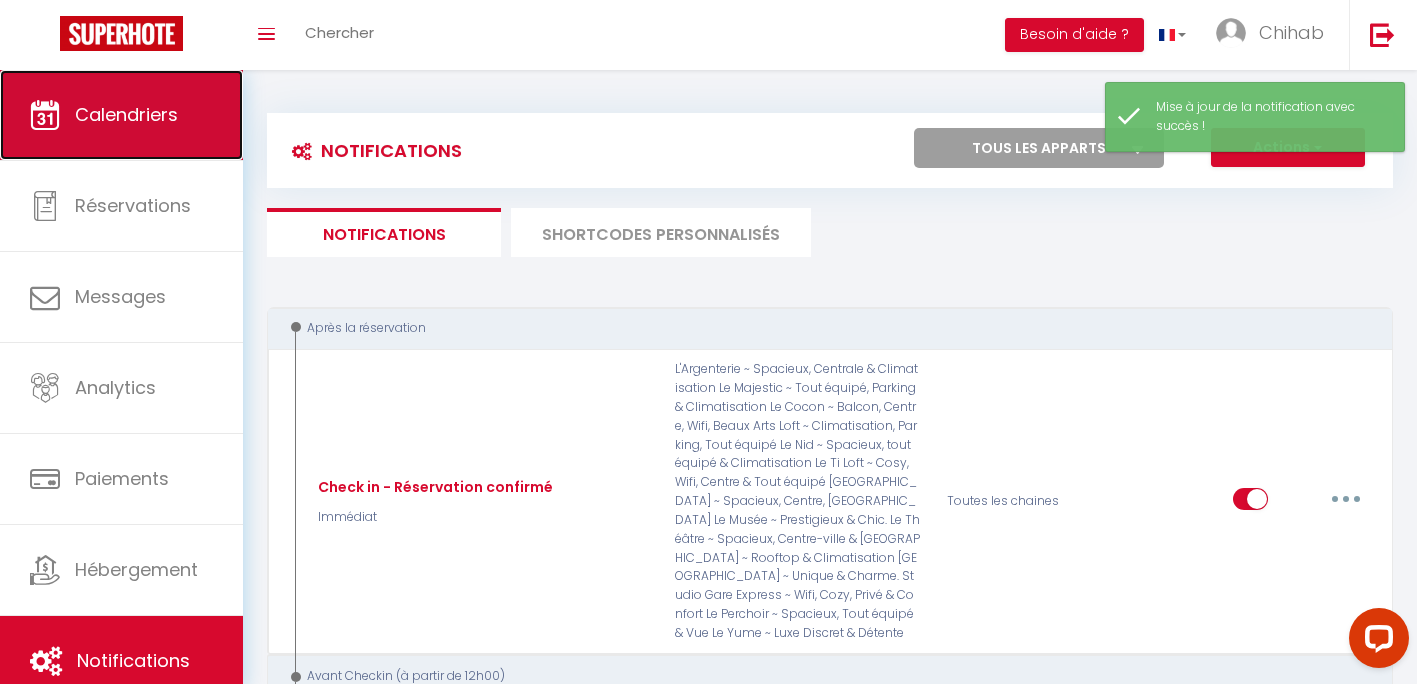click on "Calendriers" at bounding box center (126, 114) 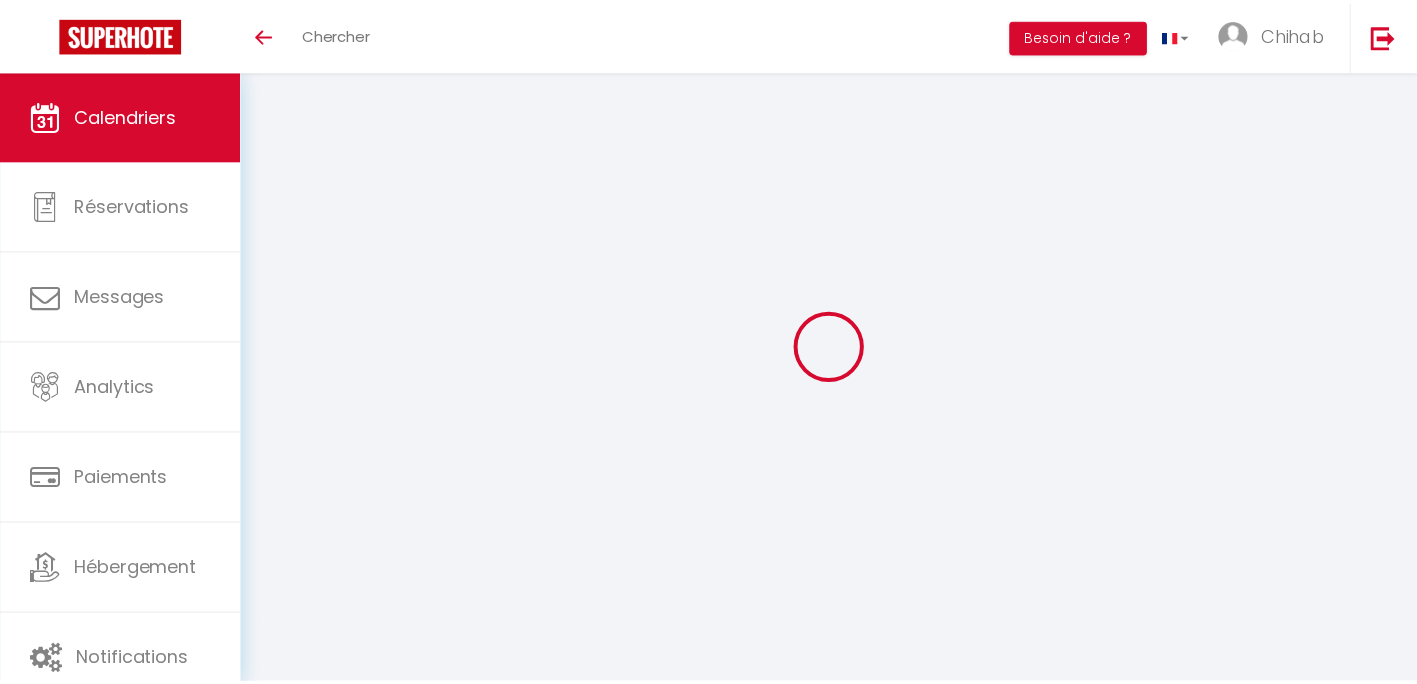 scroll, scrollTop: 0, scrollLeft: 0, axis: both 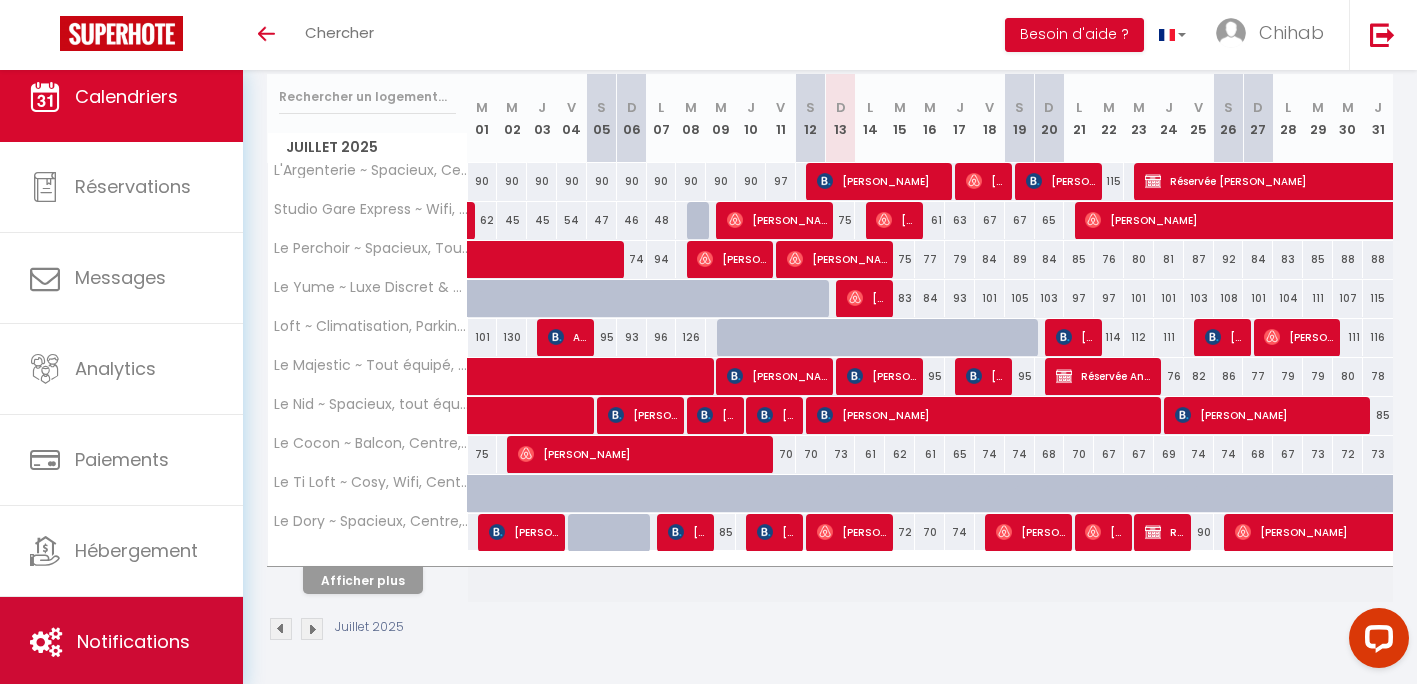 click on "Notifications" at bounding box center [121, 642] 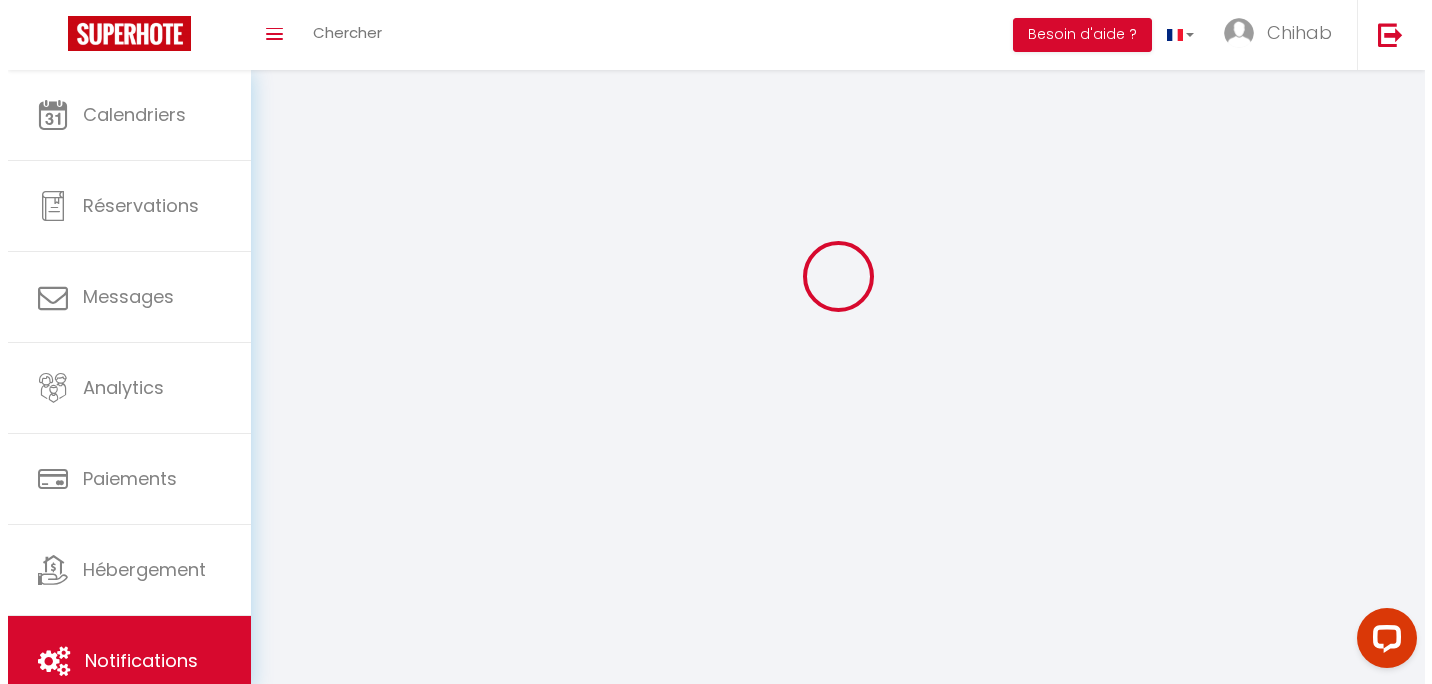 scroll, scrollTop: 0, scrollLeft: 0, axis: both 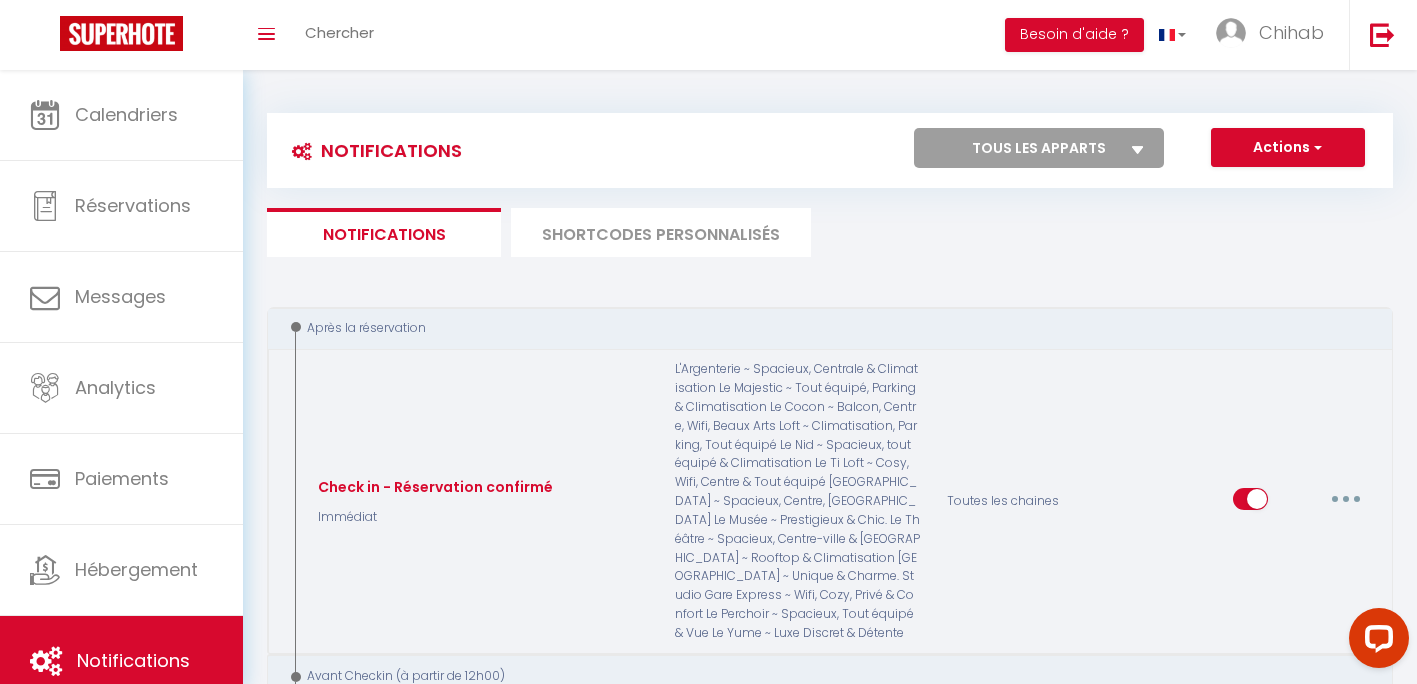 click at bounding box center (1346, 499) 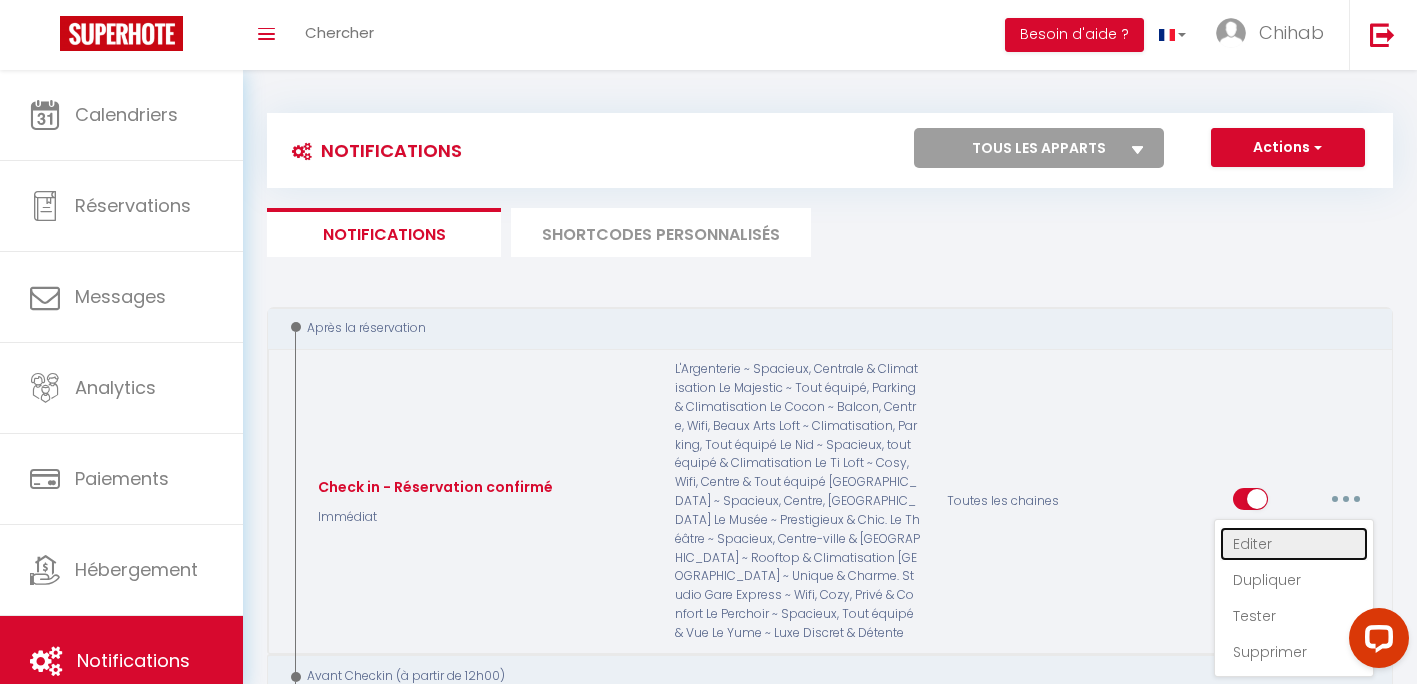 click on "Editer" at bounding box center (1294, 544) 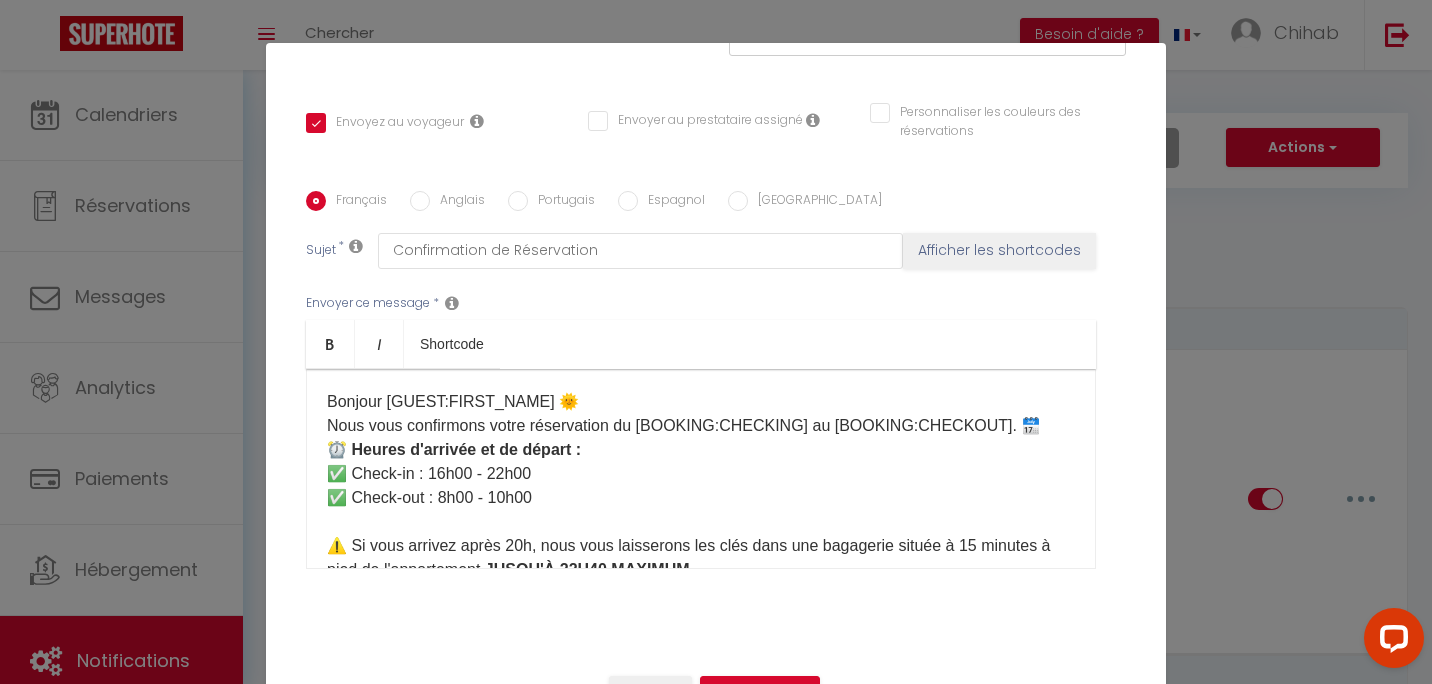 scroll, scrollTop: 409, scrollLeft: 0, axis: vertical 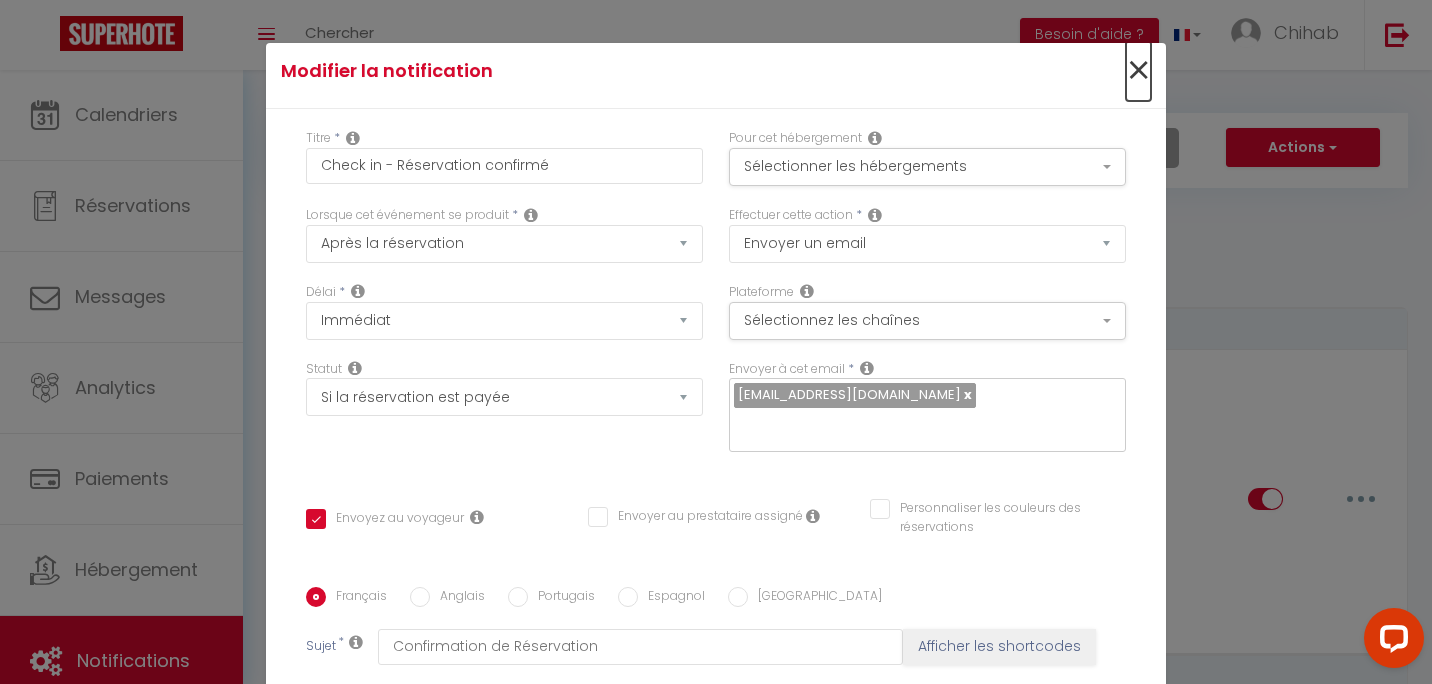 click on "×" at bounding box center (1138, 71) 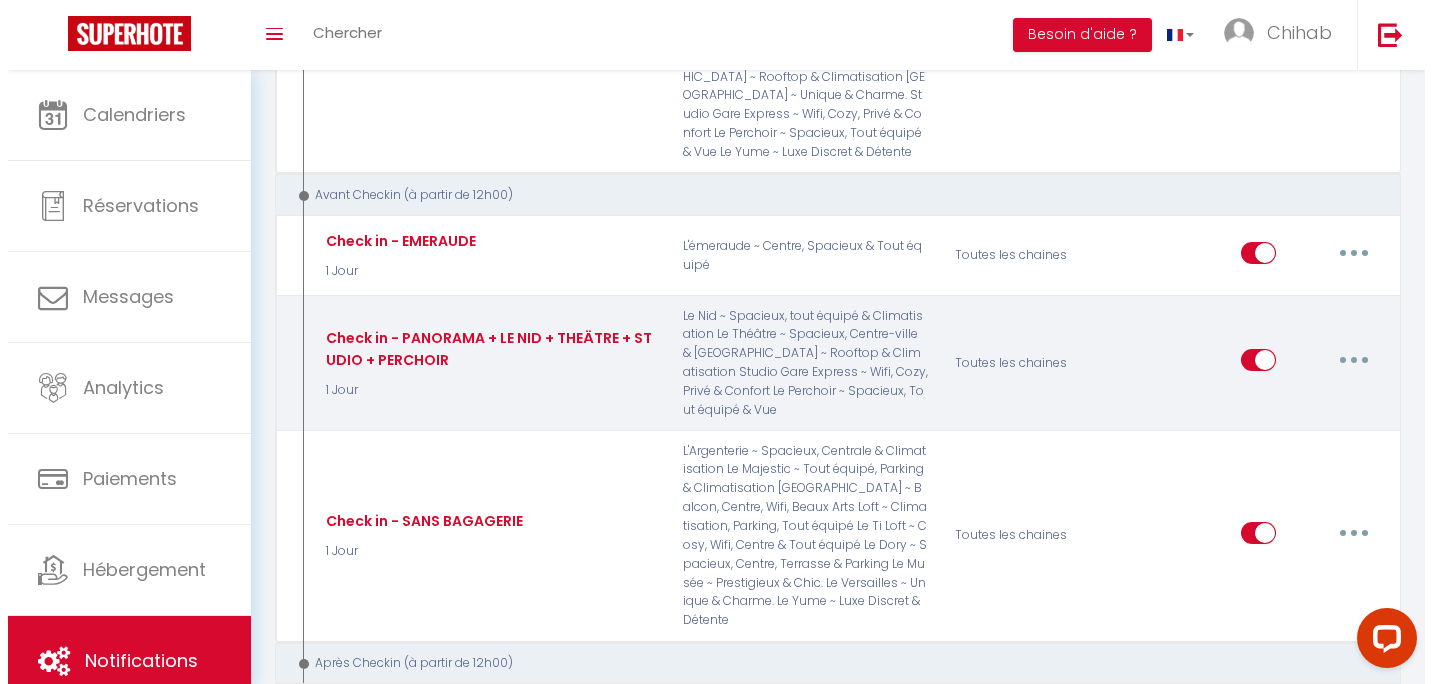 scroll, scrollTop: 500, scrollLeft: 0, axis: vertical 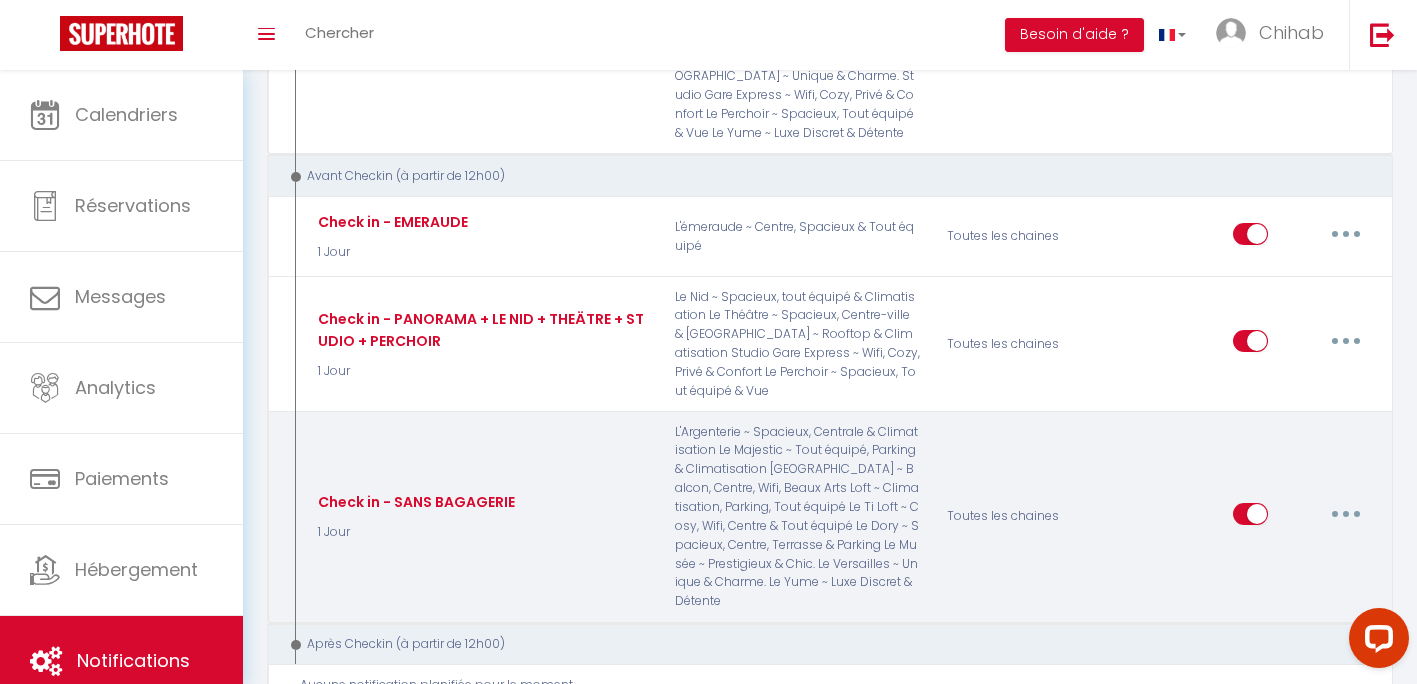click at bounding box center (1346, 514) 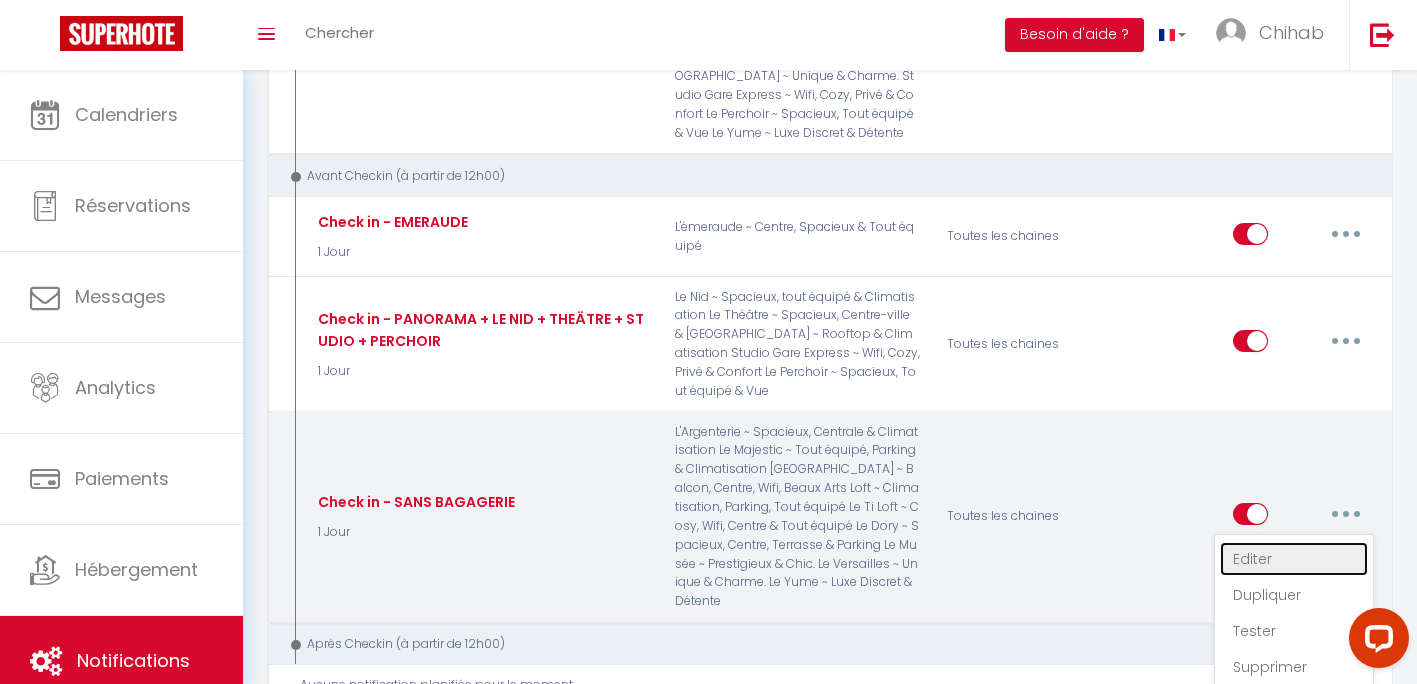 click on "Editer" at bounding box center [1294, 559] 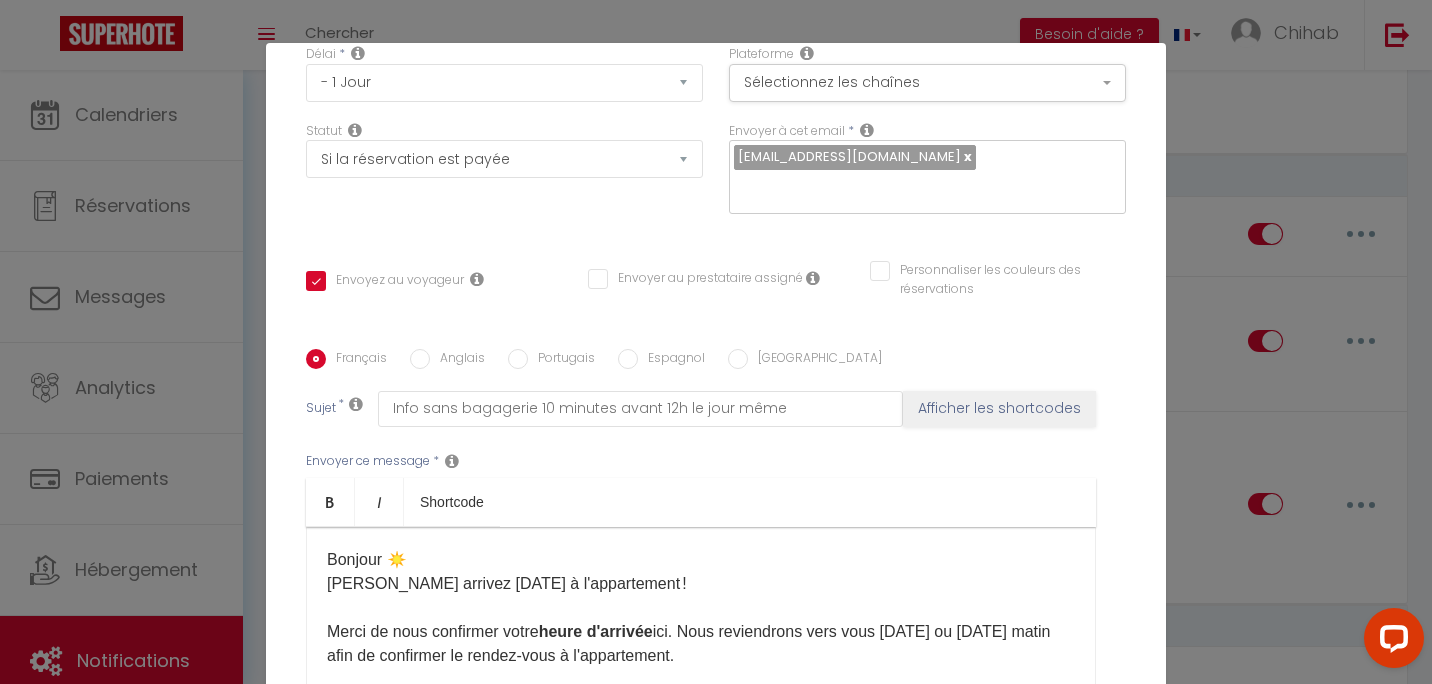 scroll, scrollTop: 409, scrollLeft: 0, axis: vertical 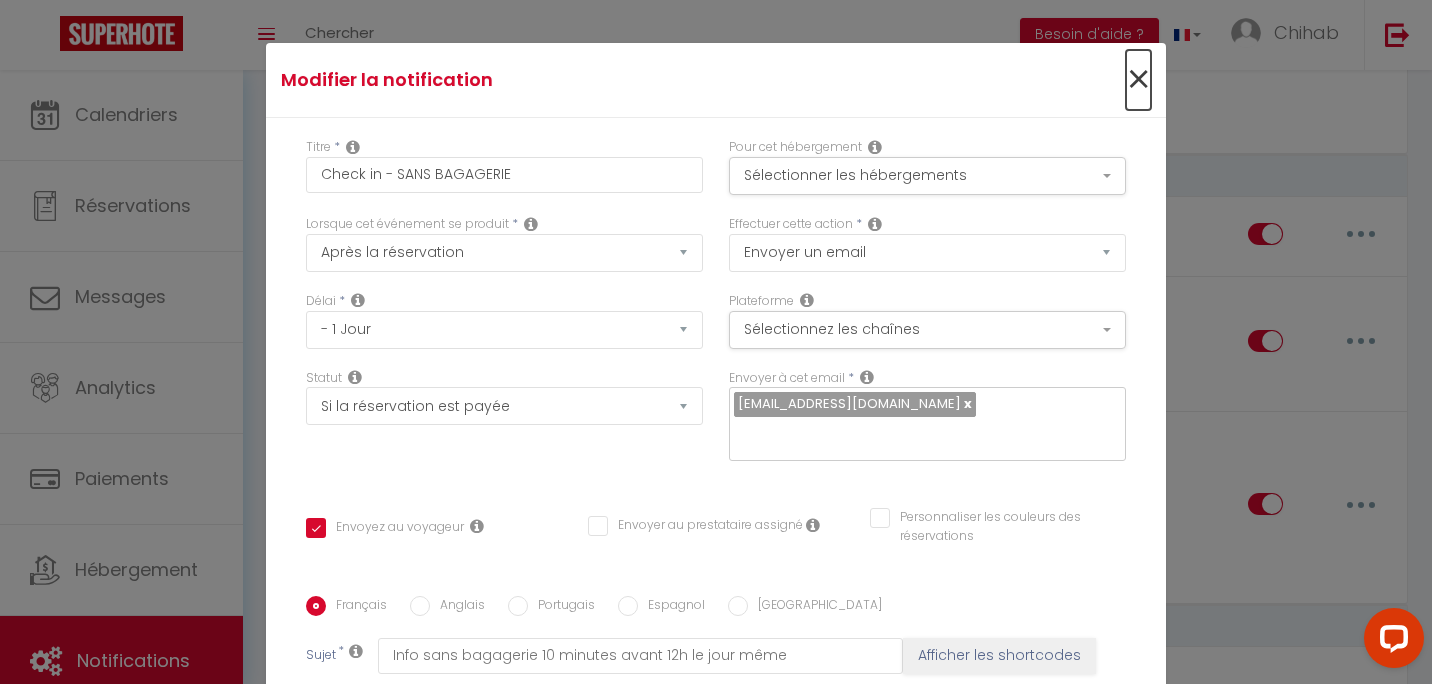 click on "×" at bounding box center [1138, 80] 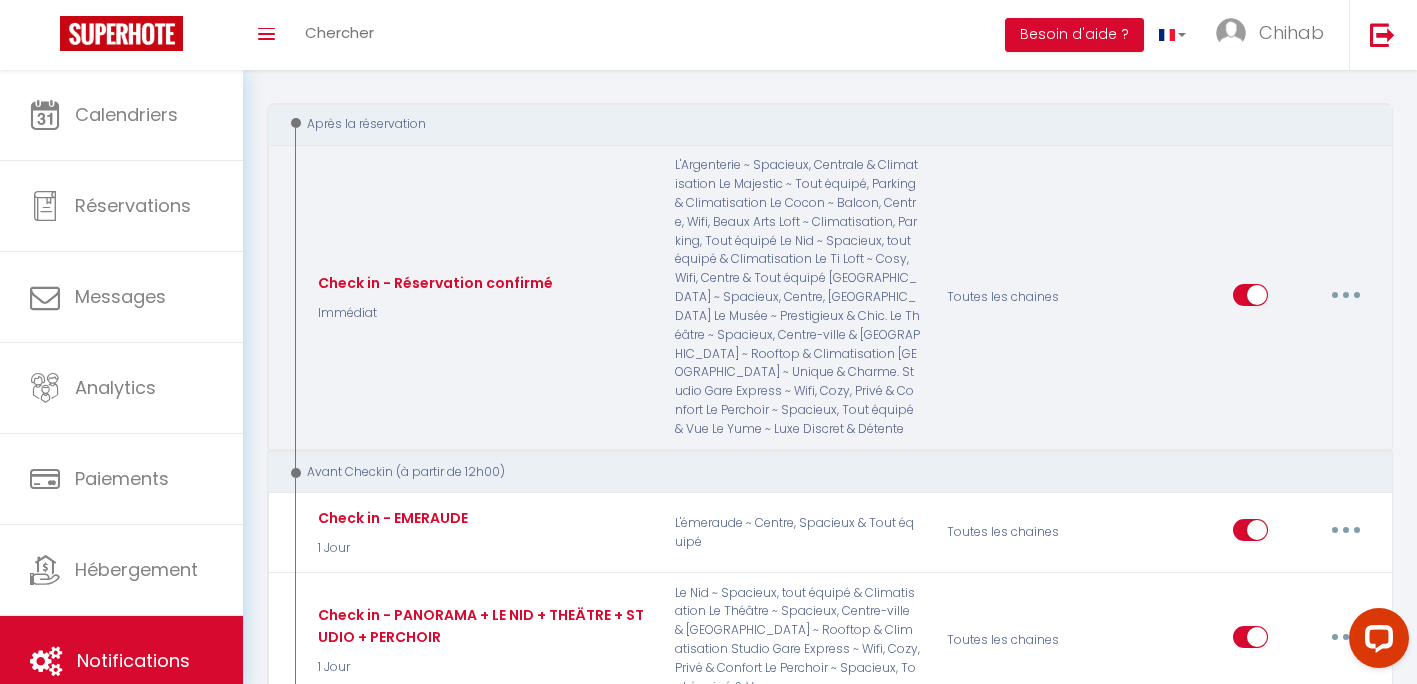 scroll, scrollTop: 0, scrollLeft: 0, axis: both 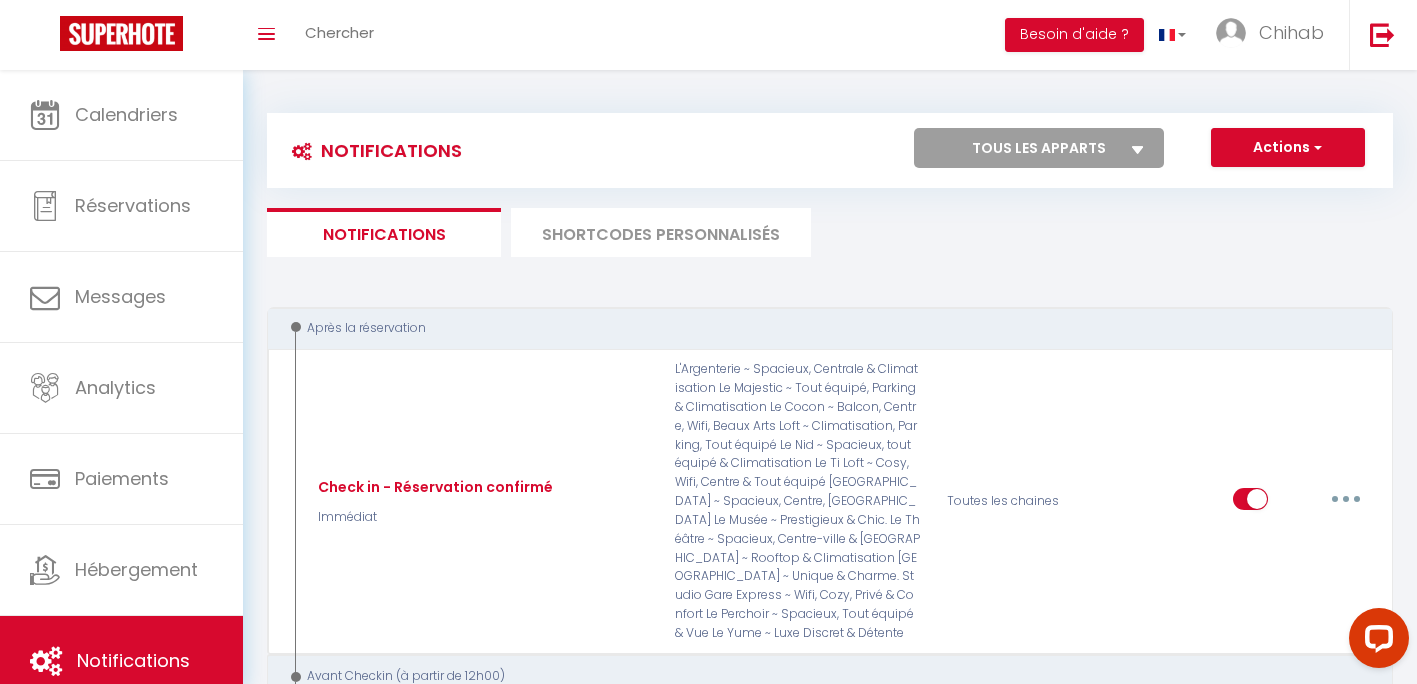 click on "SHORTCODES PERSONNALISÉS" at bounding box center (661, 232) 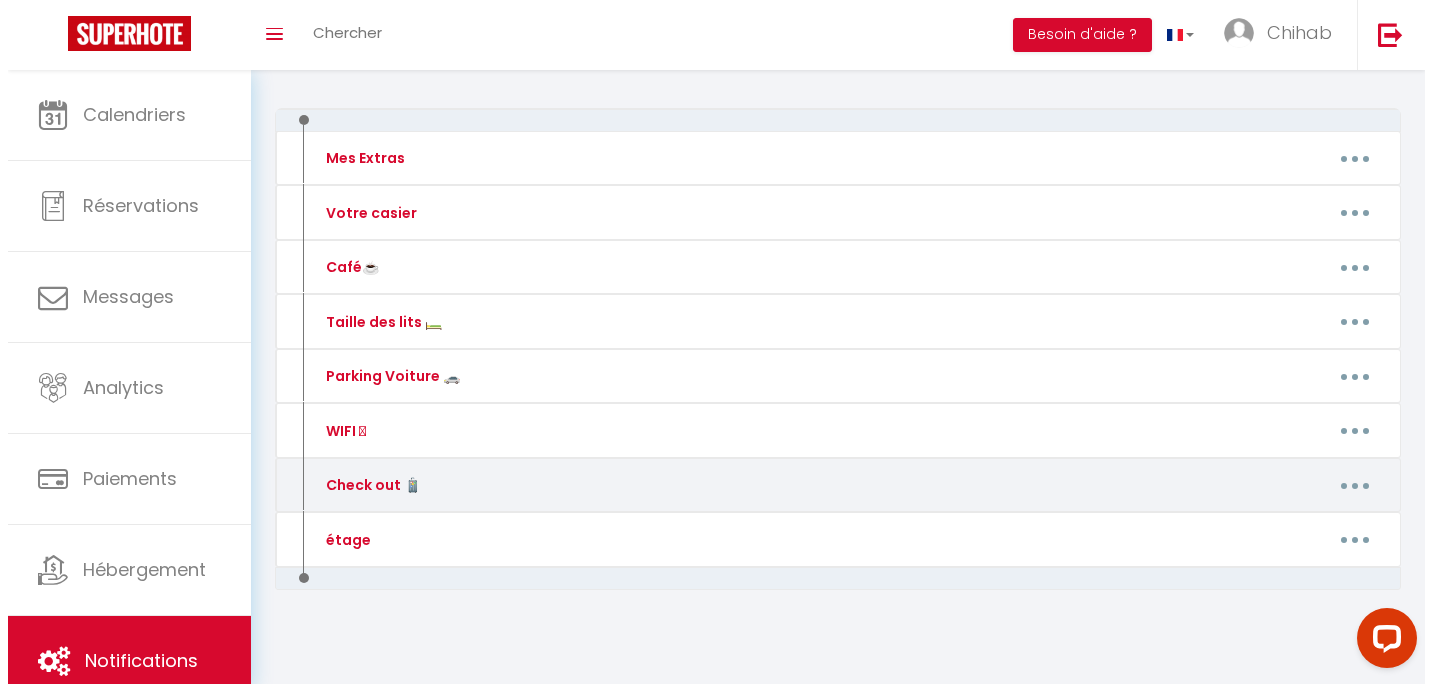 scroll, scrollTop: 200, scrollLeft: 0, axis: vertical 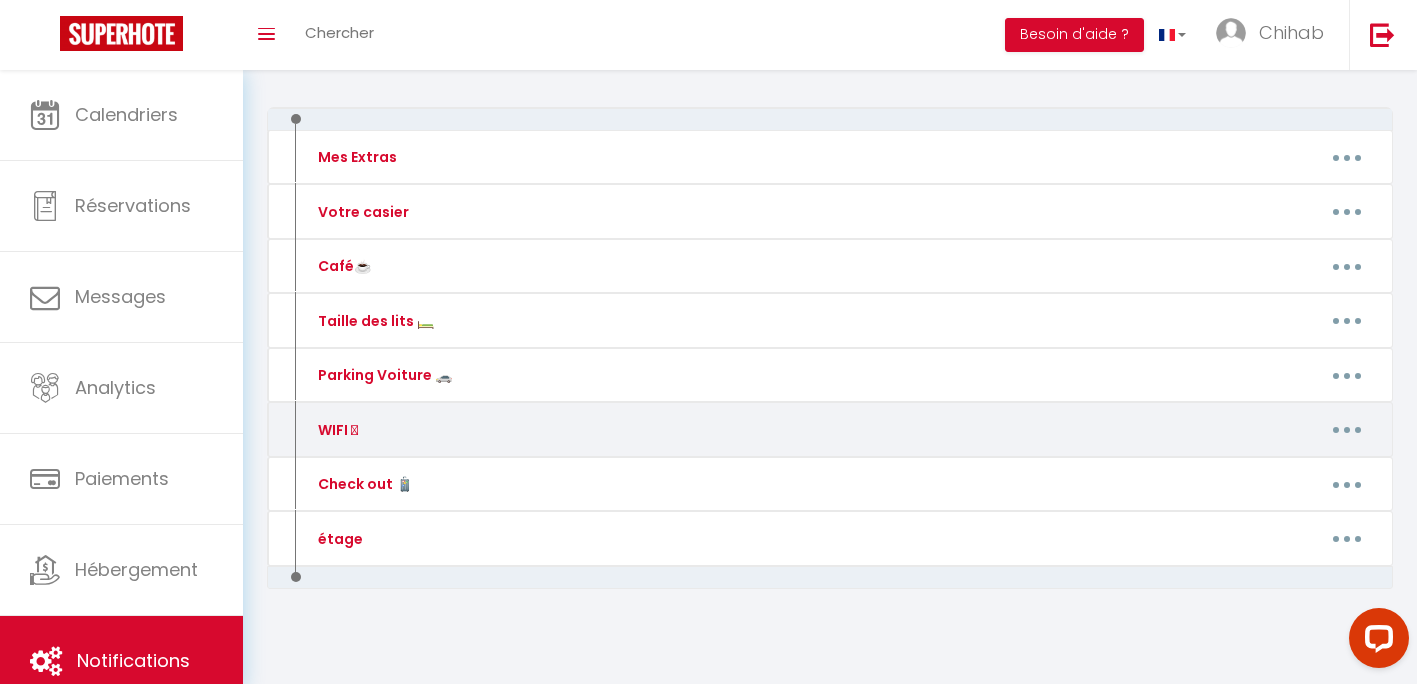 click at bounding box center [1347, 430] 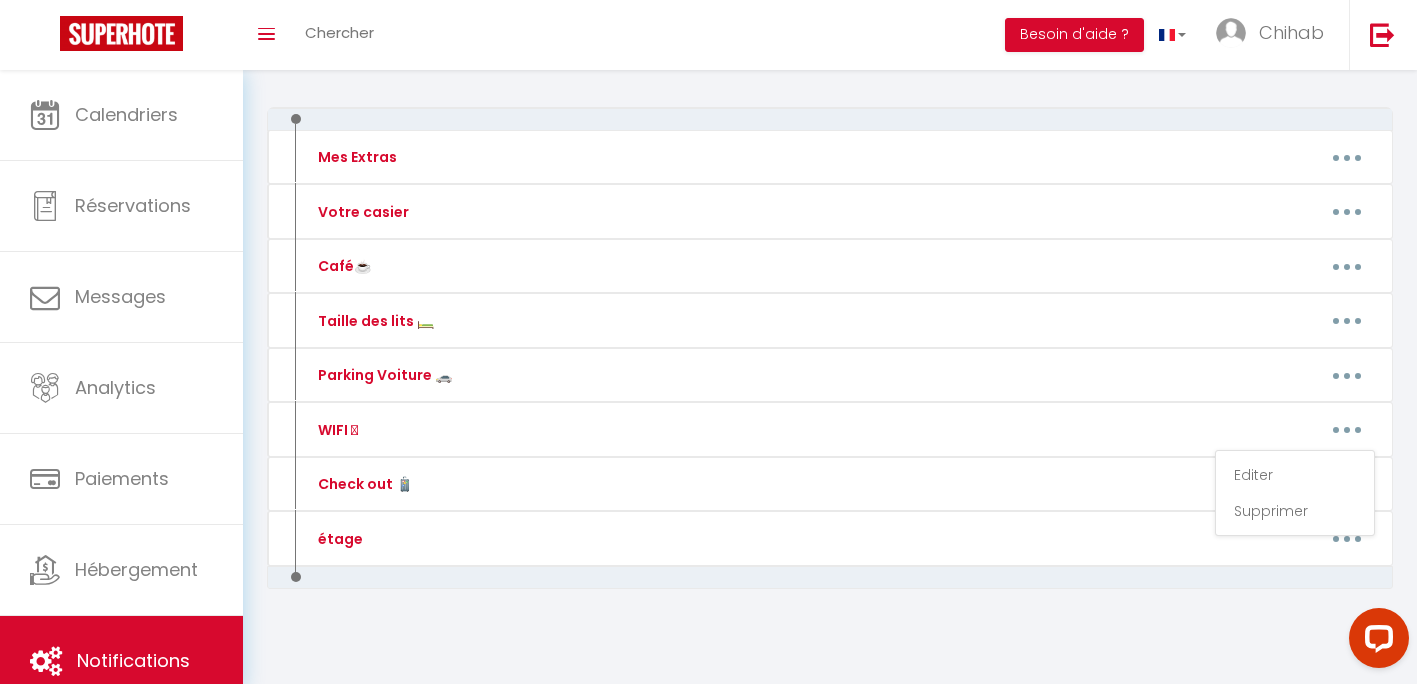 click on "Mes Extras     Editer   Supprimer   Votre casier     Editer   Supprimer   Café☕️     Editer   Supprimer   Taille des lits 🛏️     Editer   Supprimer   Parking Voiture 🚗     Editer   Supprimer   WIFI 🛜     Editer   Supprimer   Check out 🧳     Editer   Supprimer   étage     Editer   Supprimer" at bounding box center (830, 390) 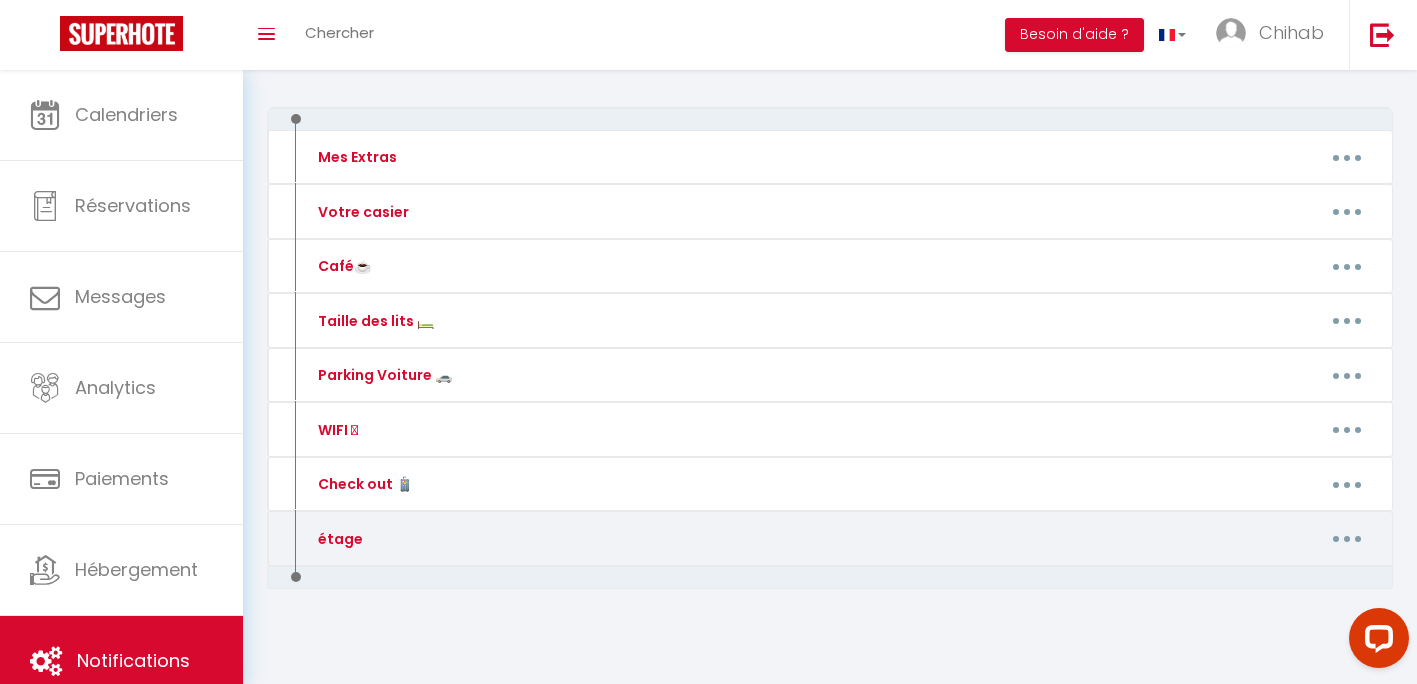 click at bounding box center (1347, 539) 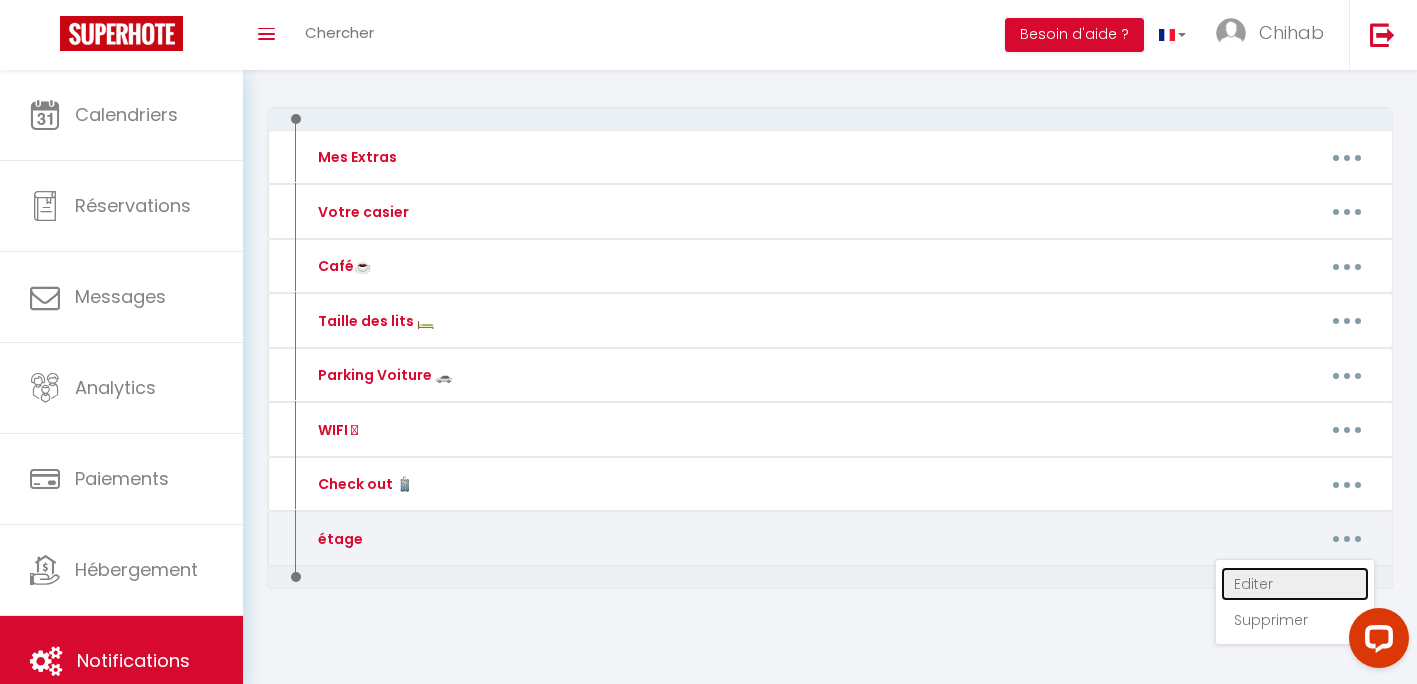 click on "Editer" at bounding box center [1295, 584] 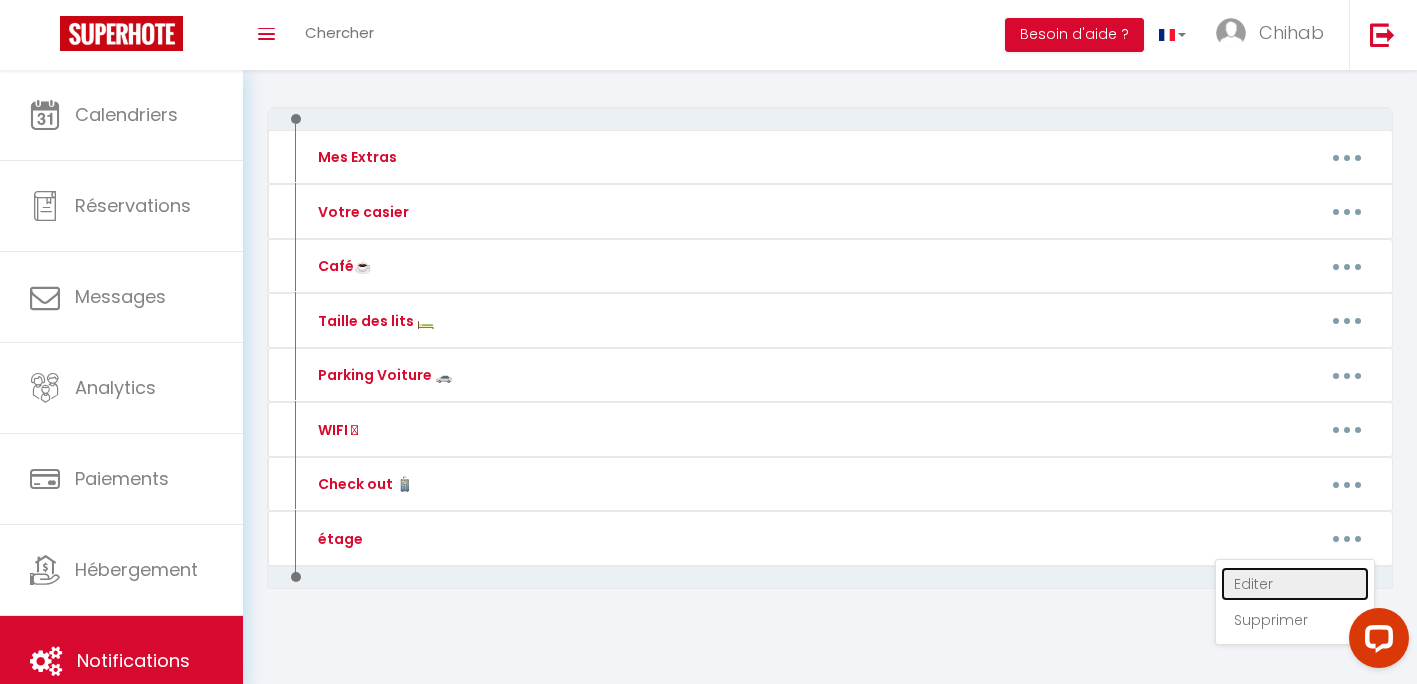 type on "étage" 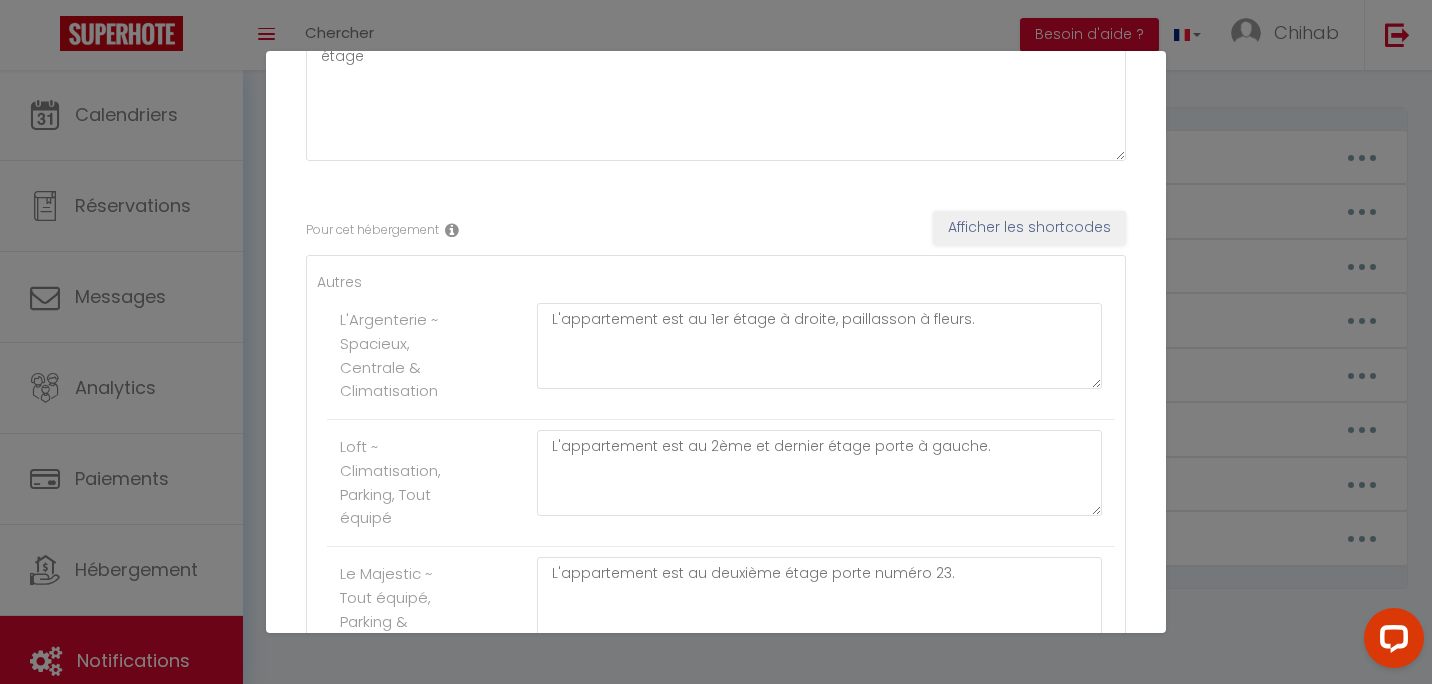 scroll, scrollTop: 400, scrollLeft: 0, axis: vertical 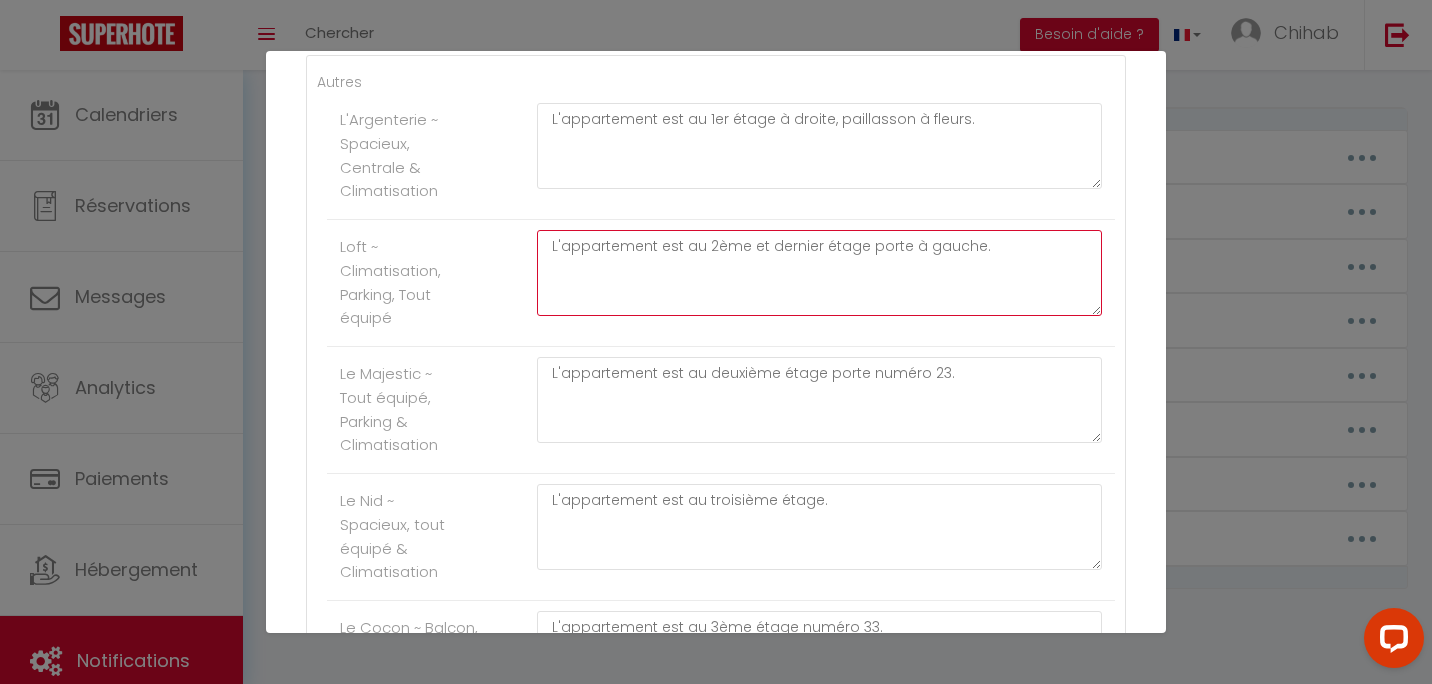 drag, startPoint x: 991, startPoint y: 252, endPoint x: 450, endPoint y: 259, distance: 541.0453 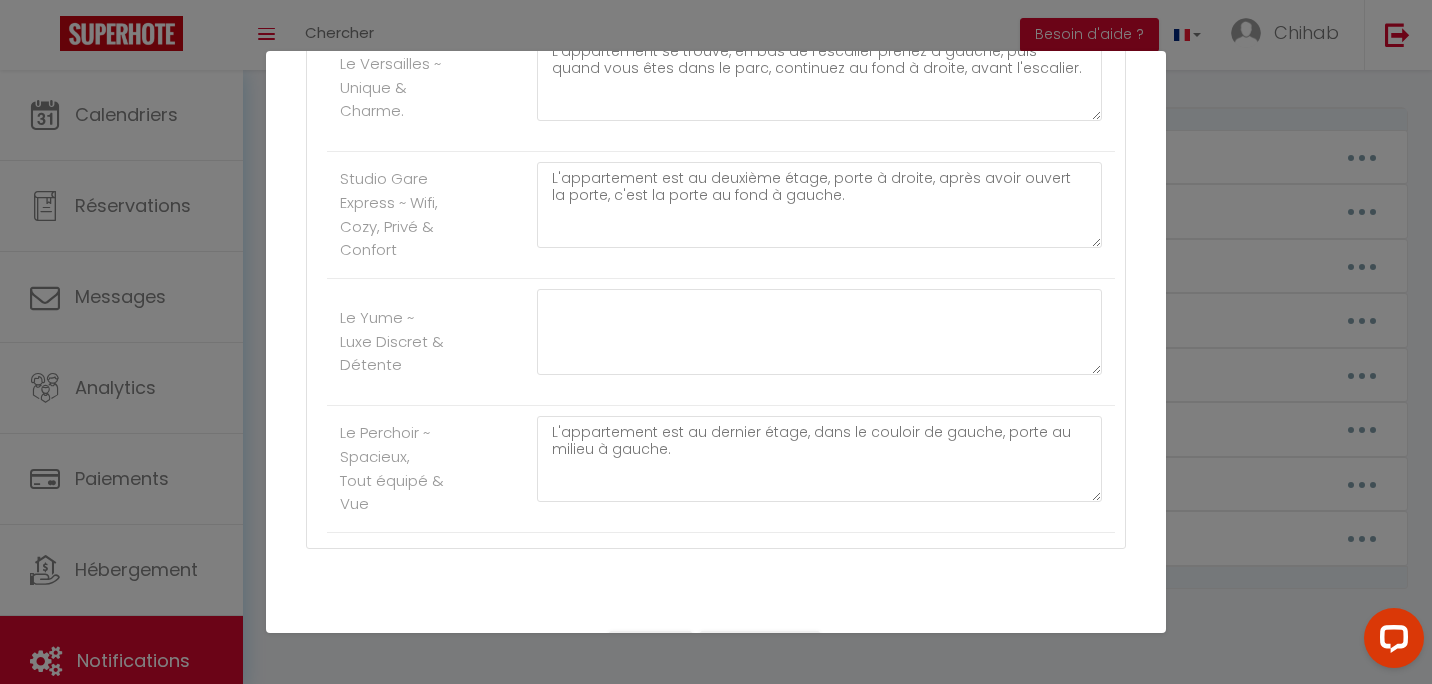 scroll, scrollTop: 1929, scrollLeft: 0, axis: vertical 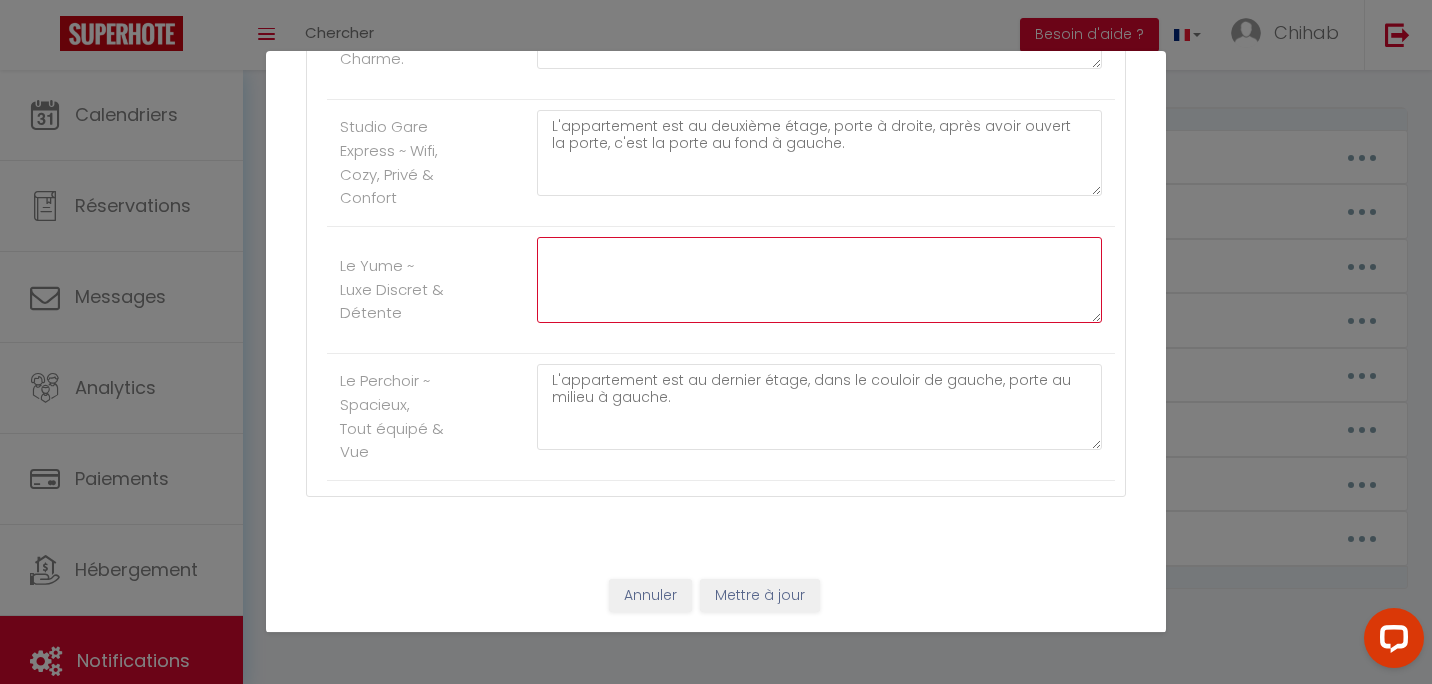 click at bounding box center [819, 280] 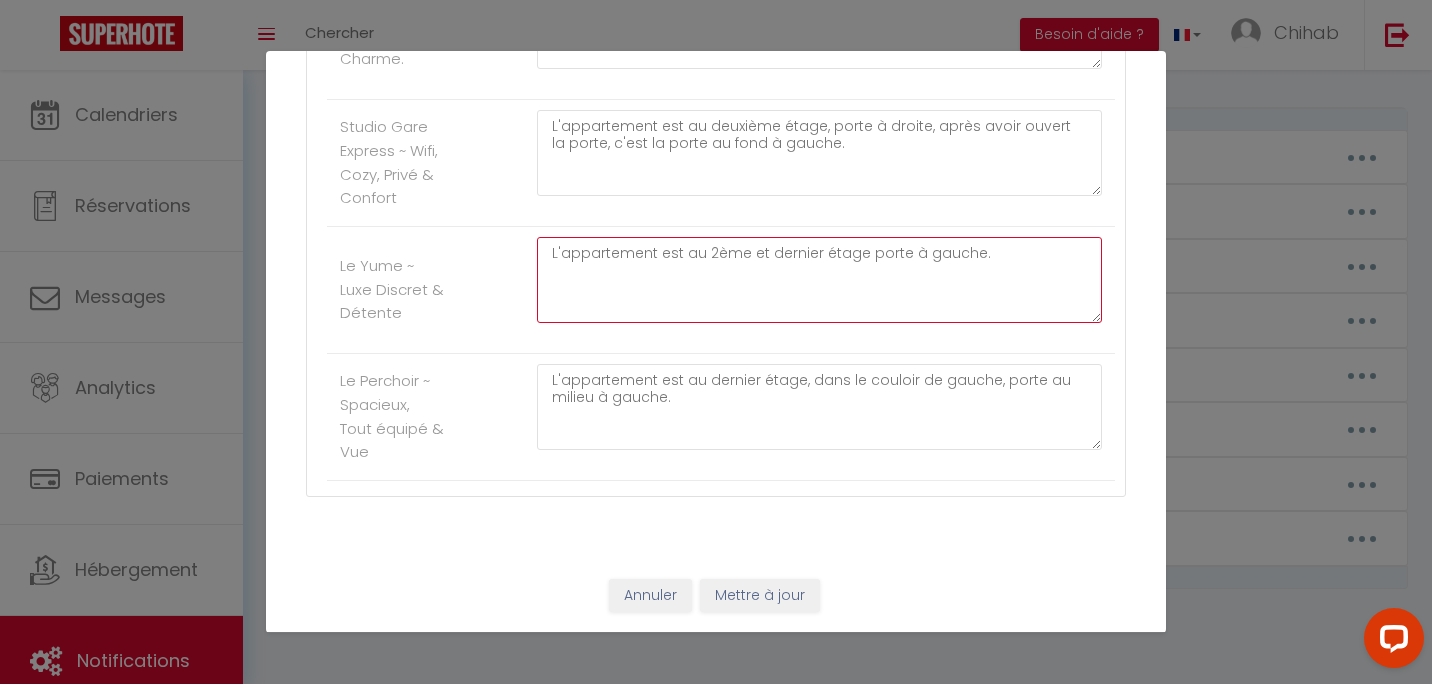 drag, startPoint x: 956, startPoint y: 256, endPoint x: 936, endPoint y: 262, distance: 20.880613 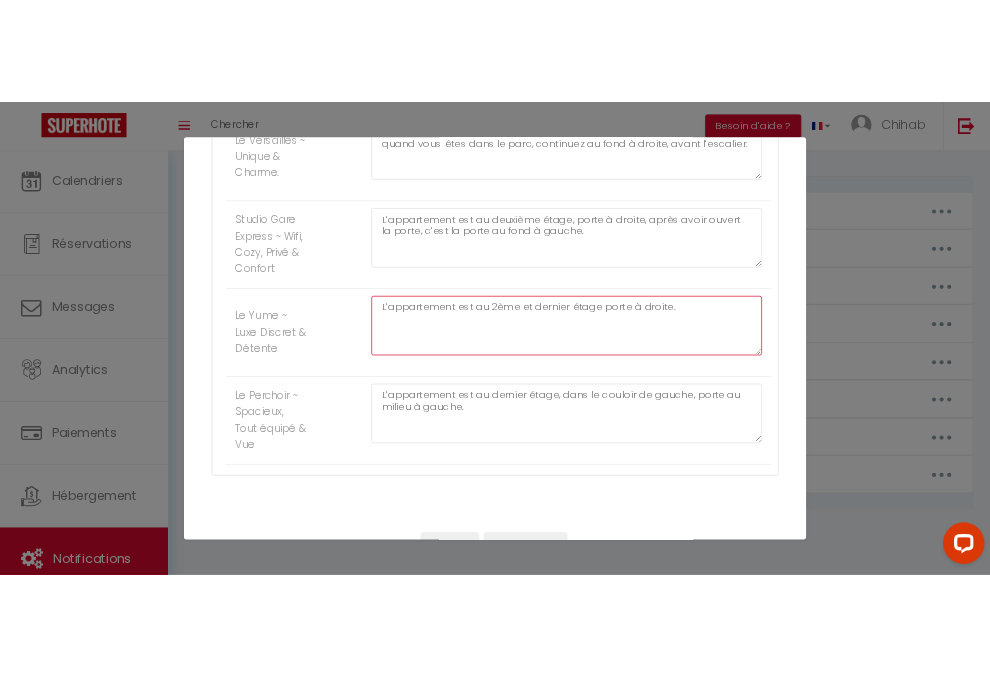 scroll, scrollTop: 1929, scrollLeft: 0, axis: vertical 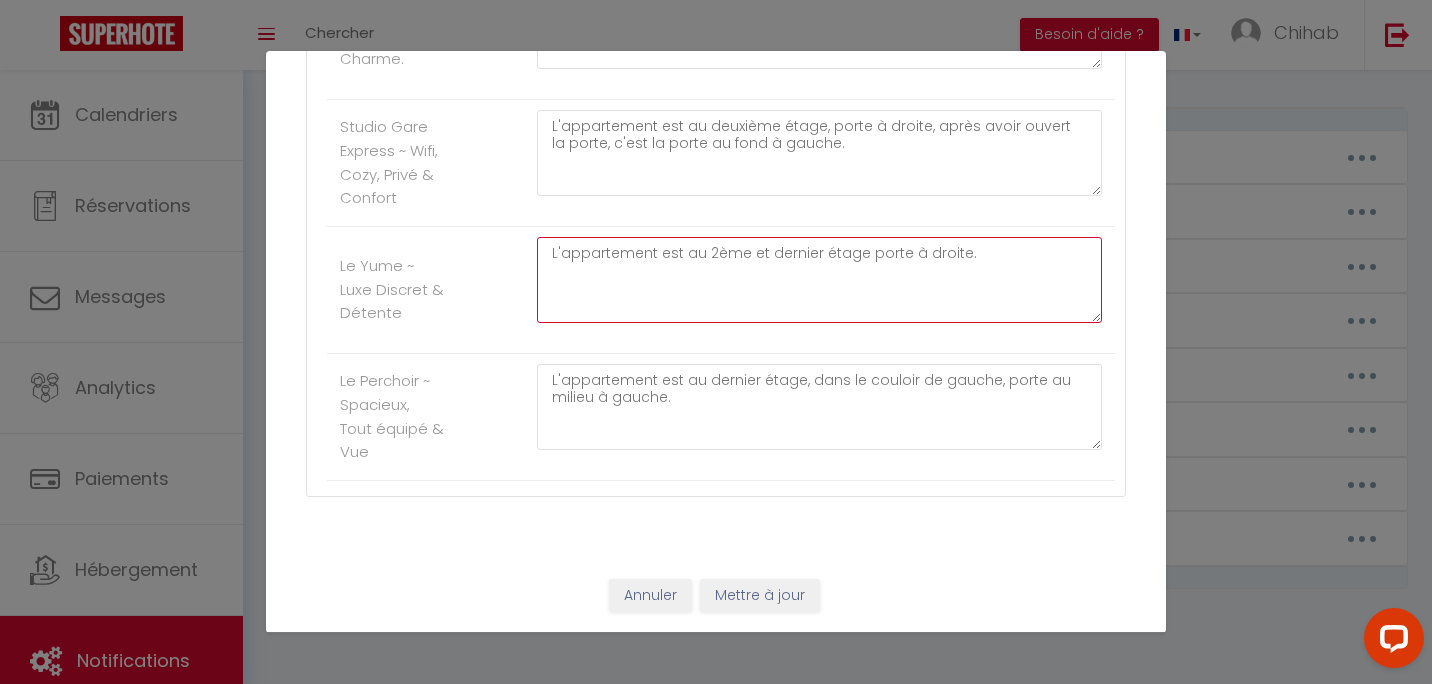 type on "L'appartement est au 2ème et dernier étage porte à droite." 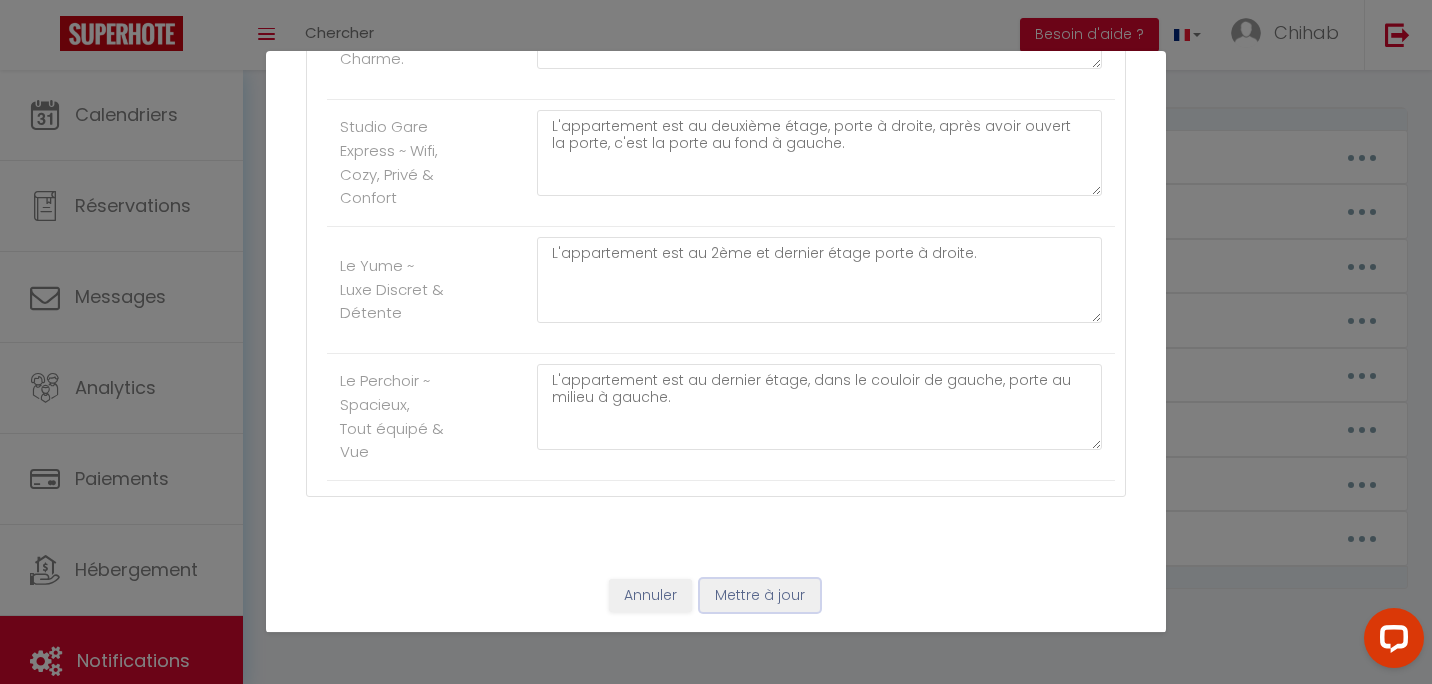 click on "Mettre à jour" at bounding box center (760, 596) 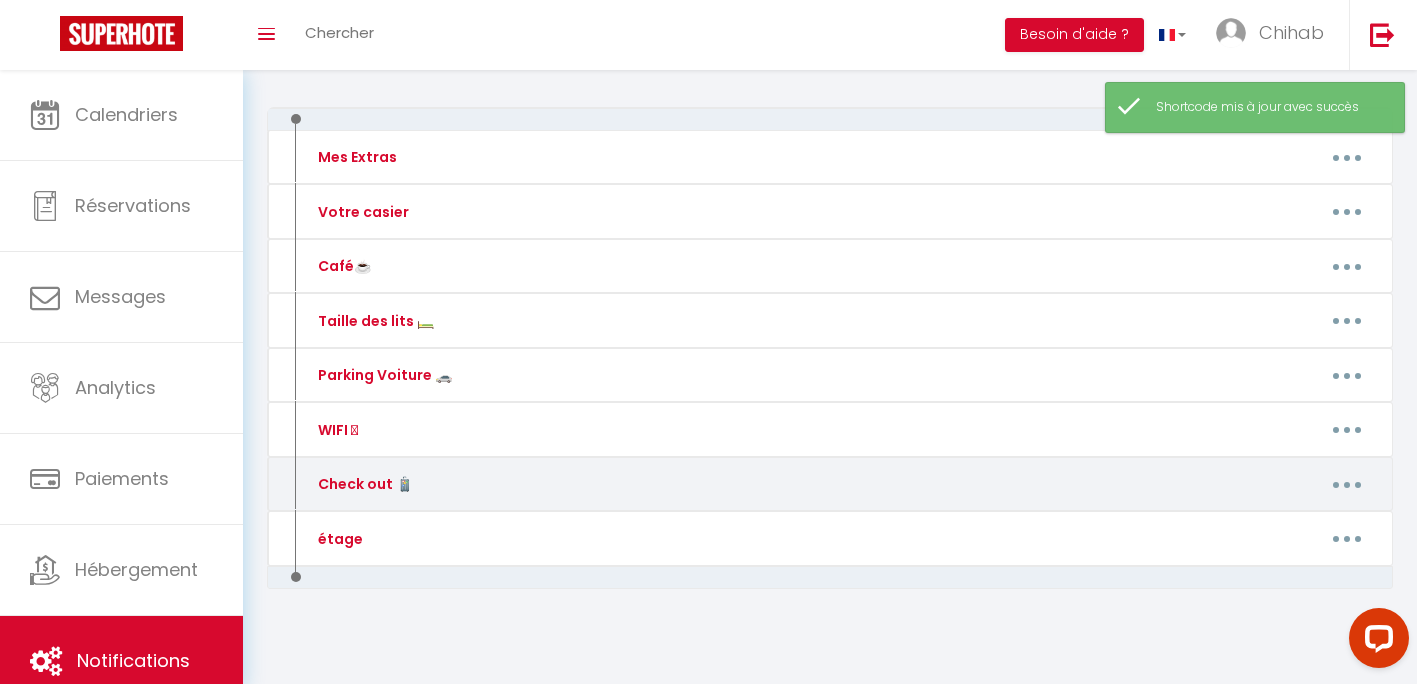click at bounding box center [1347, 485] 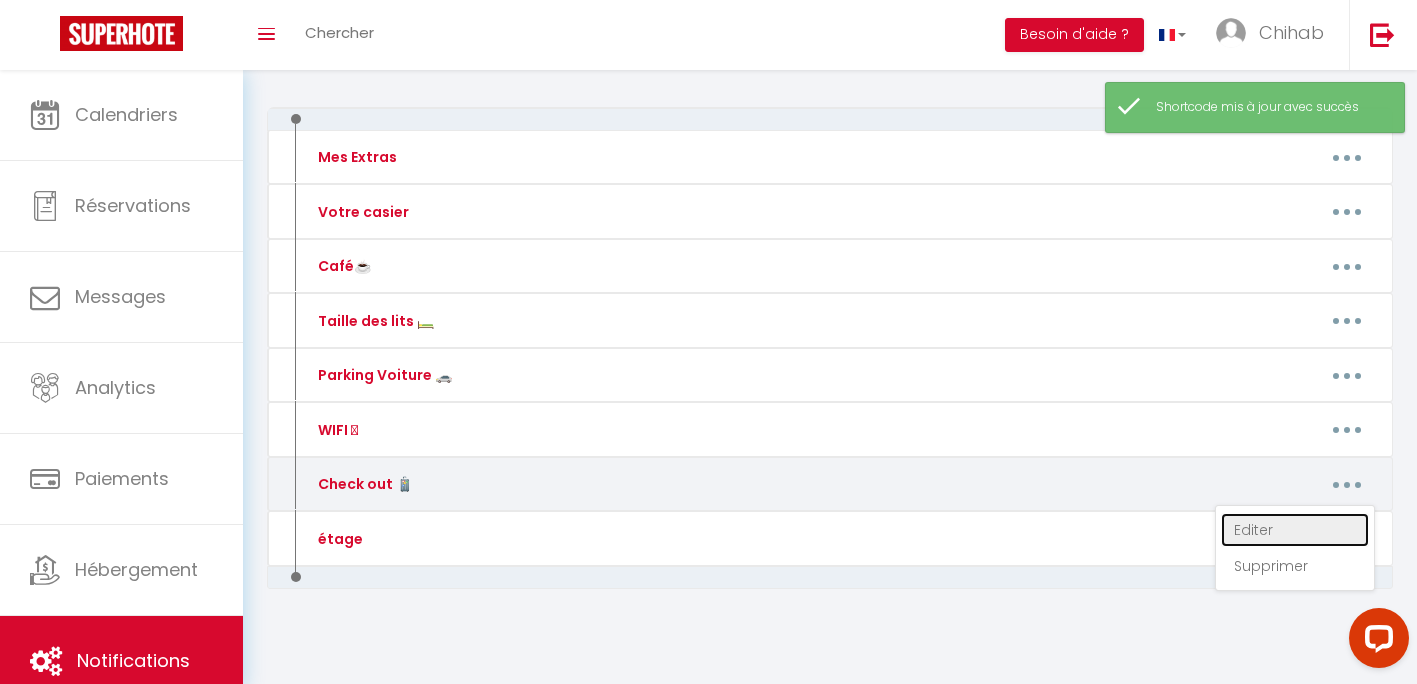 click on "Editer" at bounding box center [1295, 530] 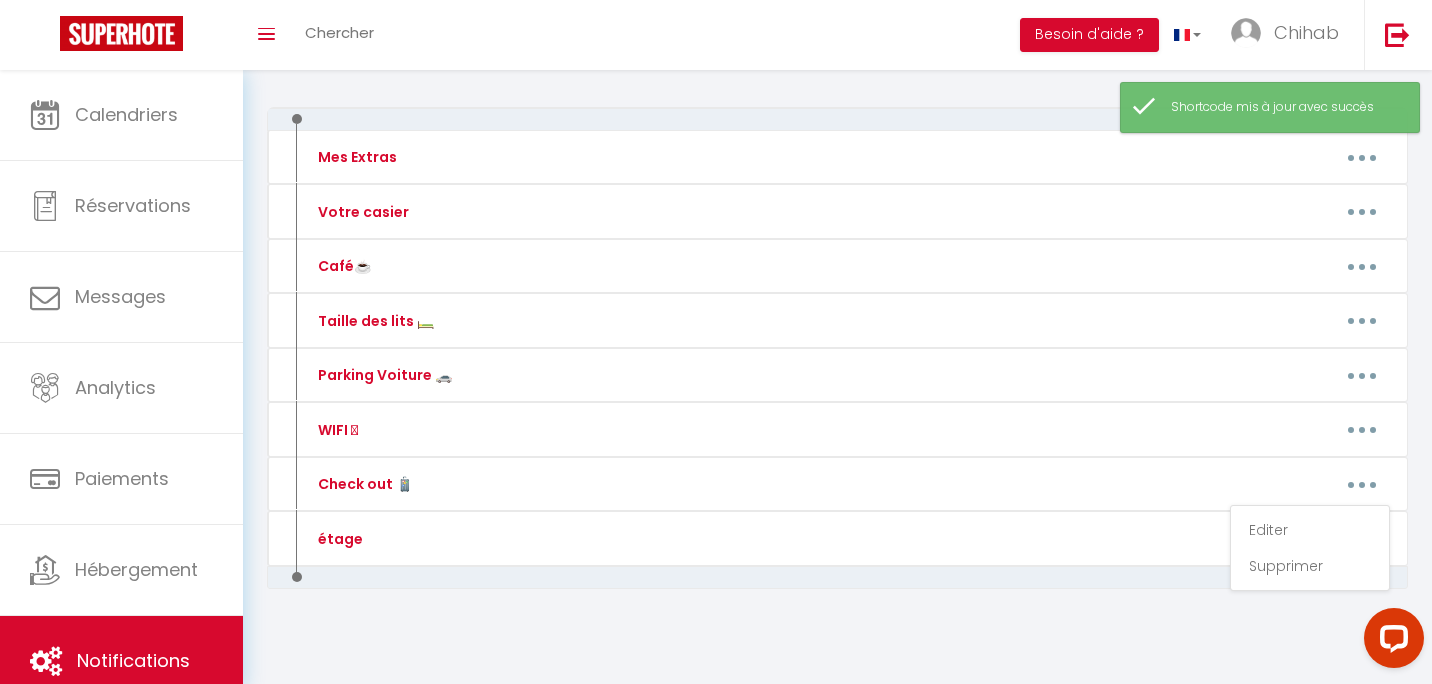 type on "Check out 🧳" 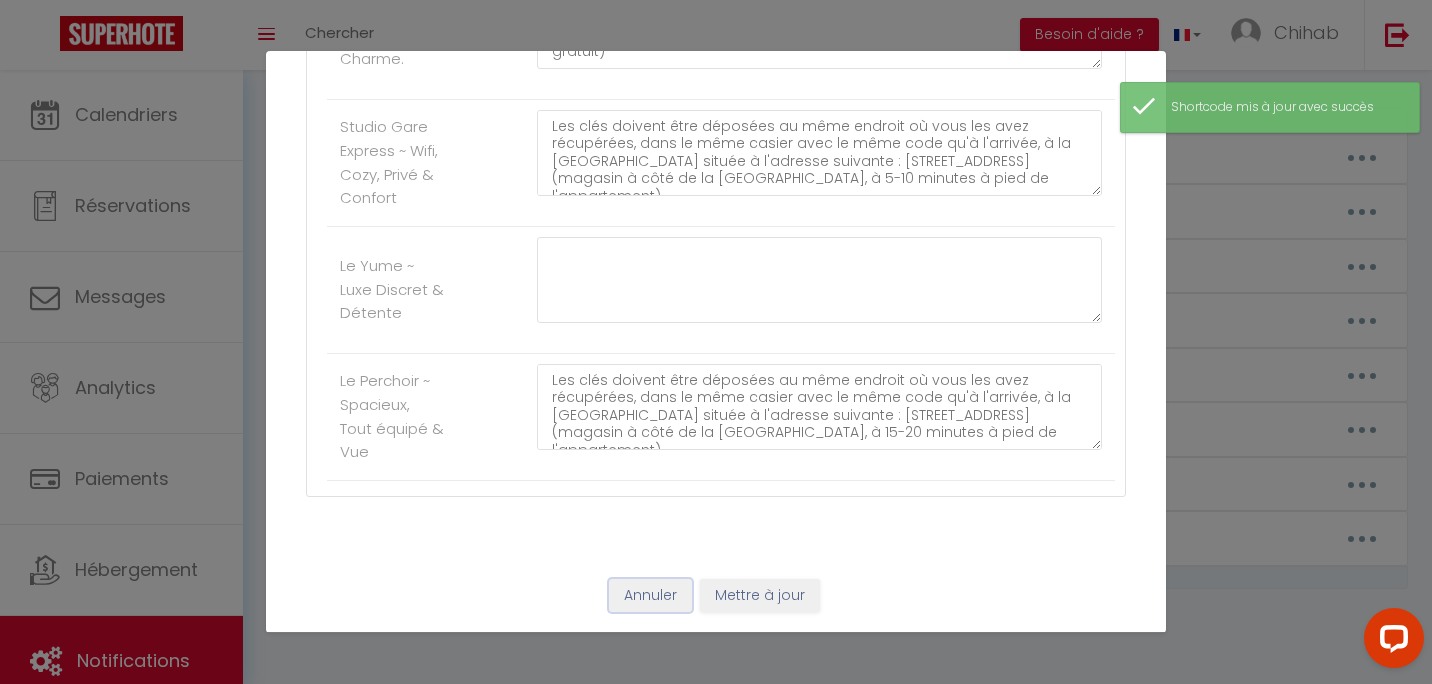 click on "Annuler" at bounding box center (650, 596) 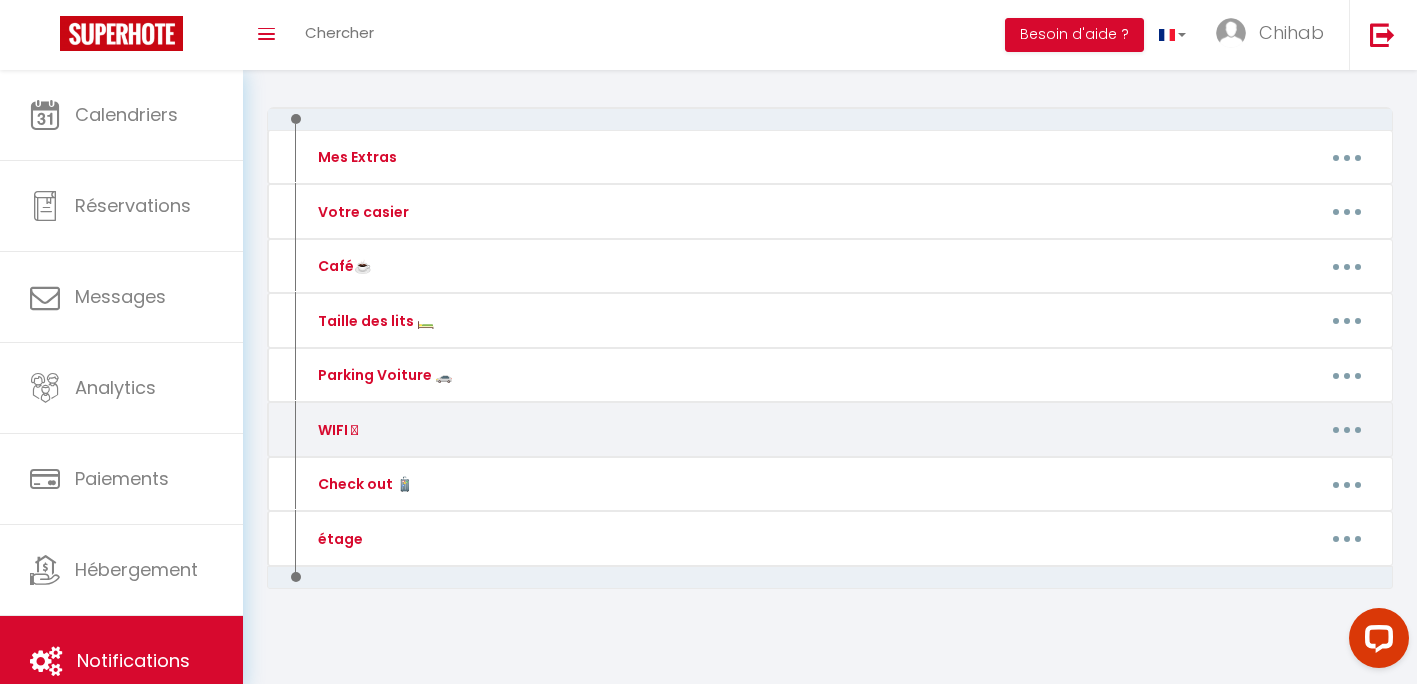 click at bounding box center (1347, 430) 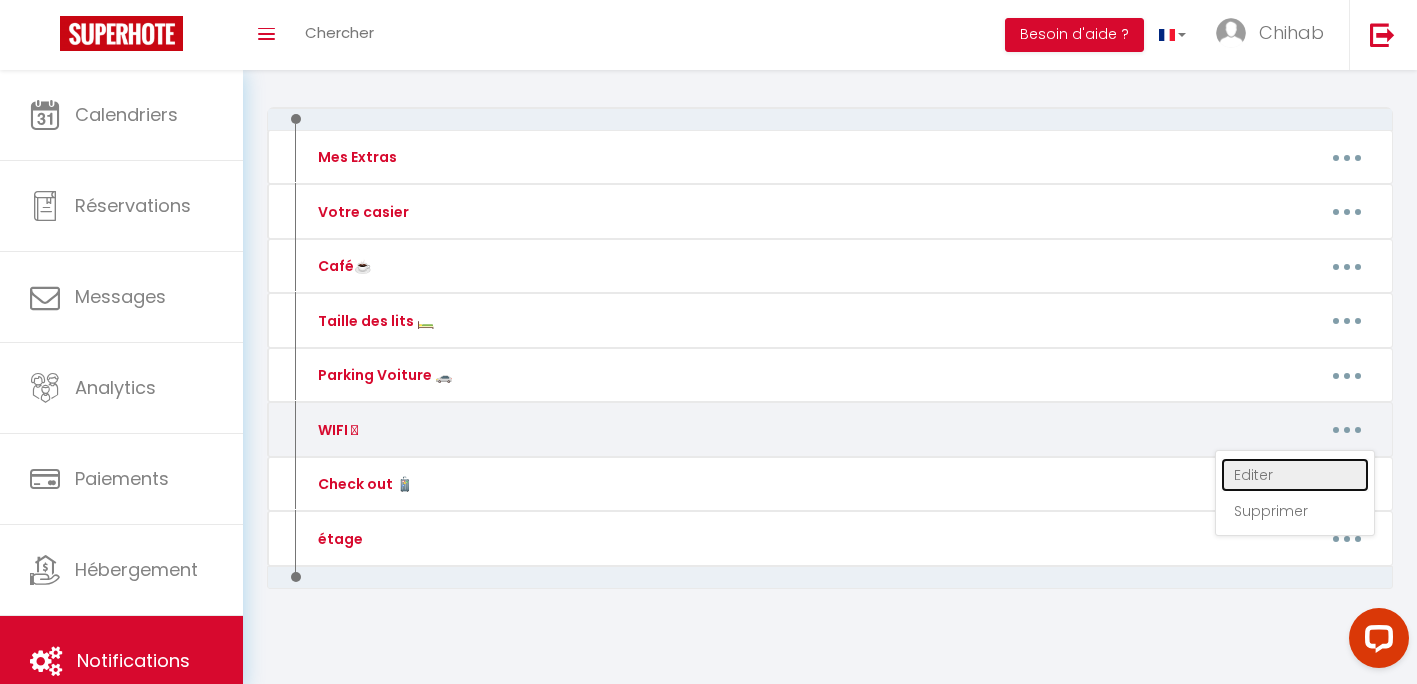 click on "Editer" at bounding box center (1295, 475) 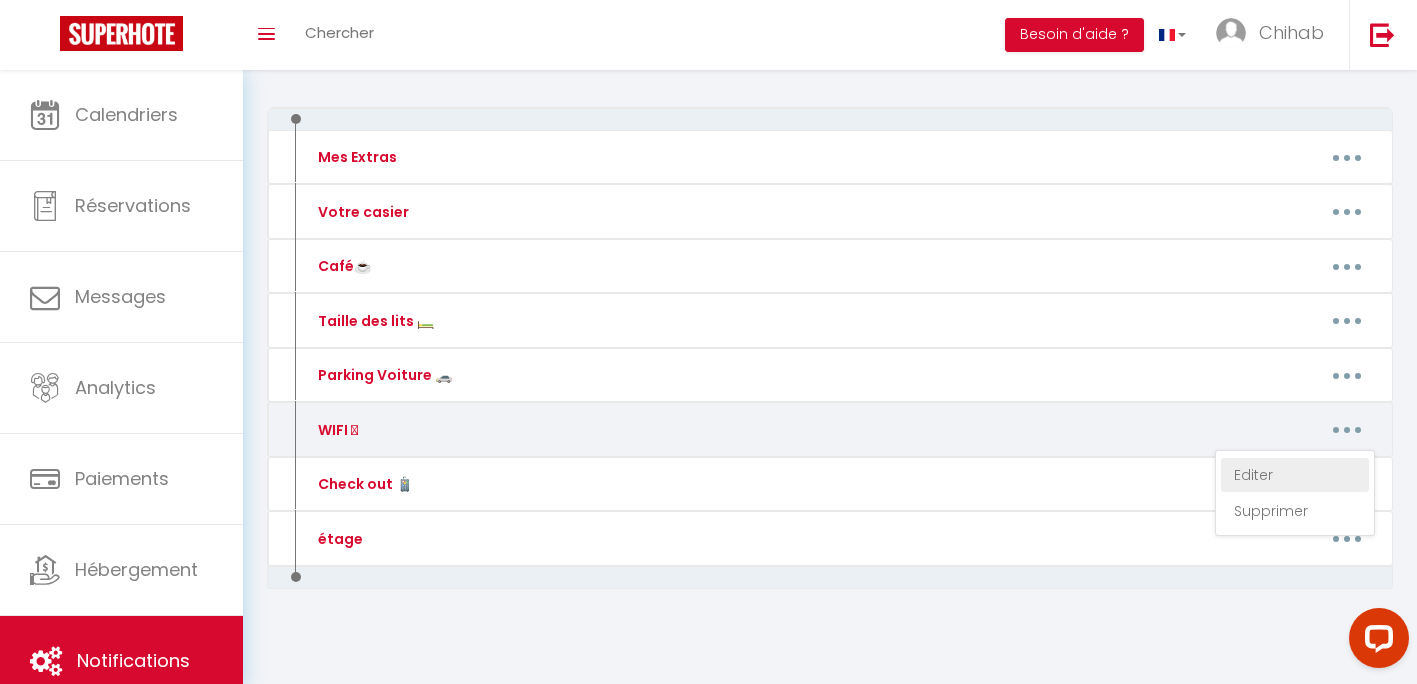 type on "WIFI 🛜" 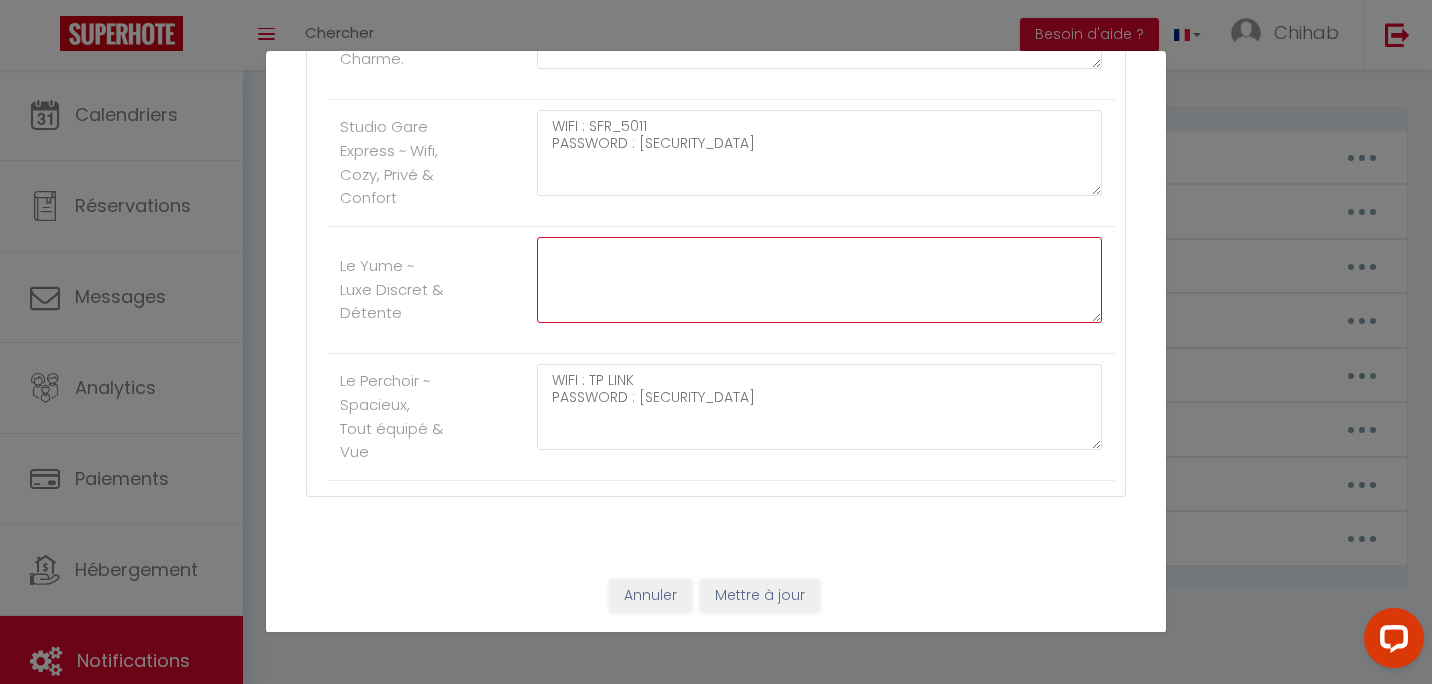 click at bounding box center (819, 280) 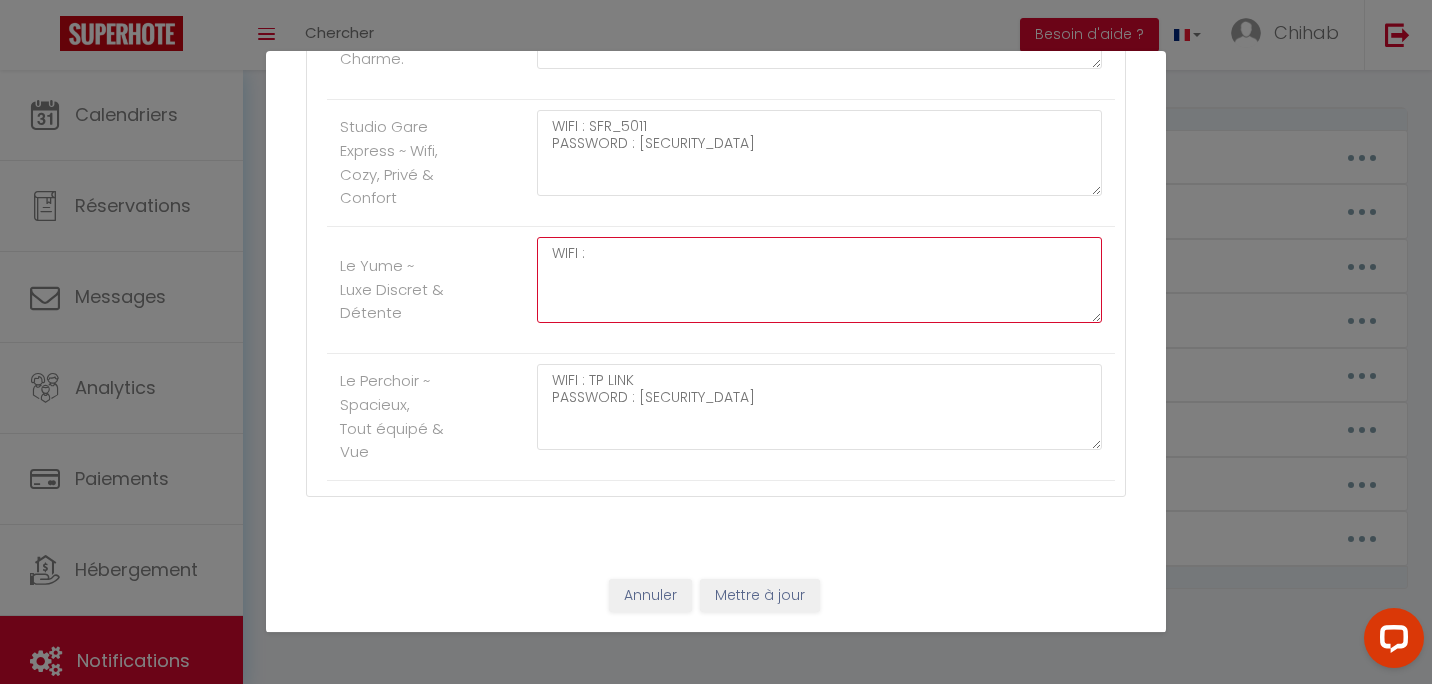 click on "WIFI :" at bounding box center (819, 280) 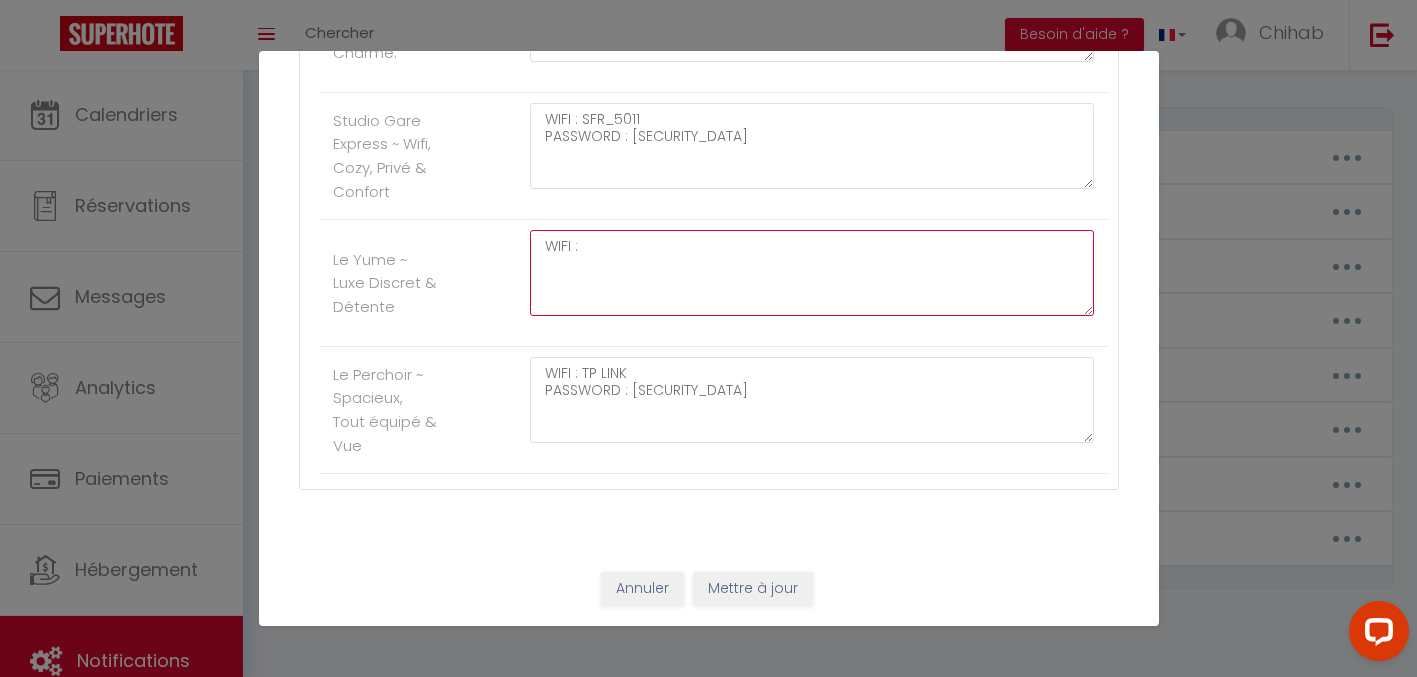 click on "WIFI :" at bounding box center [812, 273] 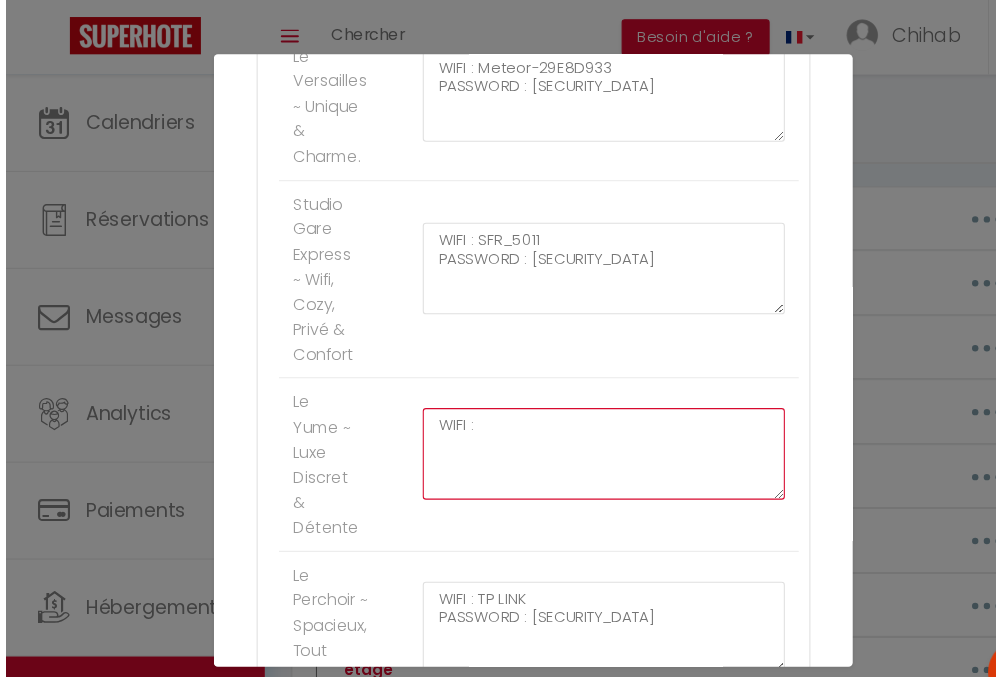 scroll, scrollTop: 2124, scrollLeft: 0, axis: vertical 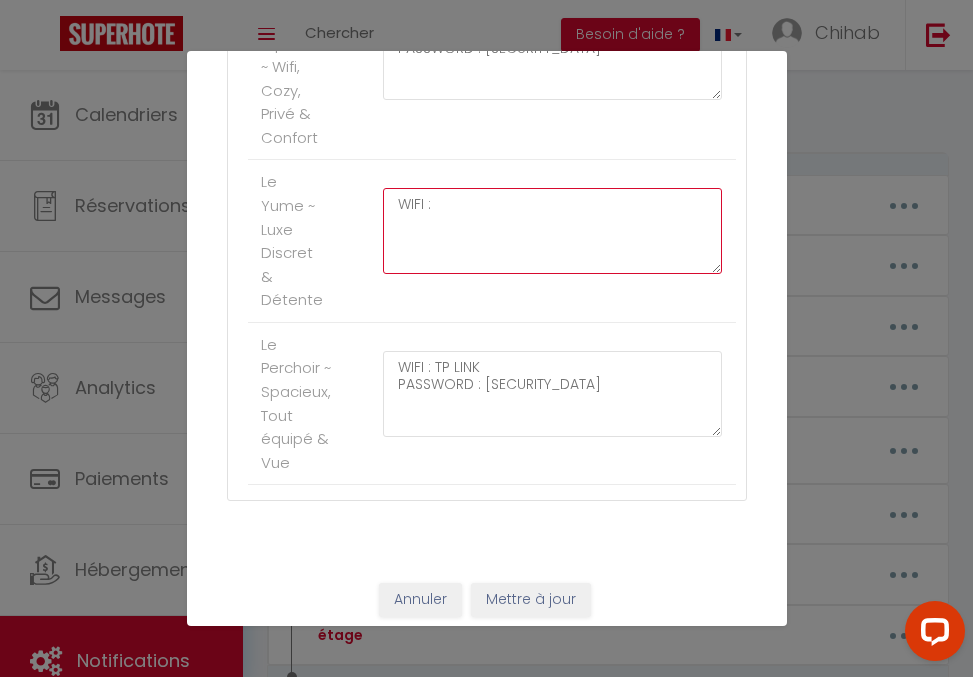 click on "WIFI :" at bounding box center [553, 231] 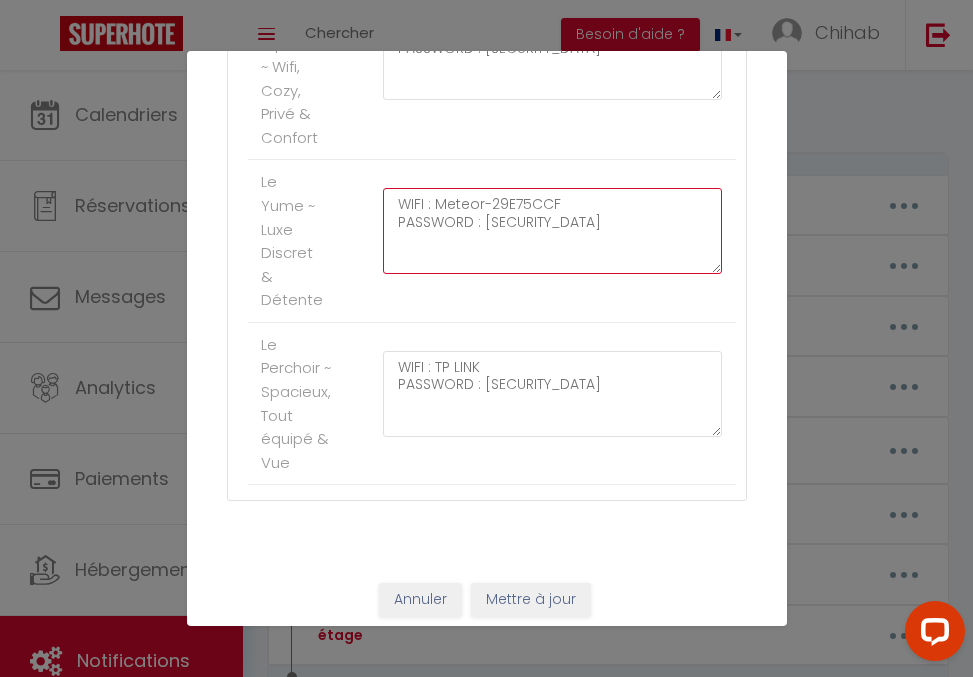 click on "WIFI : Meteor-29E75CCF
PASSWORD : b2r7R3VtdFTN2dx" at bounding box center (553, 231) 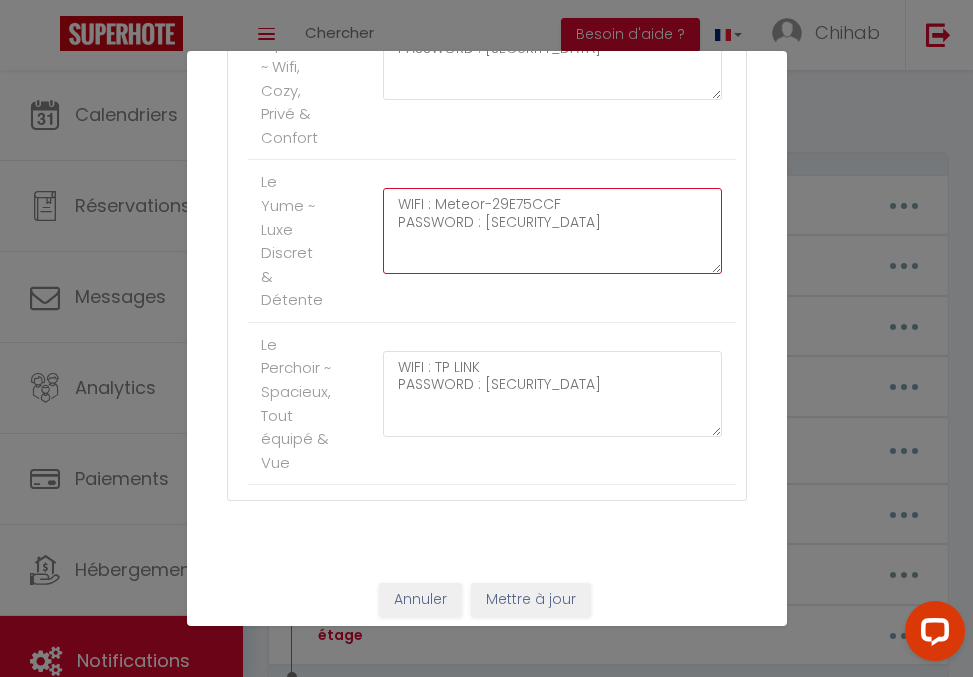 type on "WIFI : Meteor-29E75CCF
PASSWORD : b2r7R3VtdFTN2dxL" 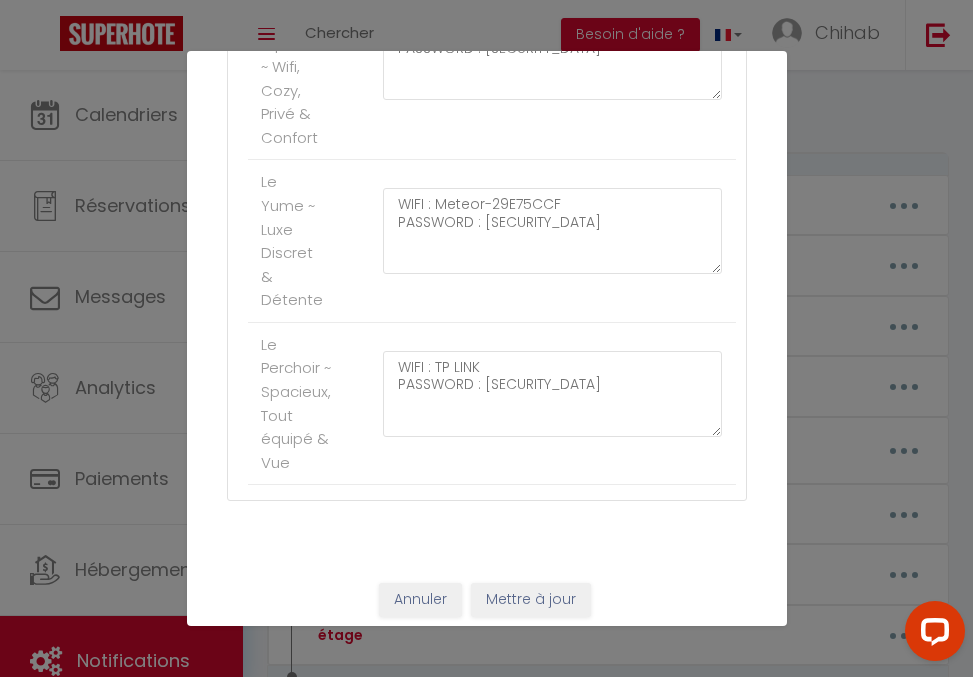 click on "Studio Gare Express ~ Wifi, Cozy, Privé & Confort     WIFI : SFR_5011
PASSWORD : xep8tyrh9ng31xlxxys3" at bounding box center (492, 68) 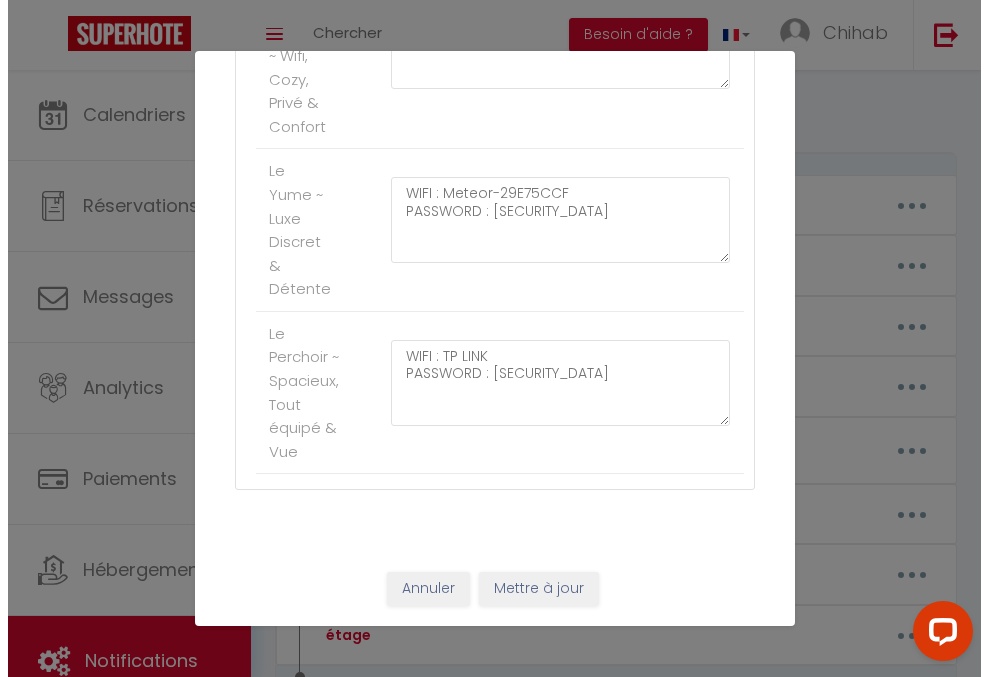 scroll, scrollTop: 2313, scrollLeft: 0, axis: vertical 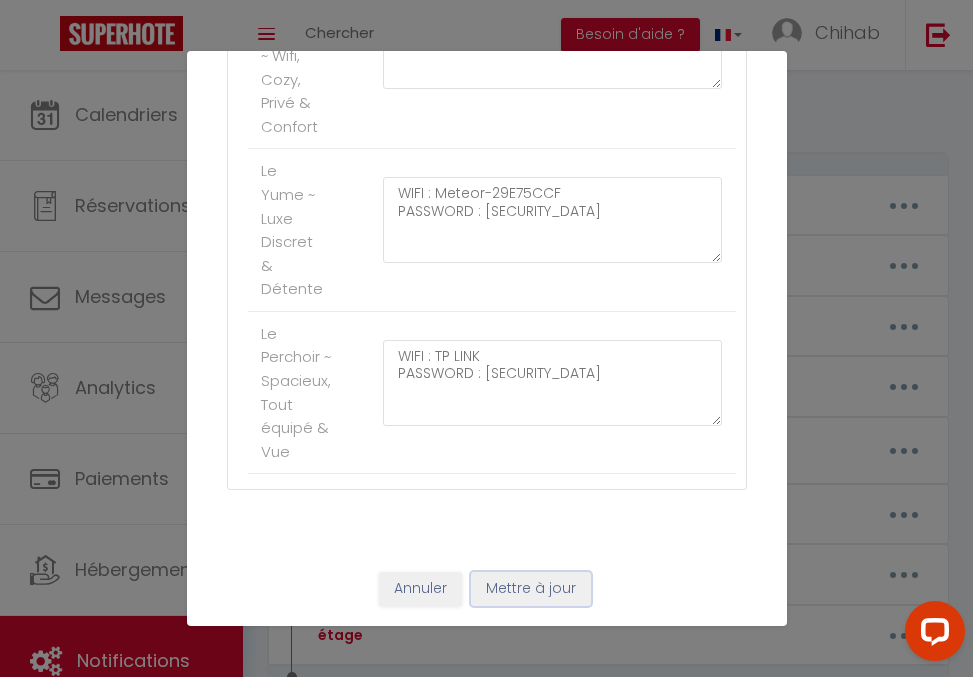 click on "Mettre à jour" at bounding box center [531, 589] 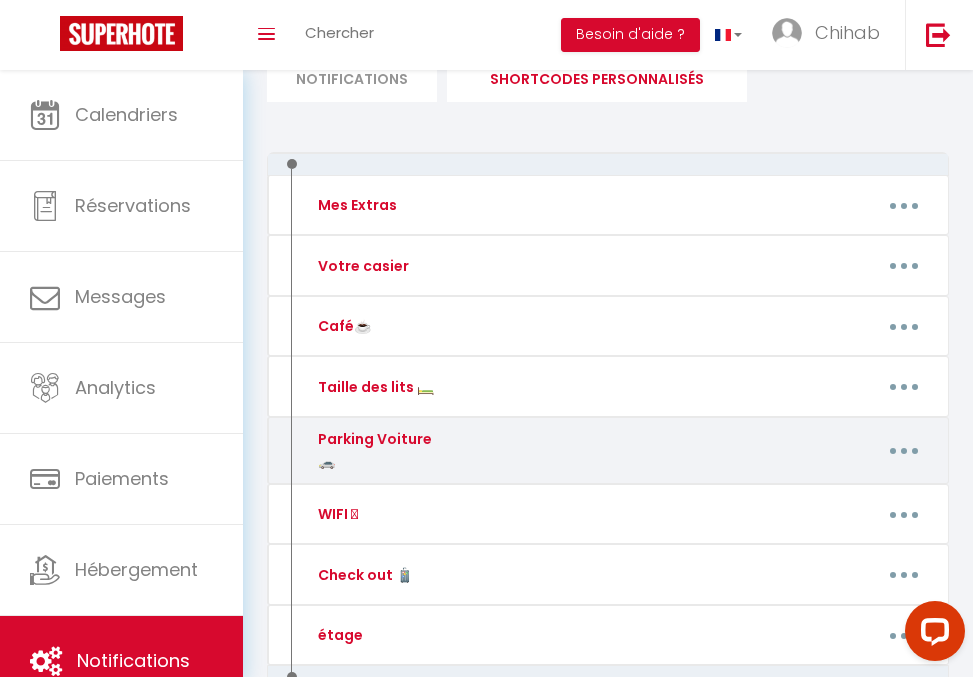 click at bounding box center (904, 451) 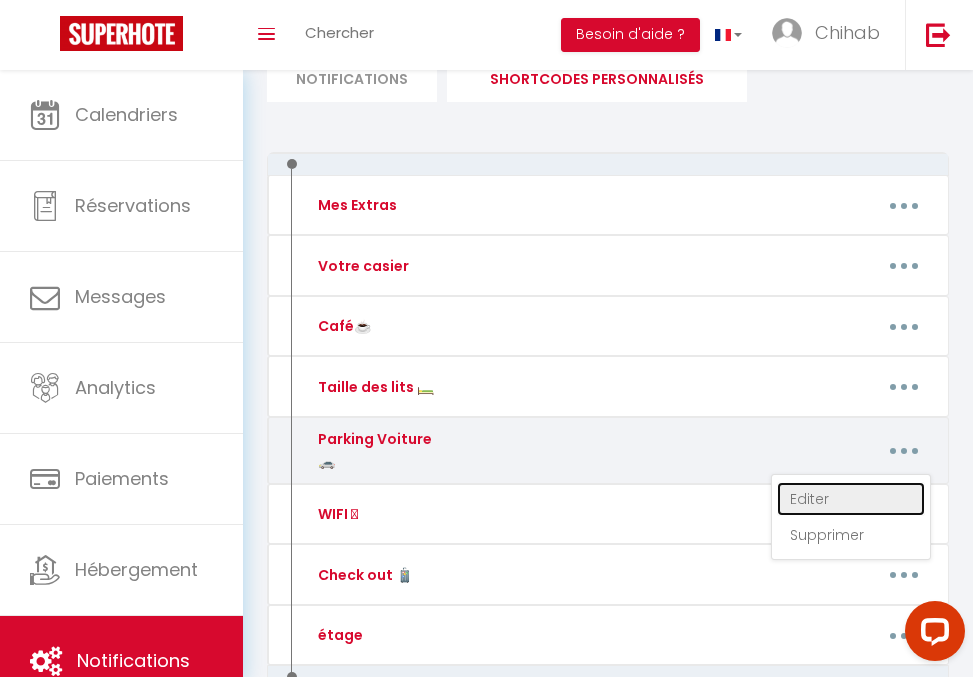 click on "Editer" at bounding box center (851, 499) 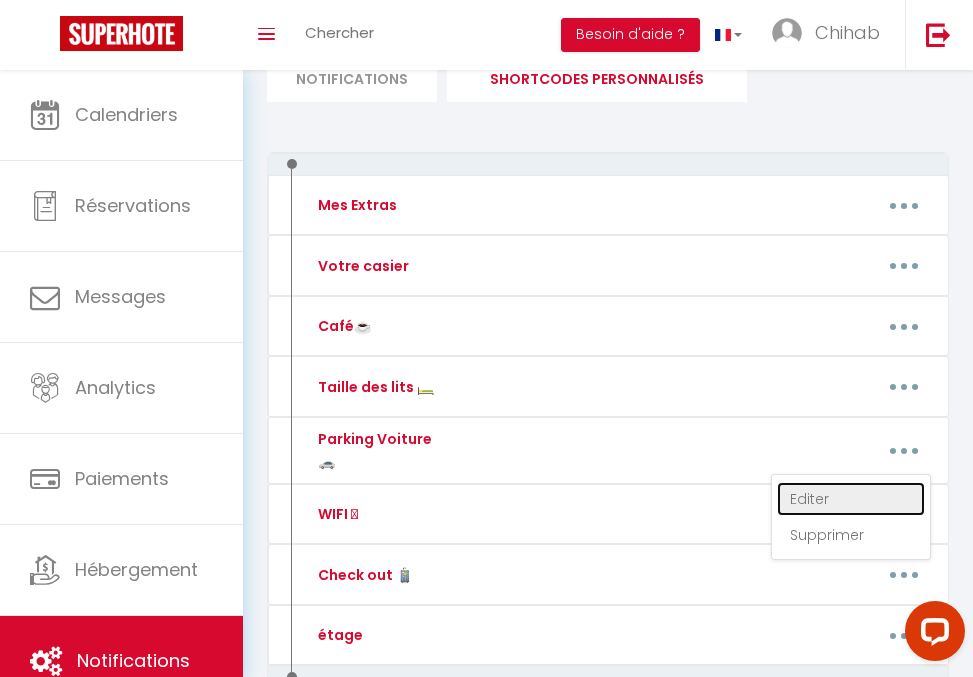 type on "Parking Voiture 🚗" 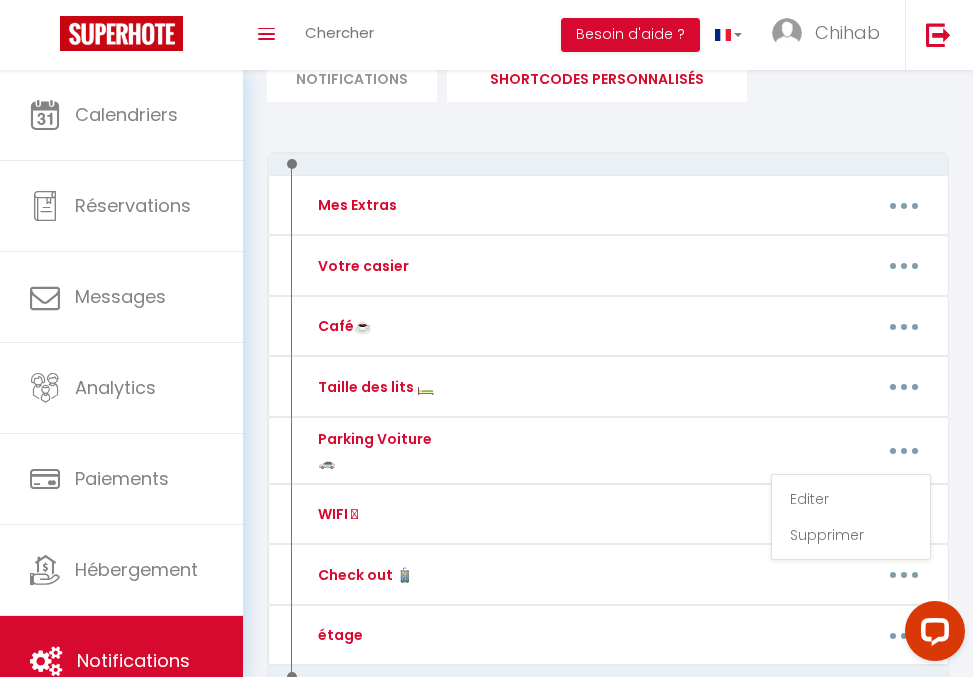 type on "La circulation en centre-ville peut être compliquée. Je vous recommande de privilégier l’un des parkings suivants :
Parking souterrain de la Préfecture
Parking de la Comédie
Parking de la gare Saint-Roch
Pensez à vérifier à l’avance la hauteur maximale autorisée selon la taille de votre véhicule, ainsi que les tarifs pratiqués." 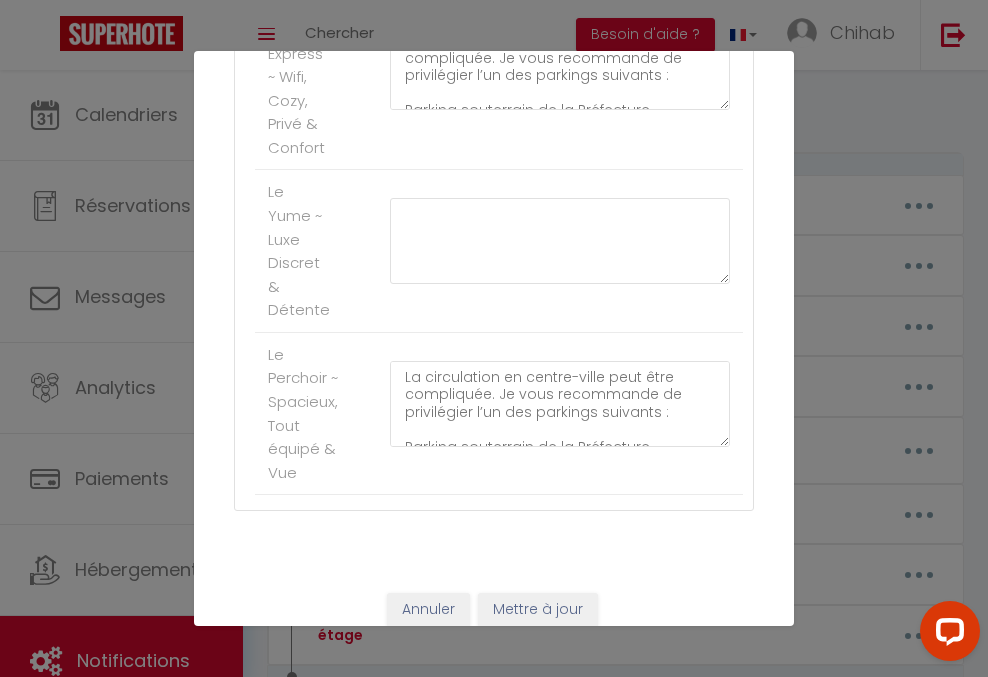 scroll, scrollTop: 2113, scrollLeft: 0, axis: vertical 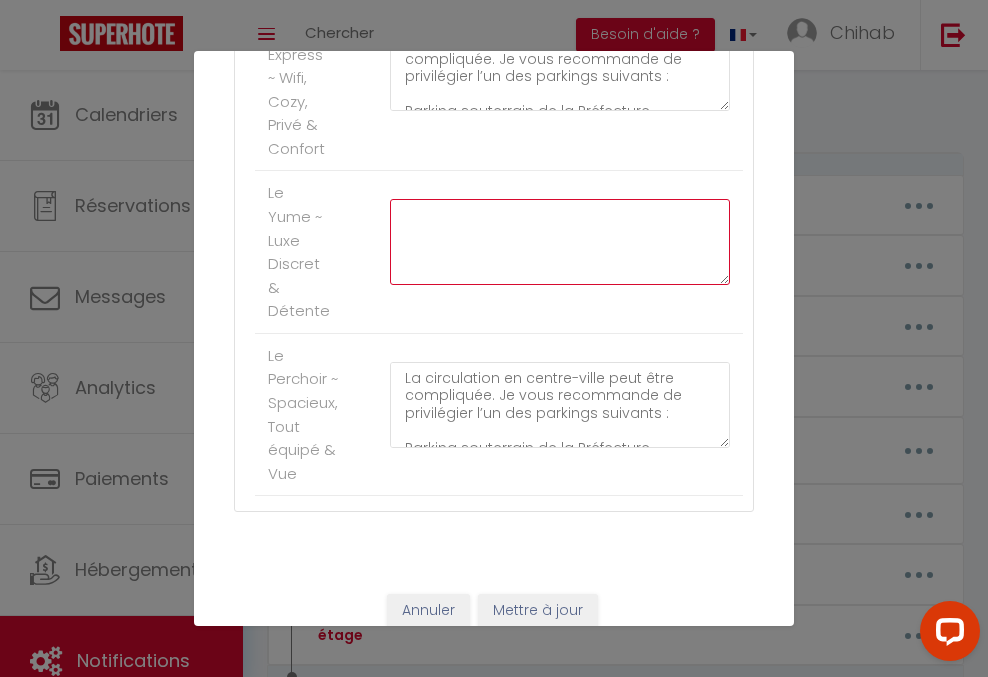 click at bounding box center (560, 242) 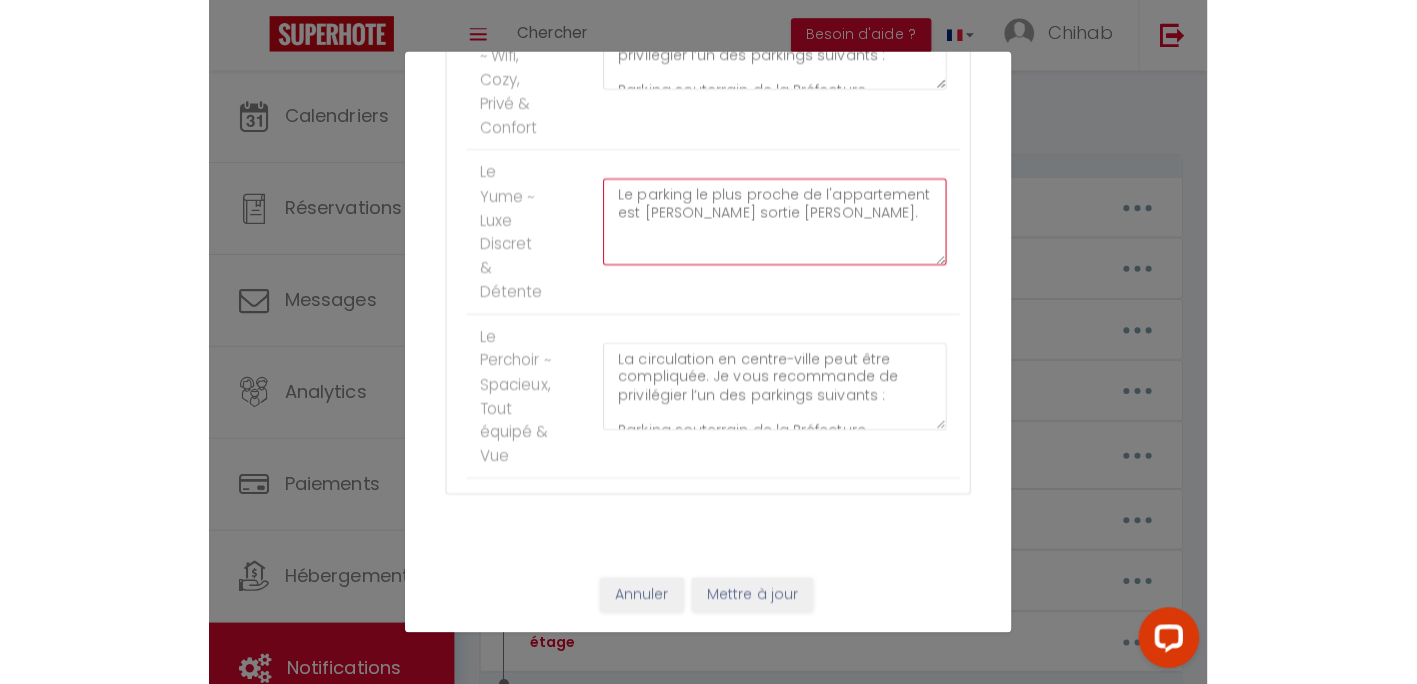 scroll, scrollTop: 2313, scrollLeft: 0, axis: vertical 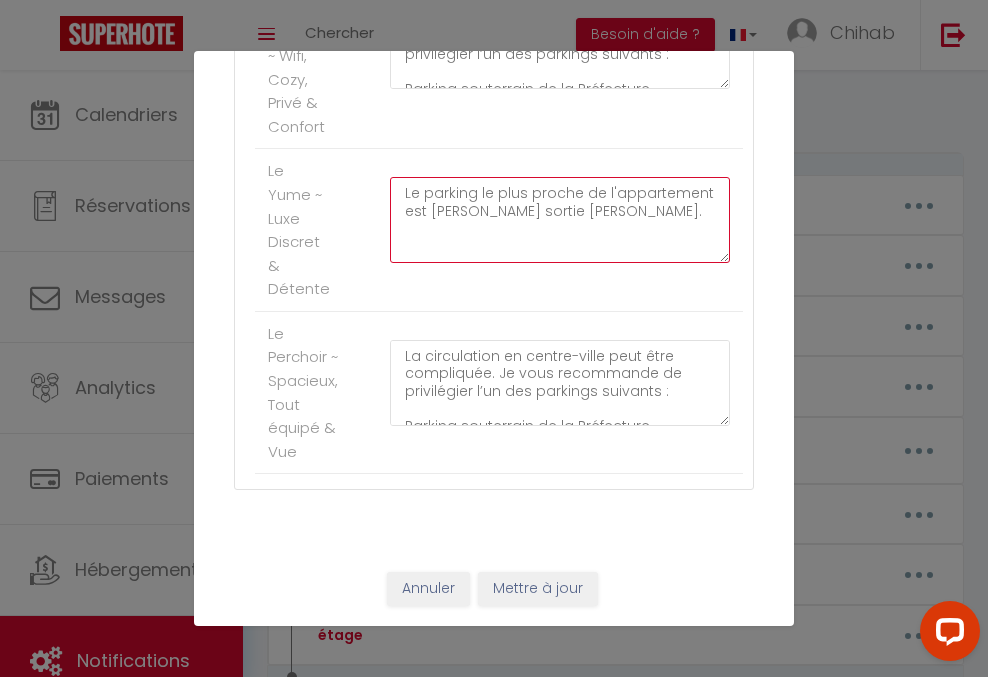 type on "Le parking le plus proche de l'appartement est Gambetta sortie Marceau." 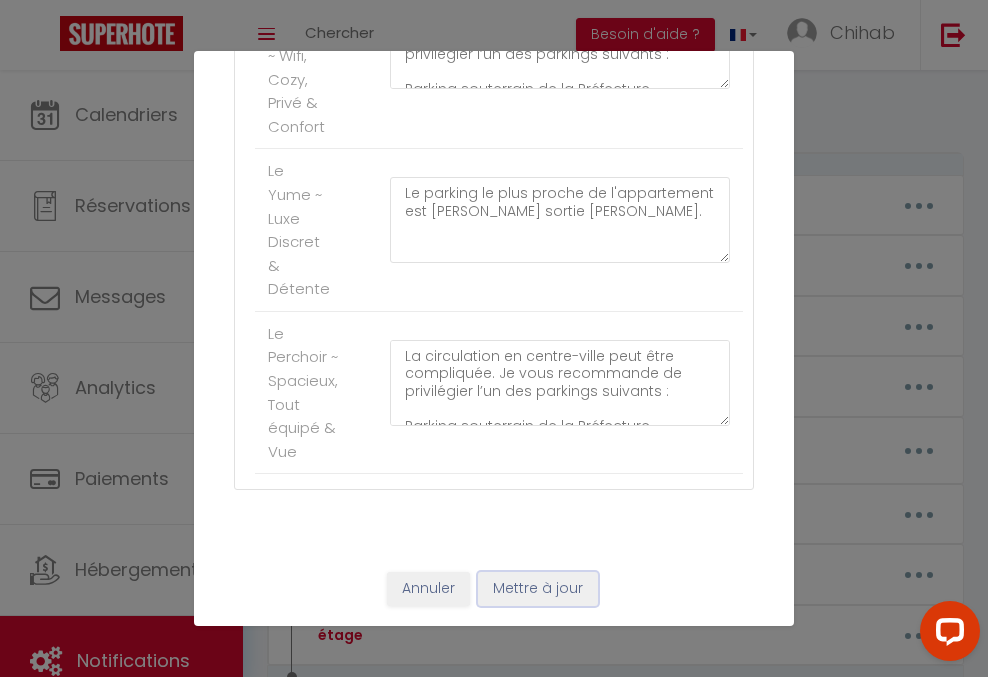 click on "Mettre à jour" at bounding box center (538, 589) 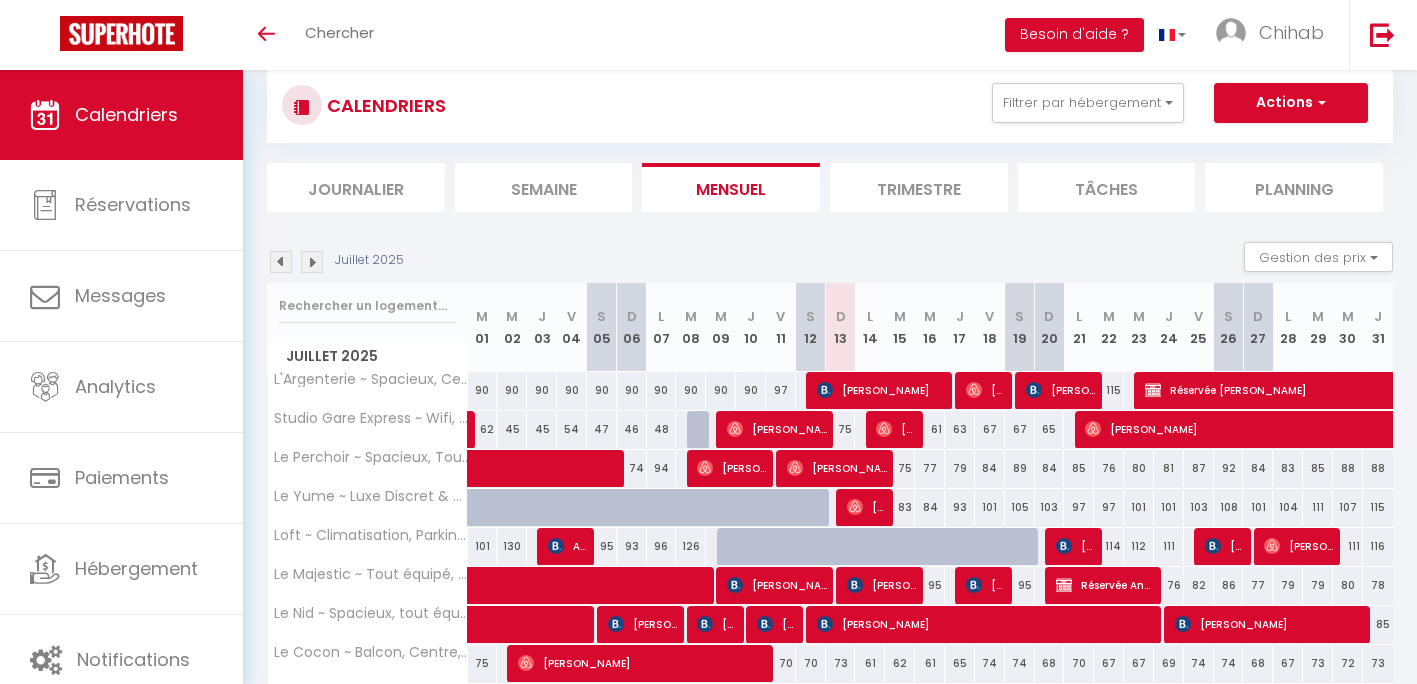 scroll, scrollTop: 100, scrollLeft: 0, axis: vertical 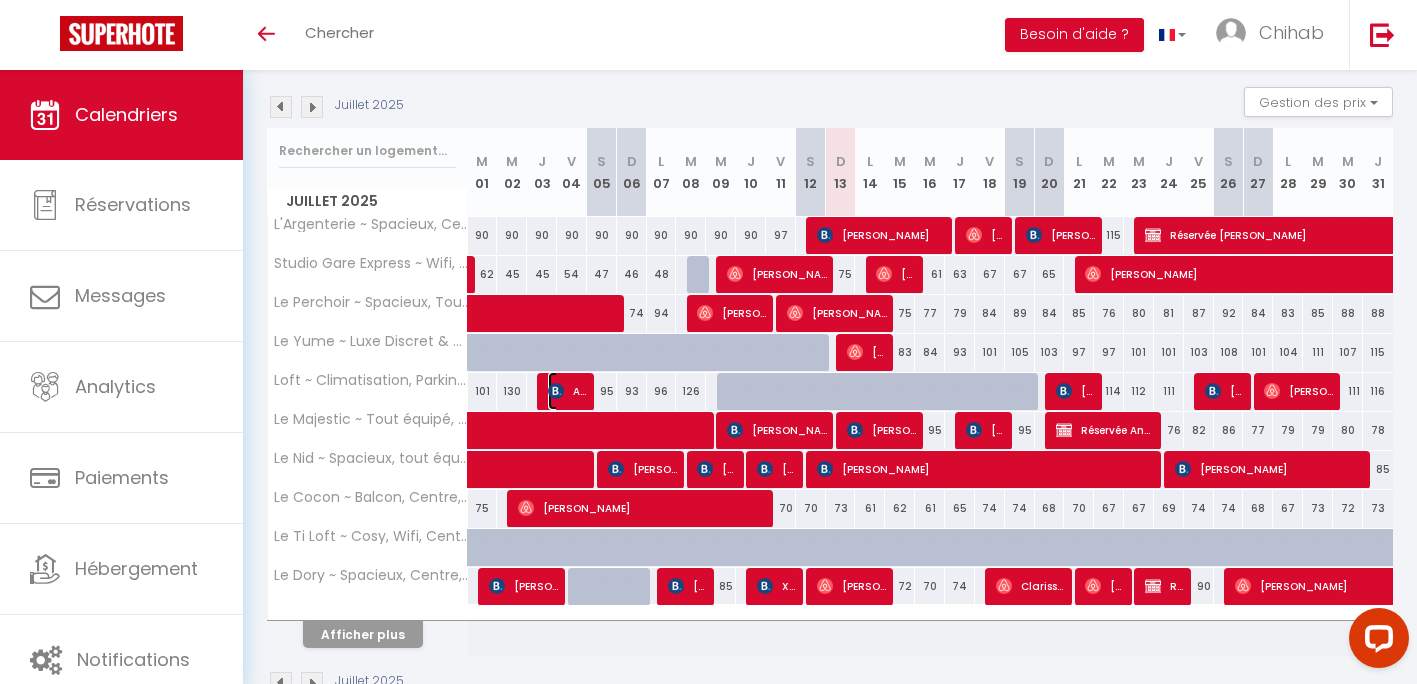 click at bounding box center [556, 391] 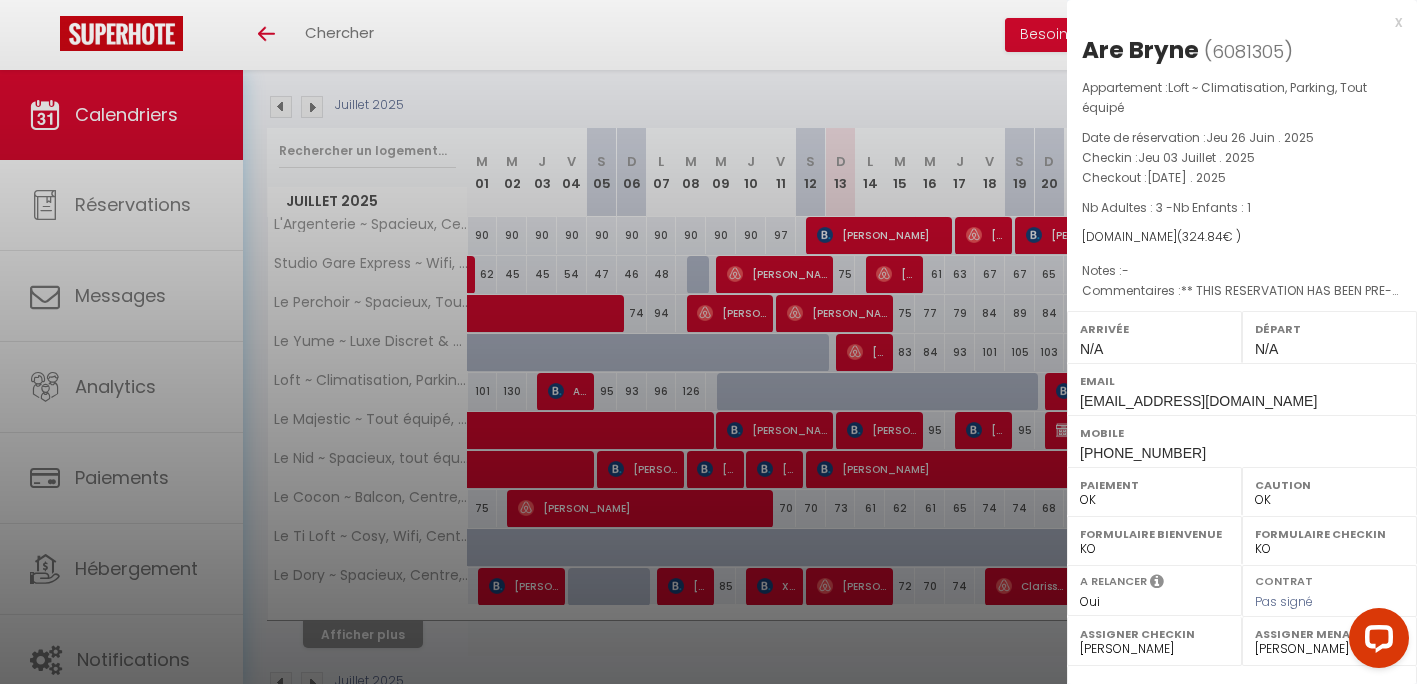 click at bounding box center (708, 342) 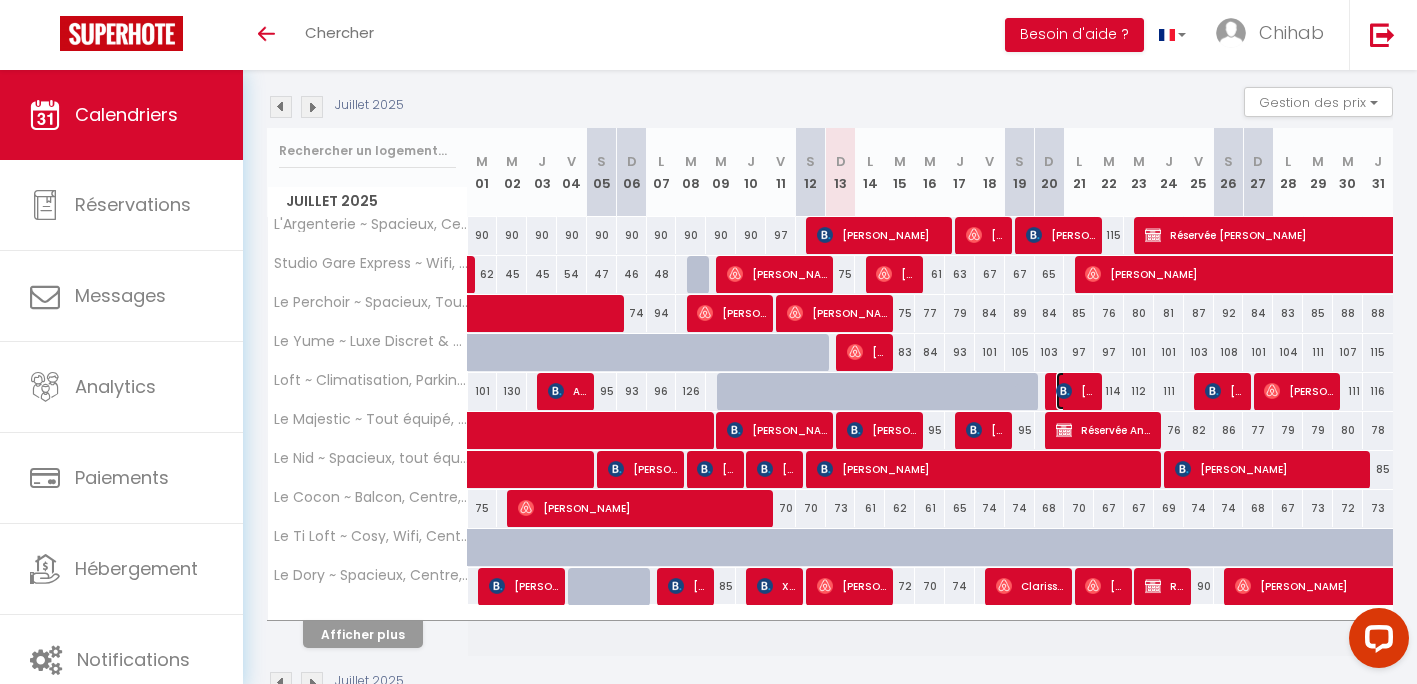 click on "[PERSON_NAME]" at bounding box center [1076, 391] 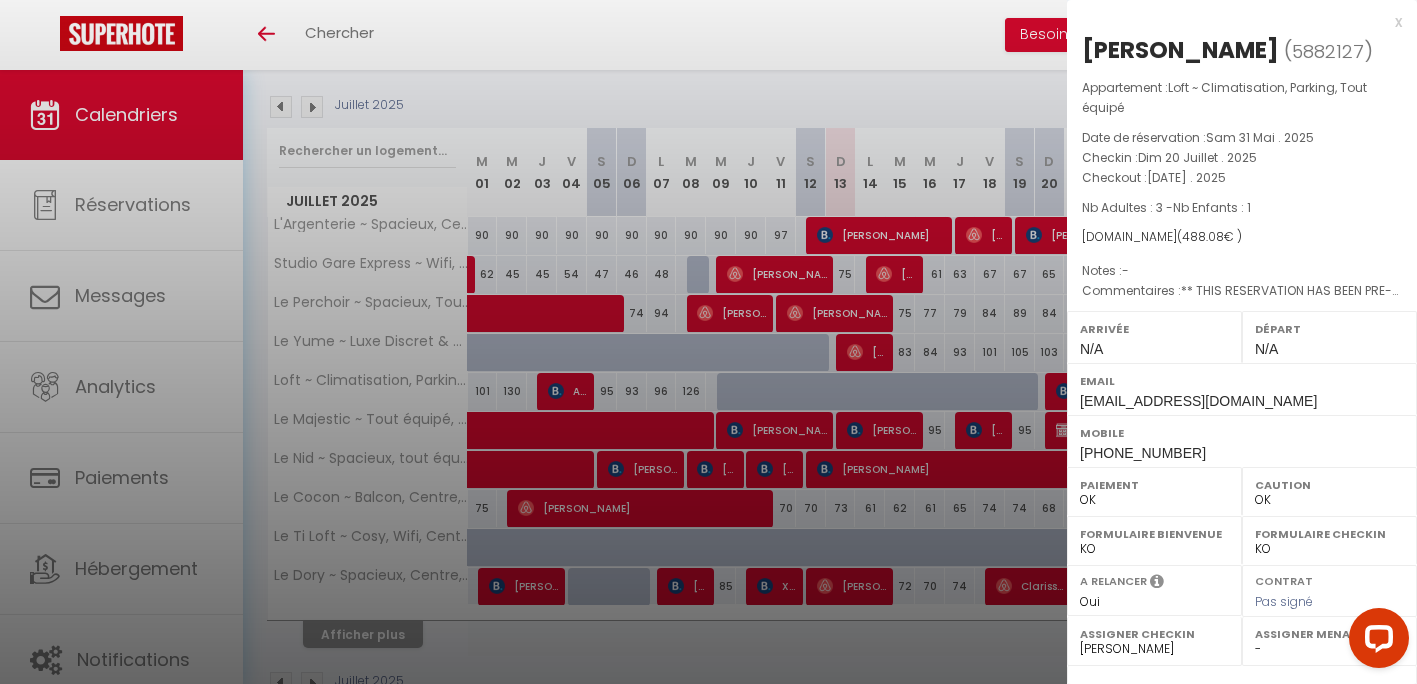 click at bounding box center [708, 342] 